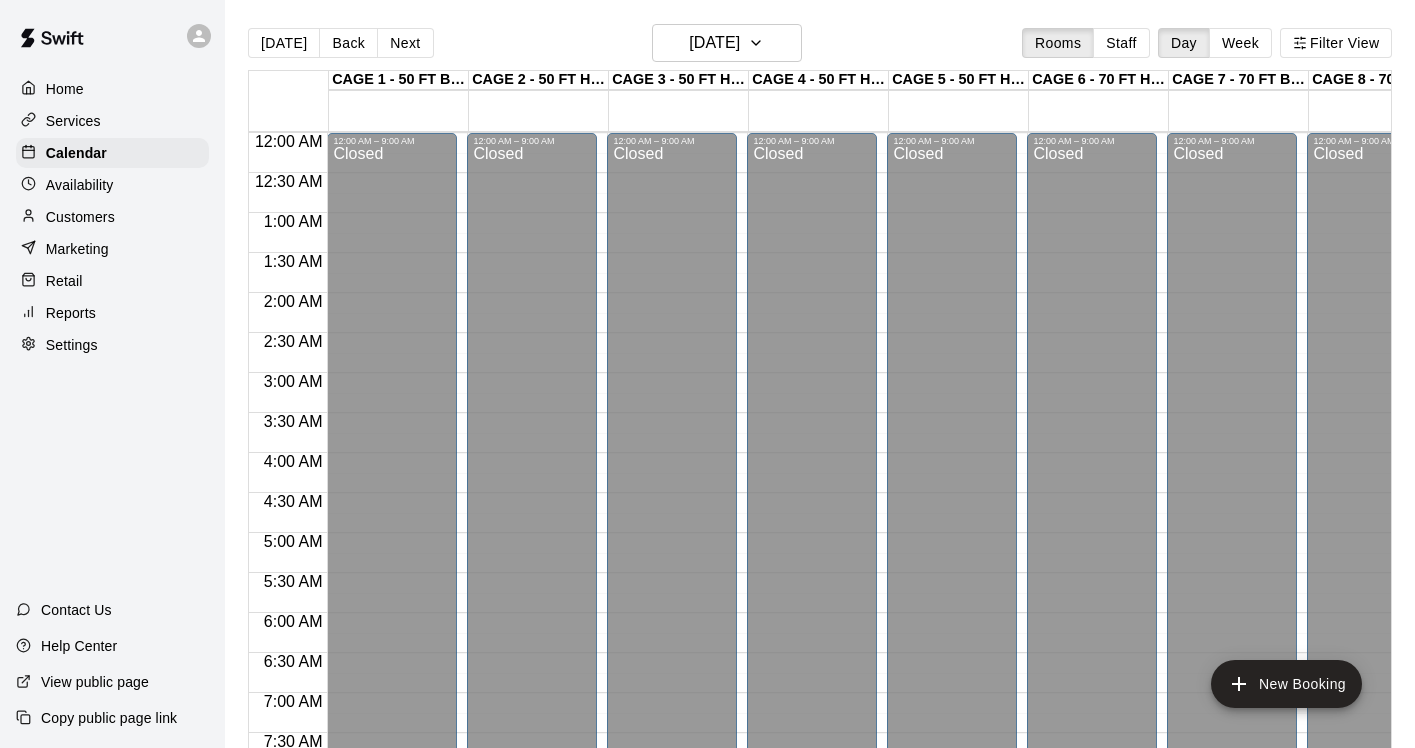 scroll, scrollTop: 0, scrollLeft: 0, axis: both 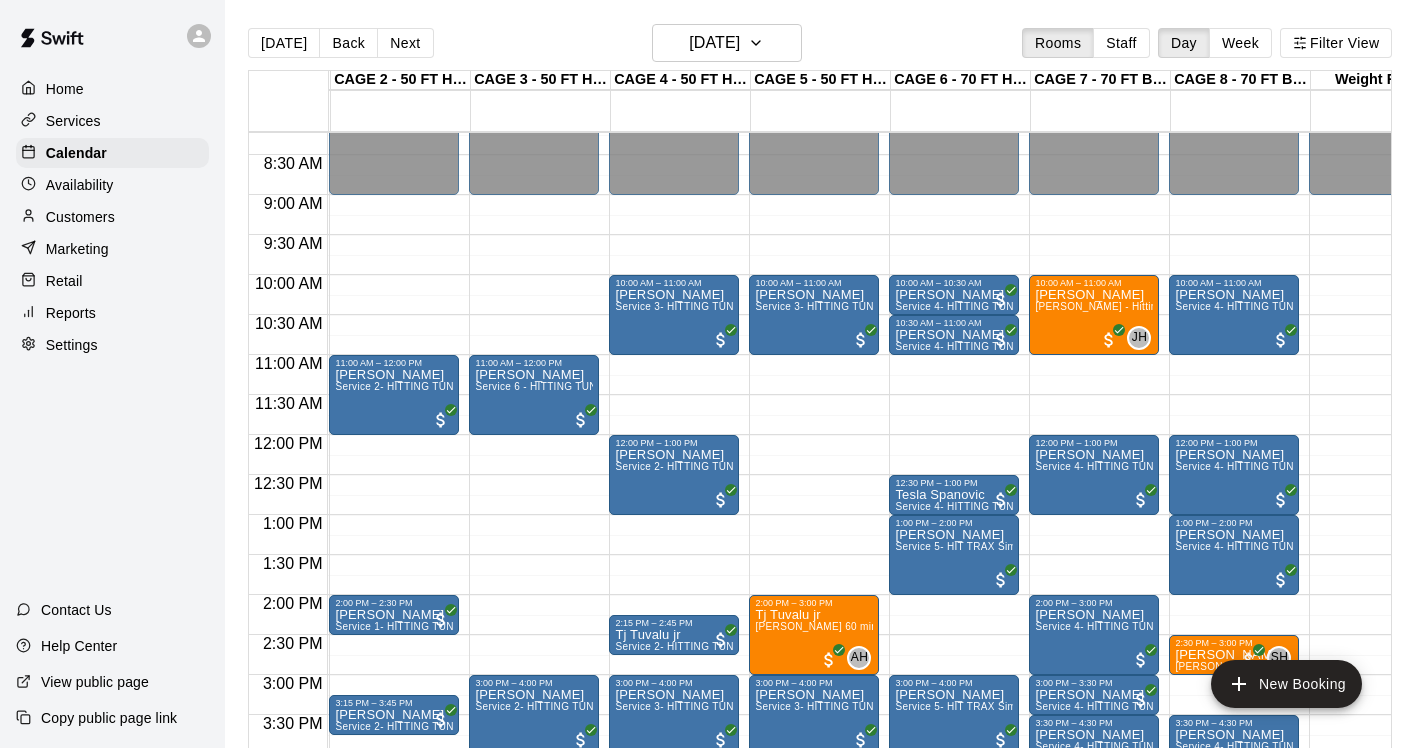 click on "Reports" at bounding box center [71, 313] 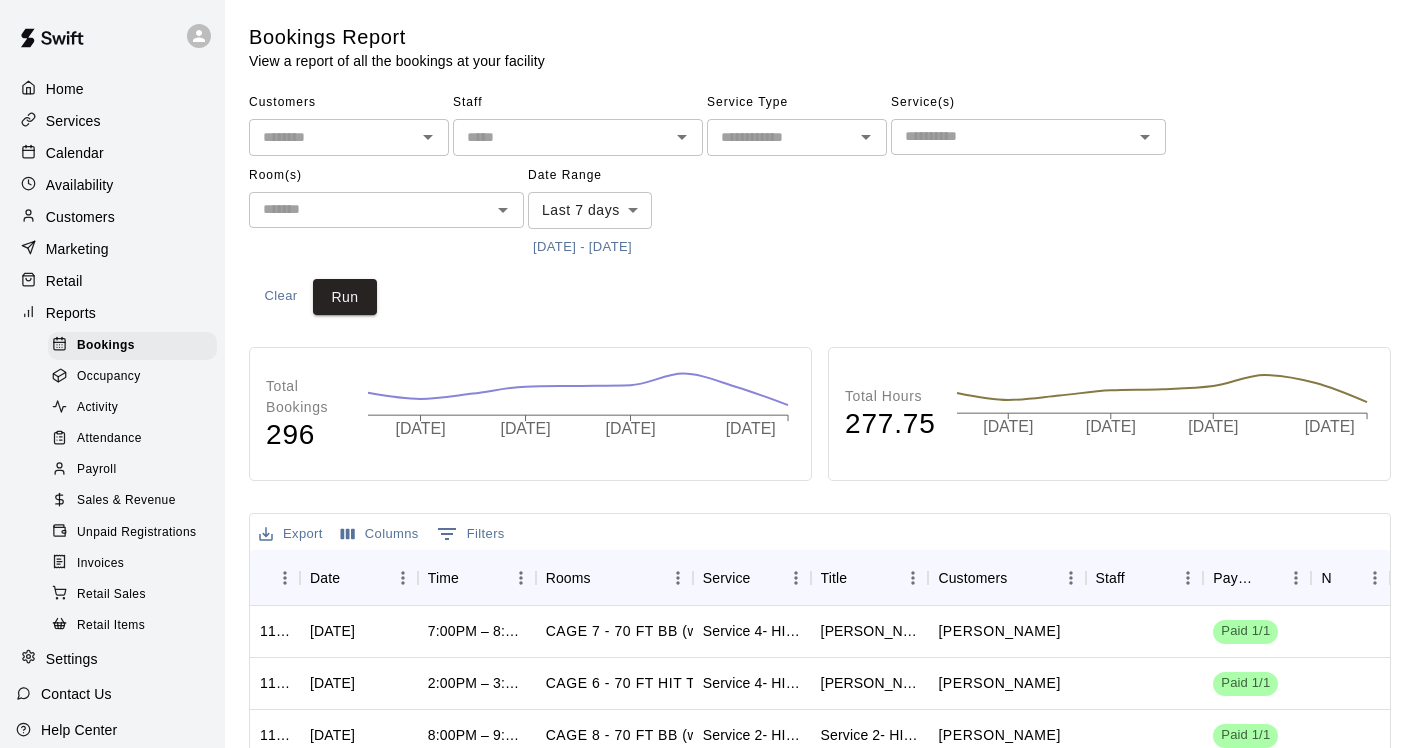 click on "Sales & Revenue" at bounding box center (126, 501) 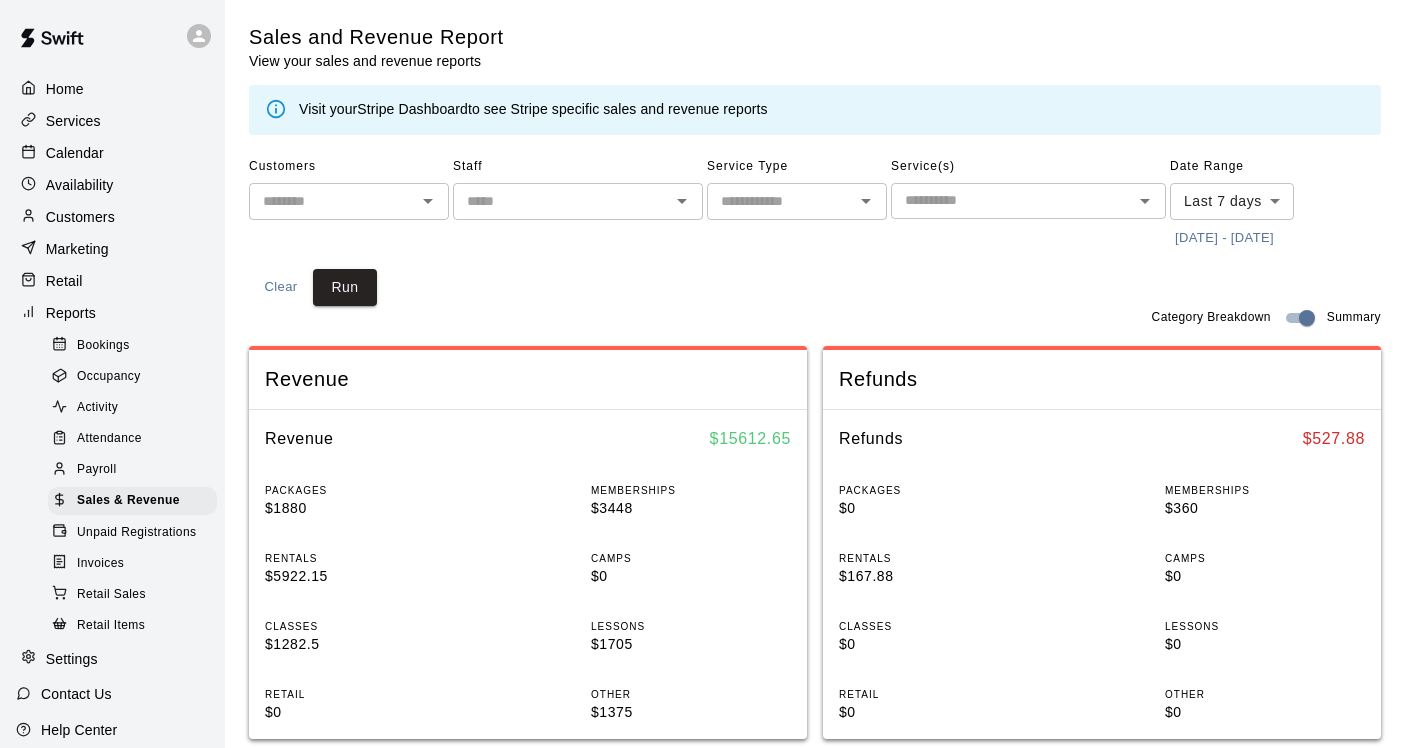click on "Home Services Calendar Availability Customers Marketing Retail Reports Bookings Occupancy Activity Attendance Payroll Sales & Revenue Unpaid Registrations Invoices Retail Sales Retail Items Settings Contact Us Help Center View public page Copy public page link Sales and Revenue Report View your sales and revenue reports Visit your  Stripe Dashboard  to see Stripe specific sales and revenue reports Customers ​ Staff ​ Service Type ​ Service(s) ​ Date Range Last 7 days **** ​ 7/3/2025 - 7/10/2025 Clear Run Category Breakdown Summary   Revenue Revenue $ 15612.65 PACKAGES $1880 MEMBERSHIPS $3448 RENTALS $5922.15 CAMPS $0 CLASSES $1282.5 LESSONS $1705 RETAIL $0 OTHER $1375   Refunds Refunds $ 527.88 PACKAGES $0 MEMBERSHIPS $360 RENTALS $167.88 CAMPS $0 CLASSES $0 LESSONS $0 RETAIL $0 OTHER $0 Export Columns 0 Filters InvoiceId Date Service Name Revenue Category Payment Method Type Stripe Payment Id Coupon Status Subtotal 692750 Jul 10, 2025 at 9:06 AM Jordan Lee Classes CARD CHARGE N/A Paid $110.00 N/A" at bounding box center [707, 747] 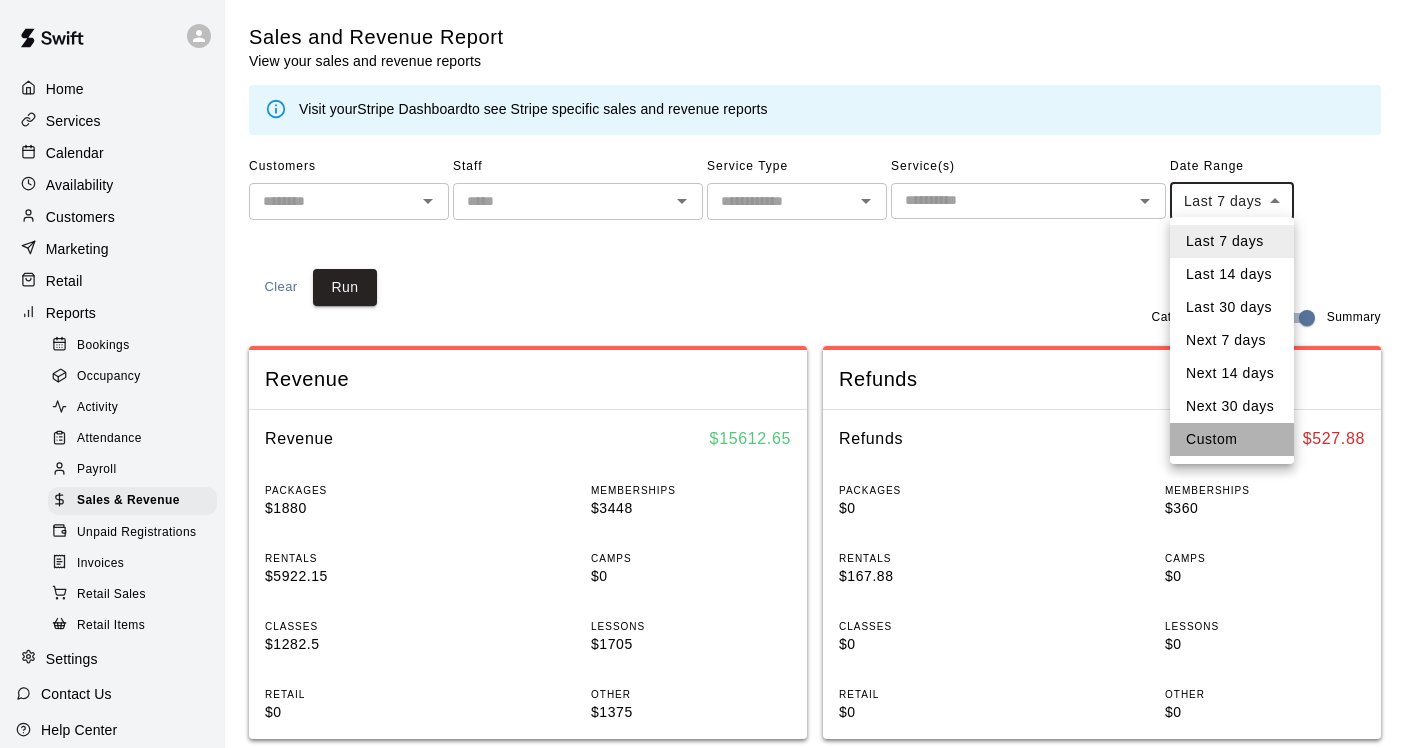 click on "Custom" at bounding box center [1232, 439] 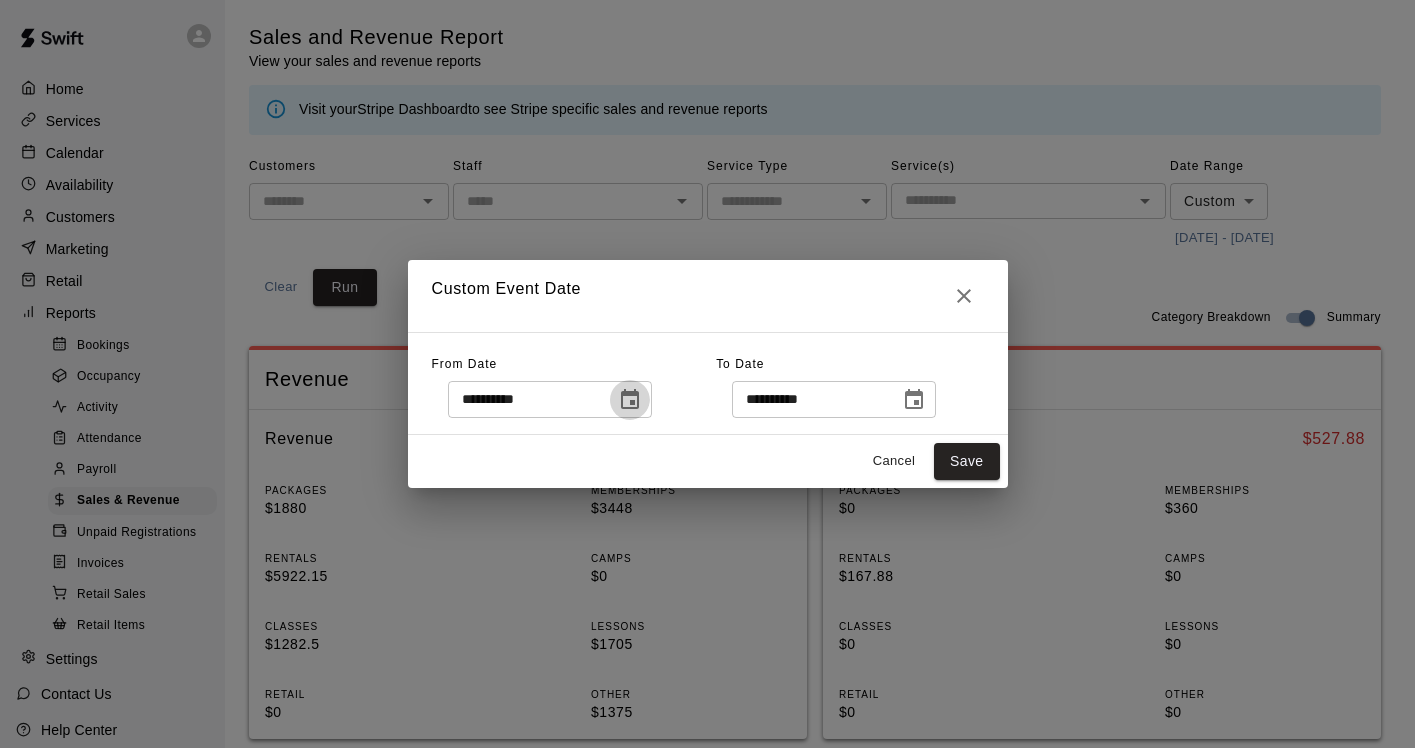 click 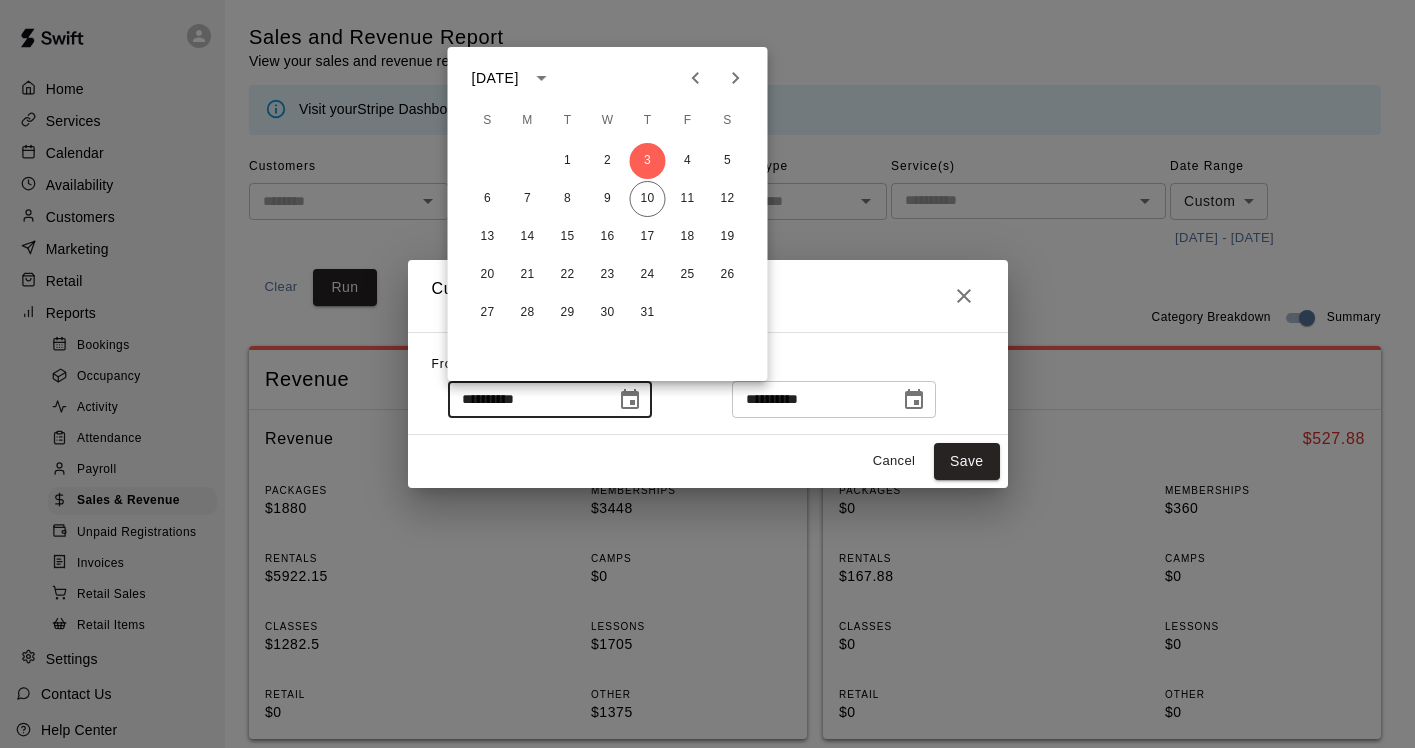 click 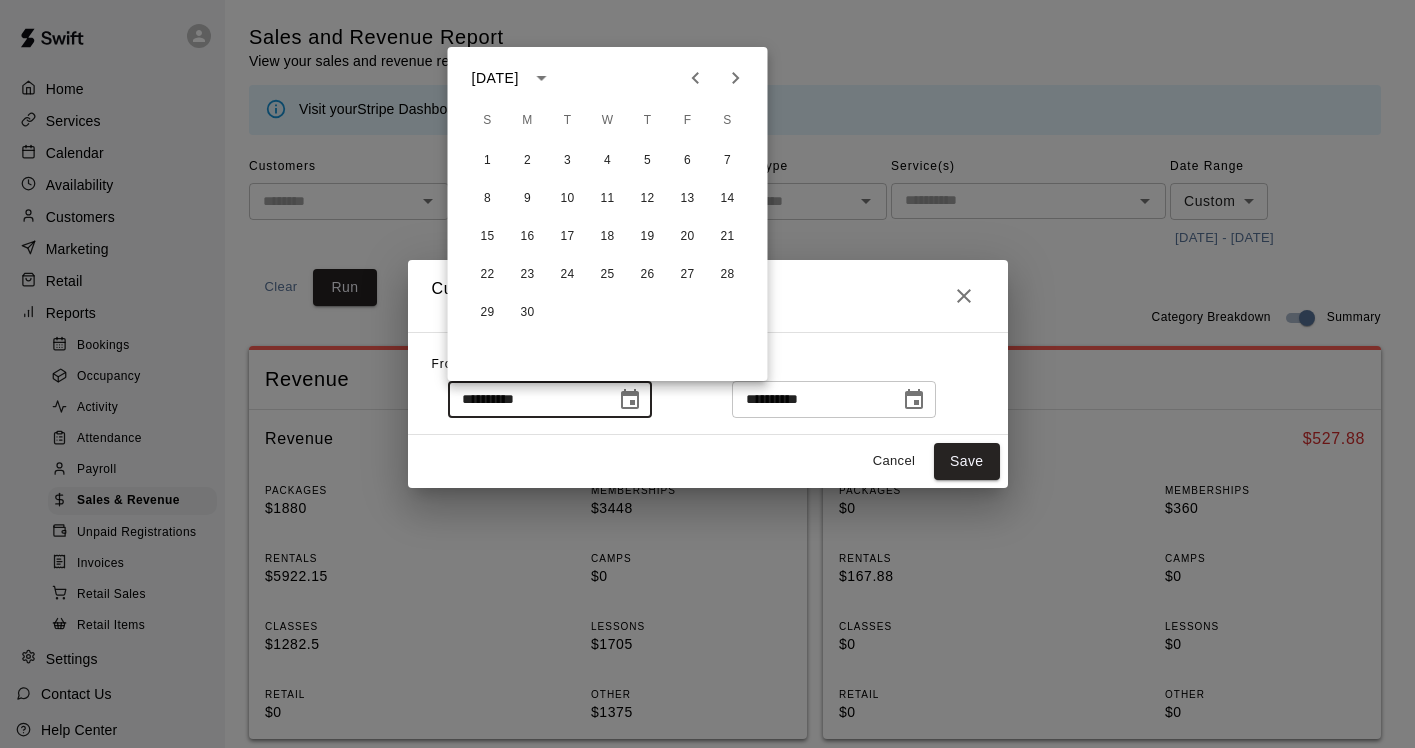 click 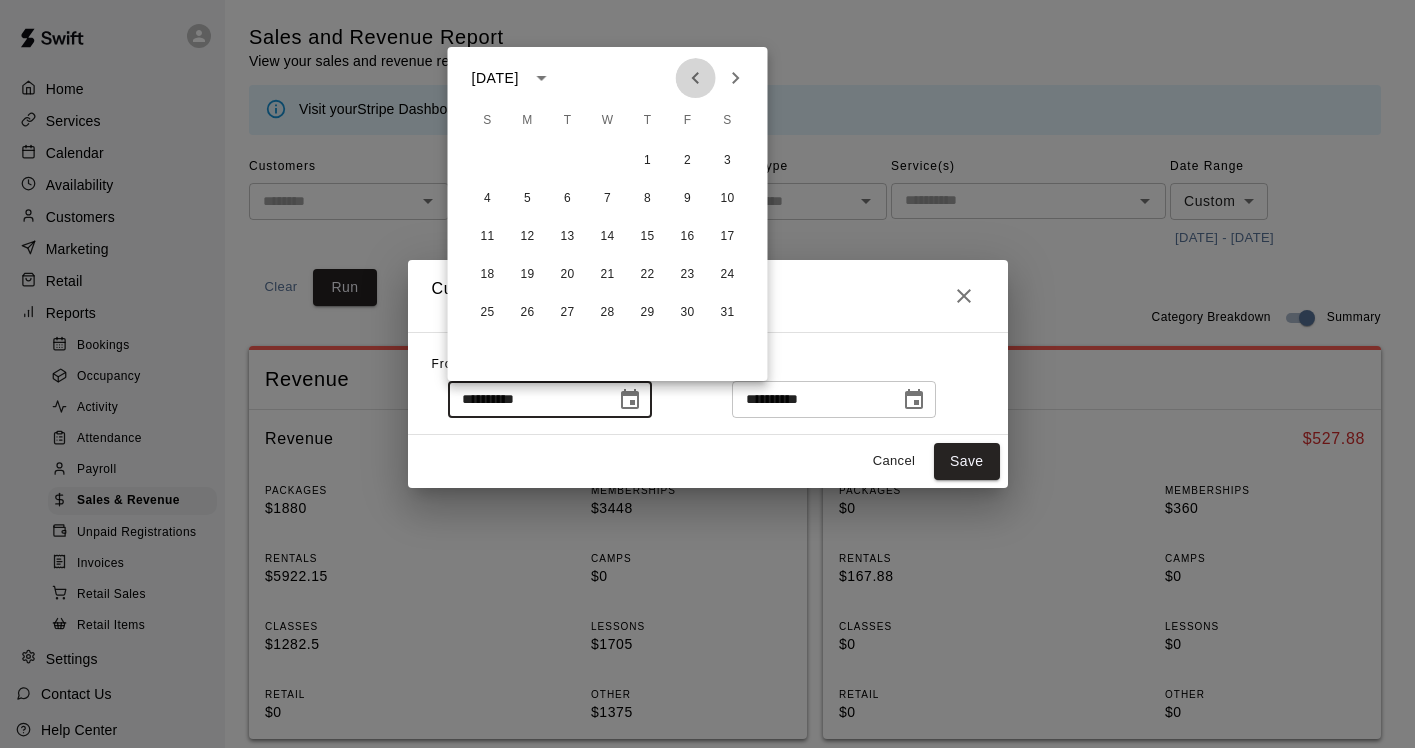 click 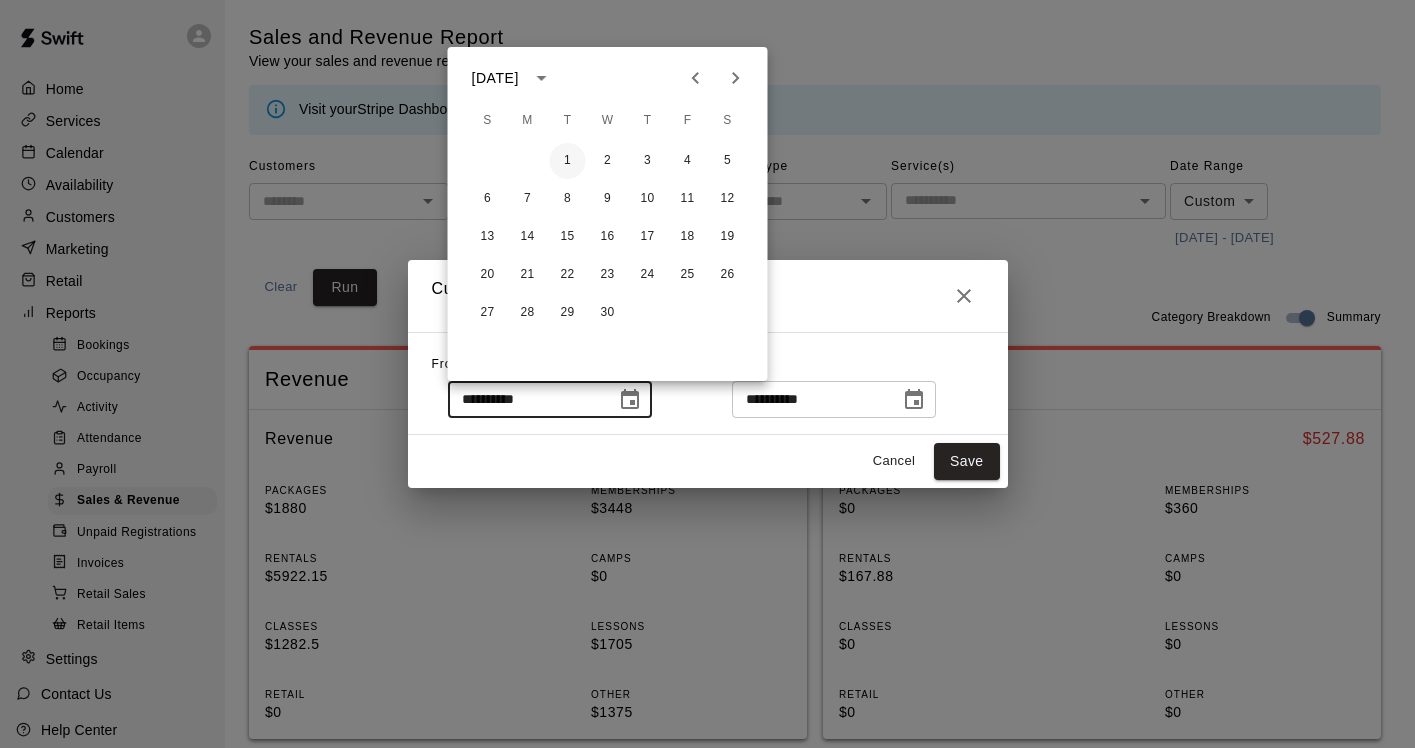 click on "1" at bounding box center [568, 161] 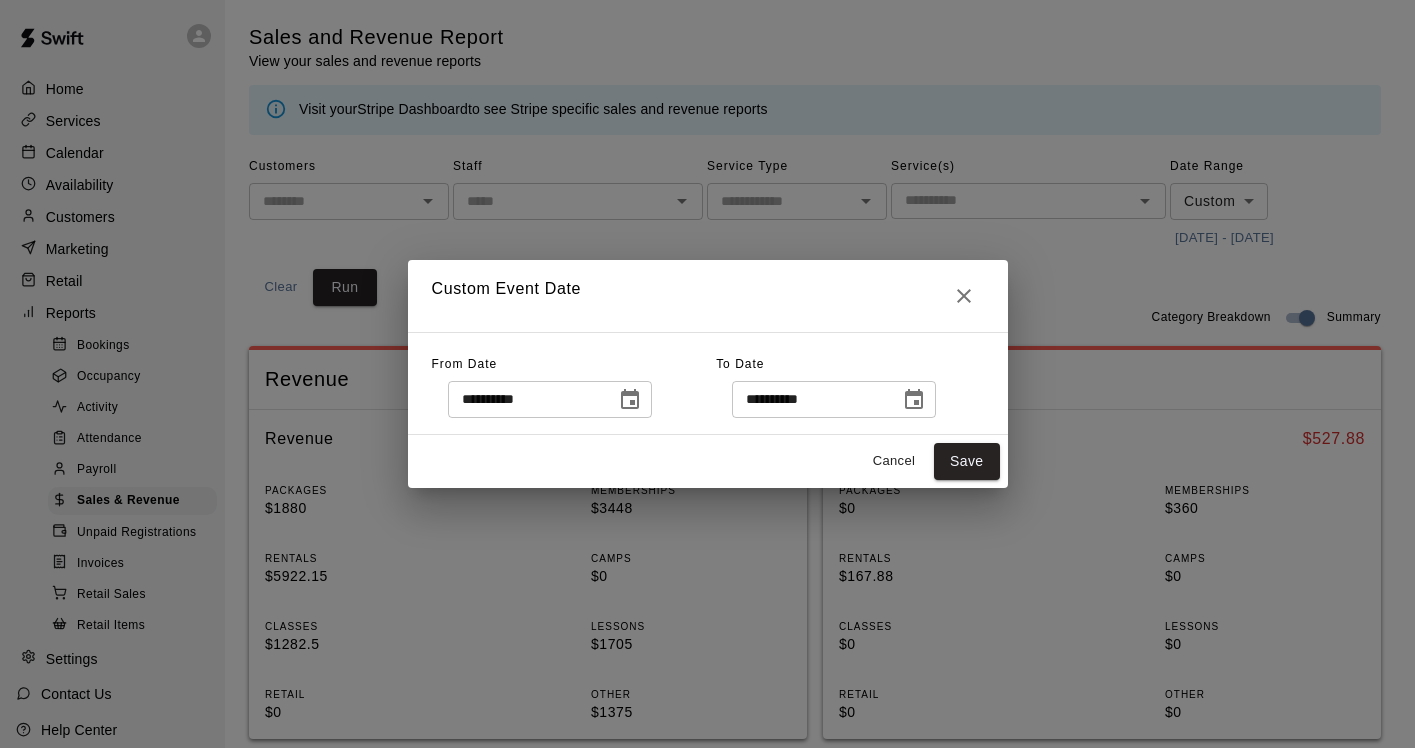click 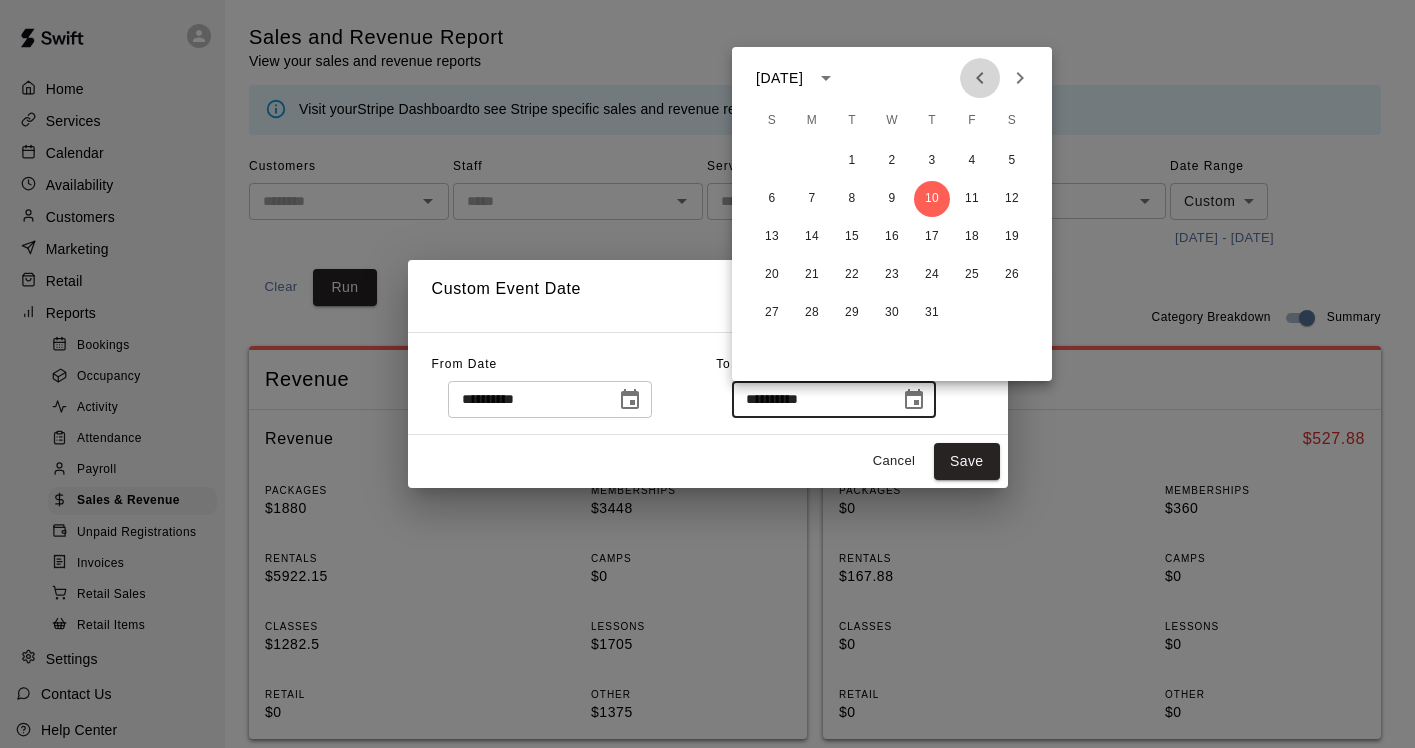 click 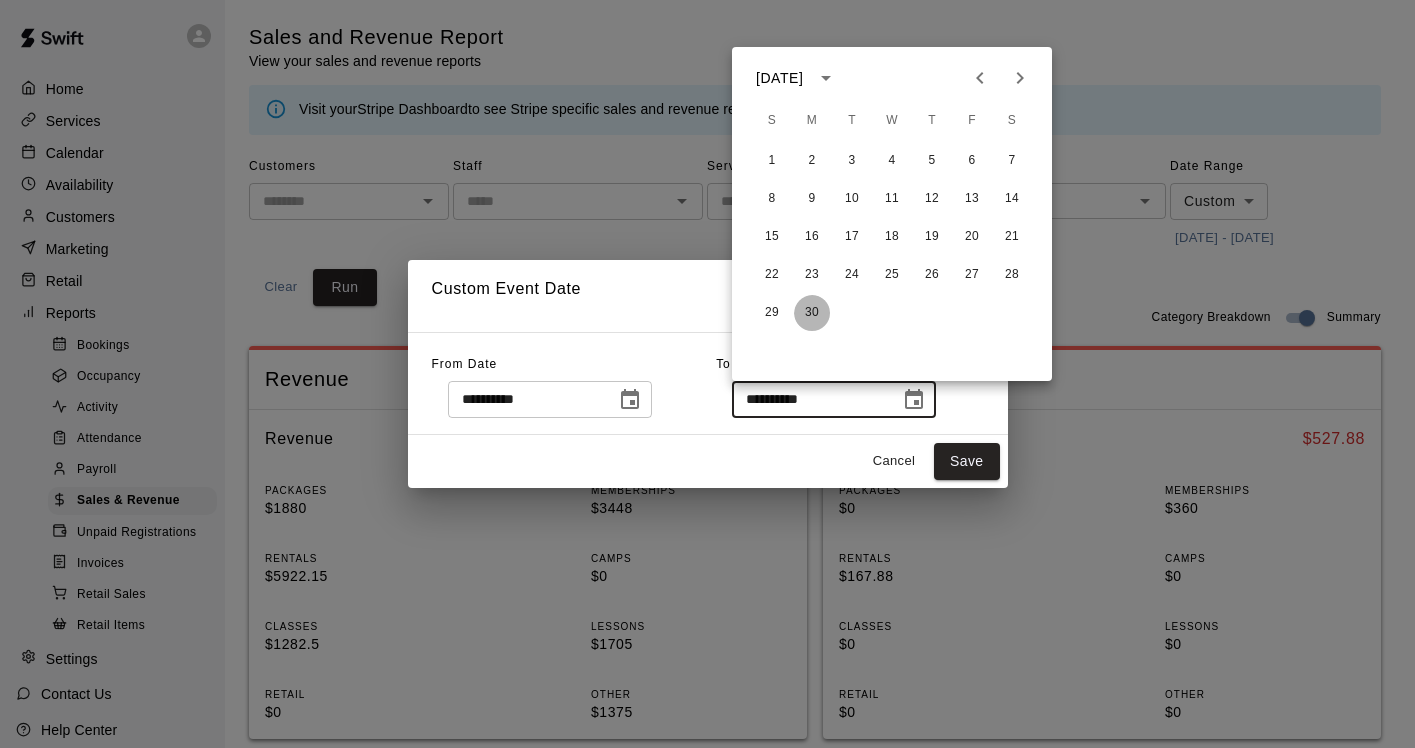 click on "30" at bounding box center [812, 313] 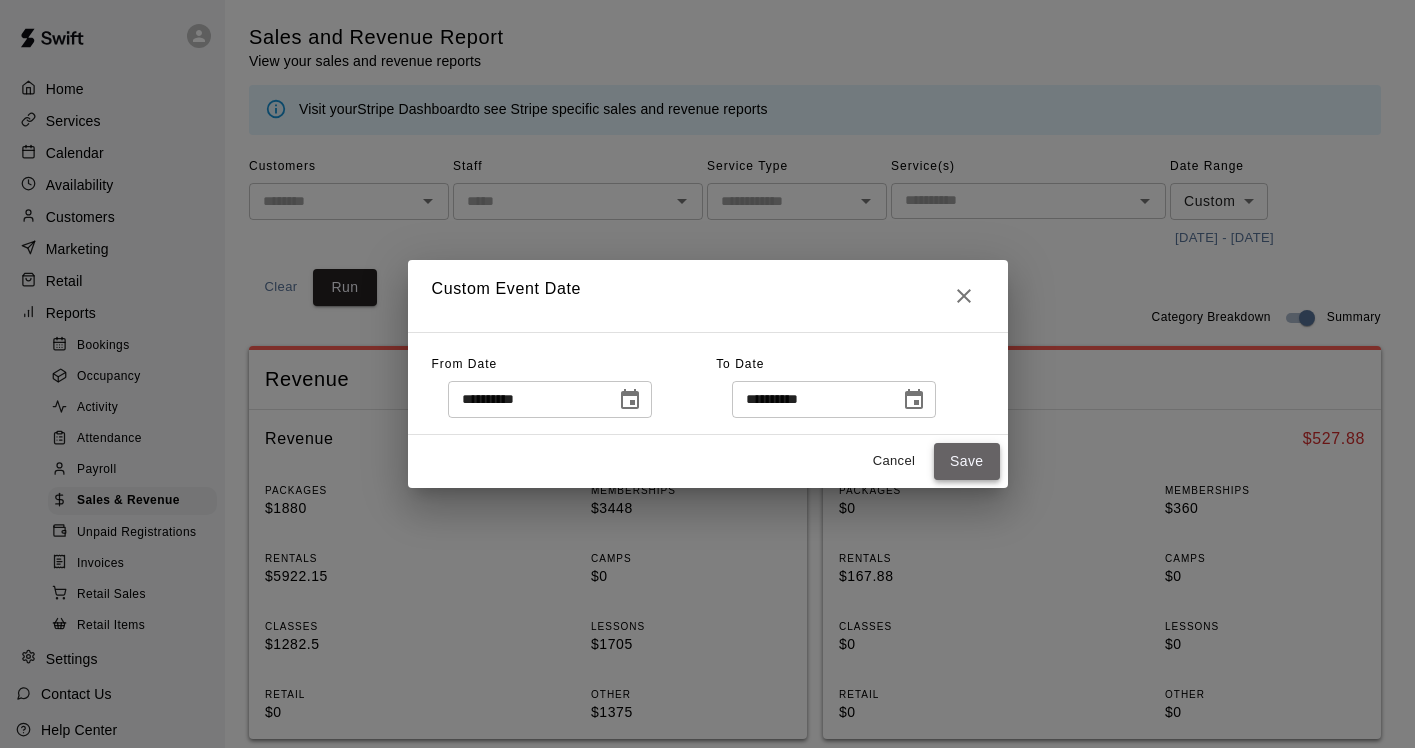 click on "Save" at bounding box center (967, 461) 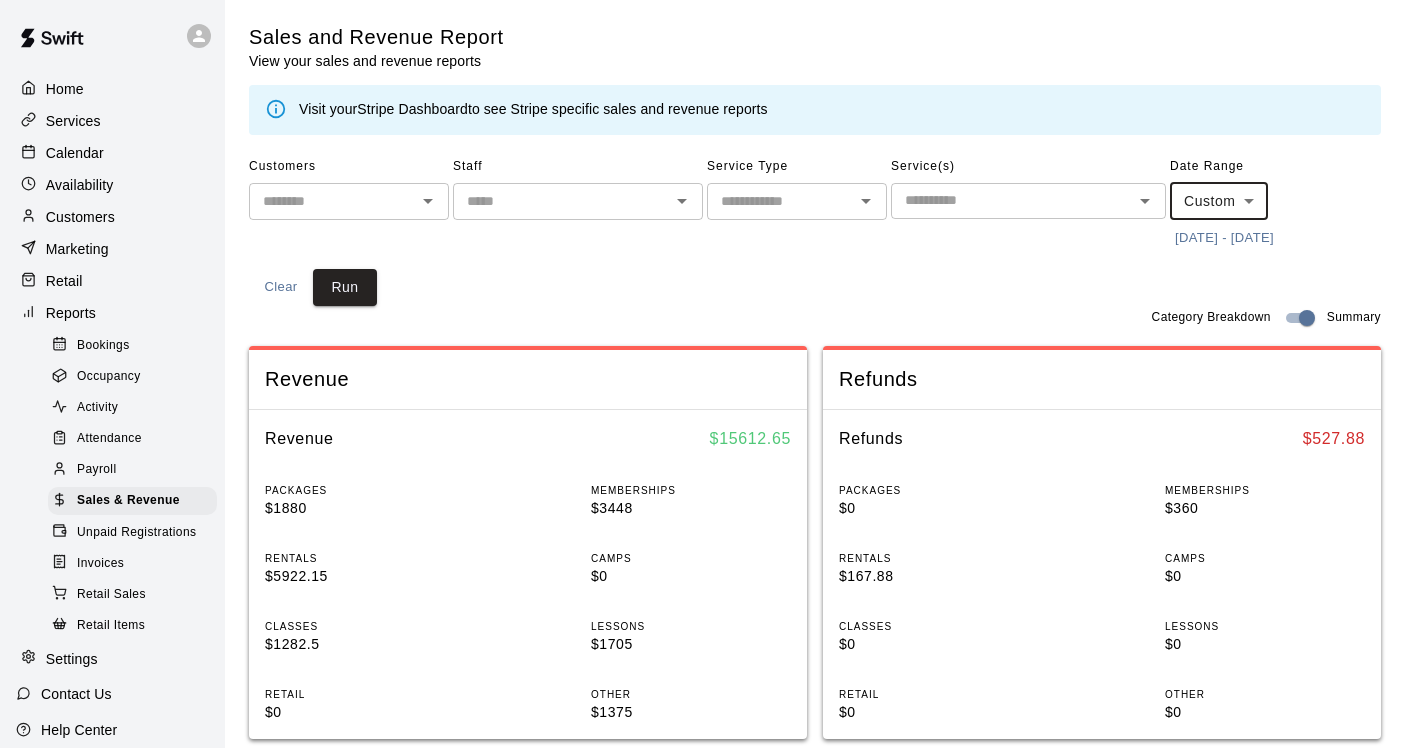 click at bounding box center (780, 201) 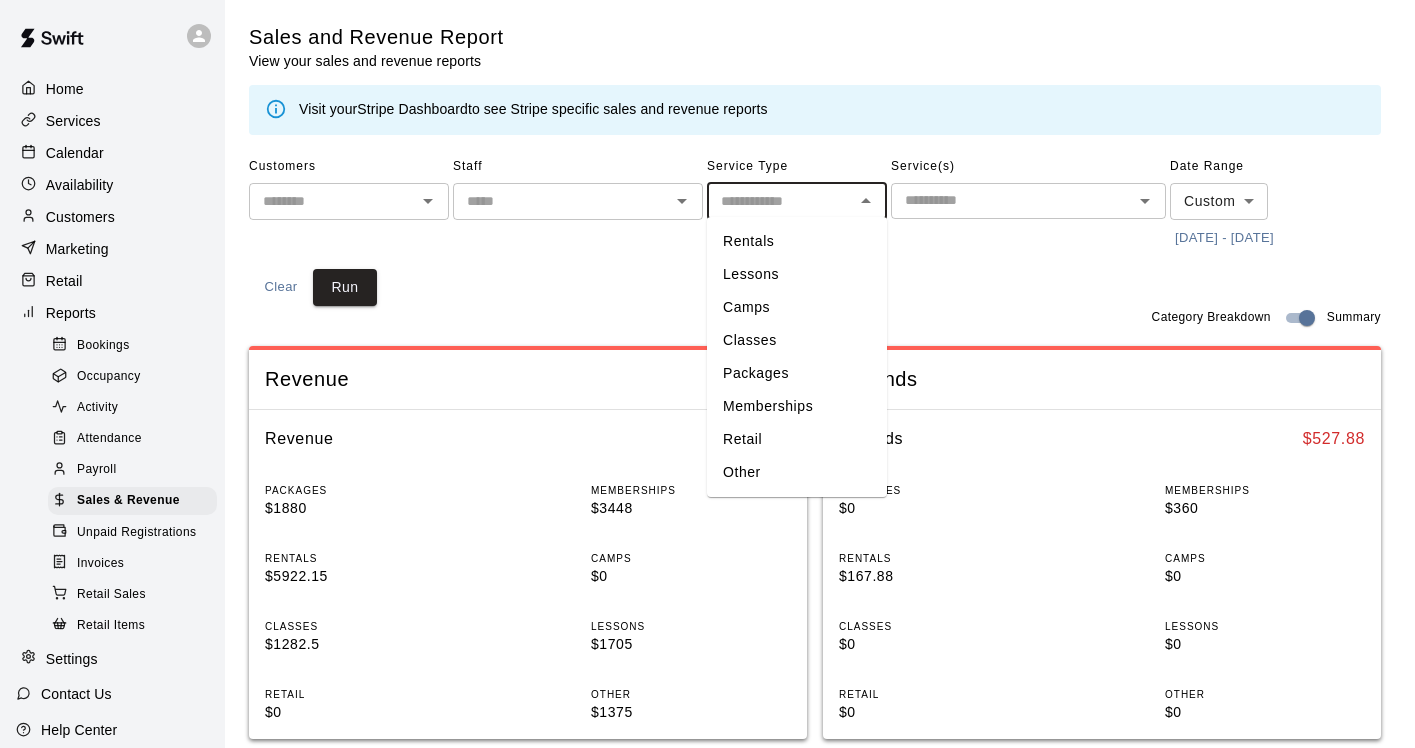 click on "Customers ​ Staff ​ Service Type ​ Rentals Lessons Camps Classes Packages Memberships Retail Other Service(s) ​ Date Range Custom ****** ​ 4/1/2025 - 6/30/2025 Clear Run" at bounding box center [815, 228] 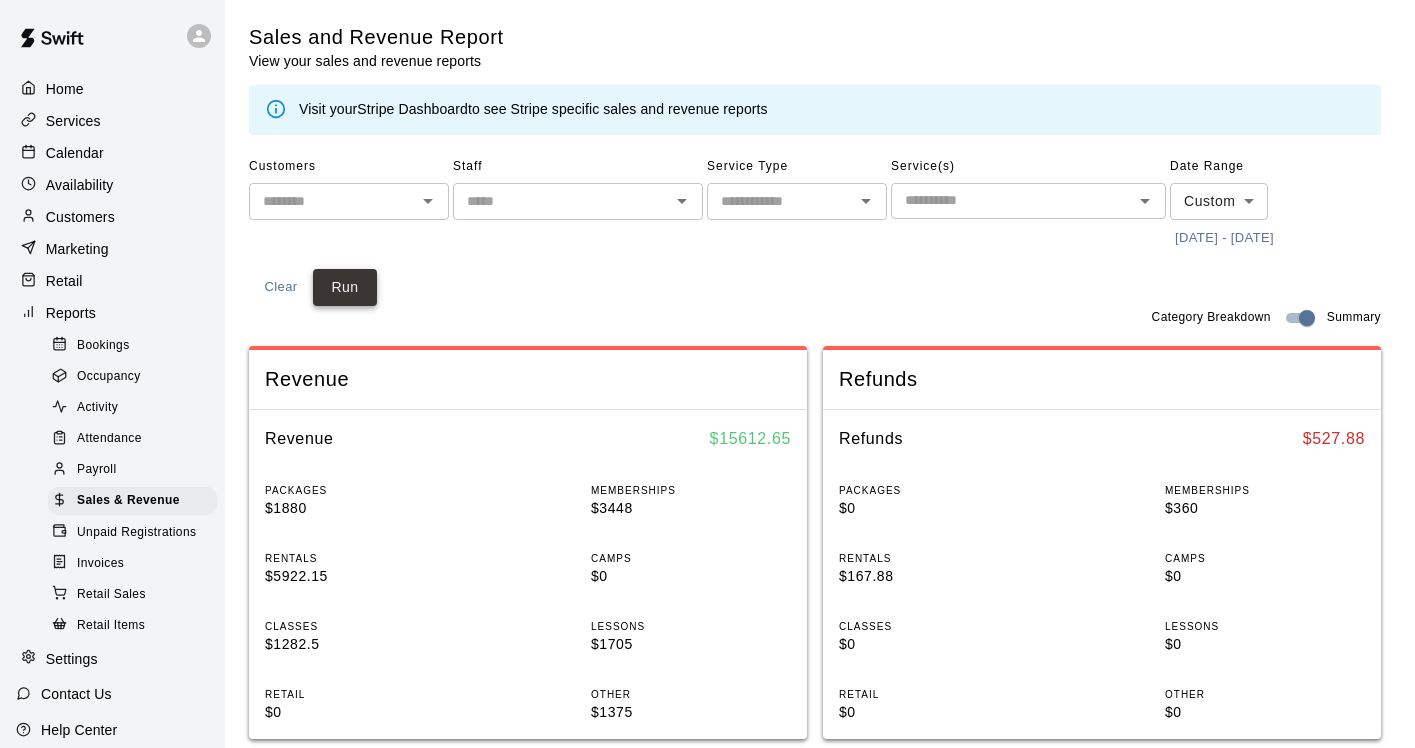 click on "Run" at bounding box center [345, 287] 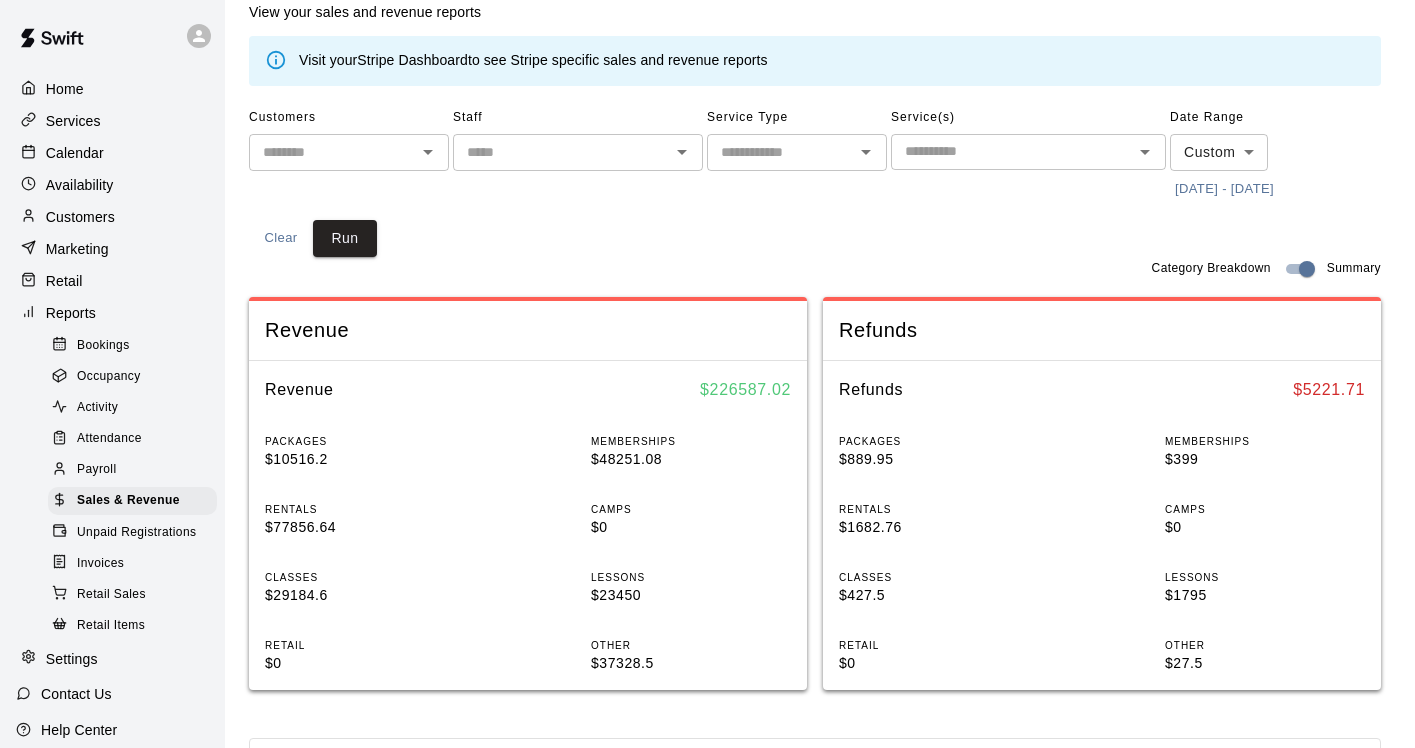 scroll, scrollTop: 68, scrollLeft: 0, axis: vertical 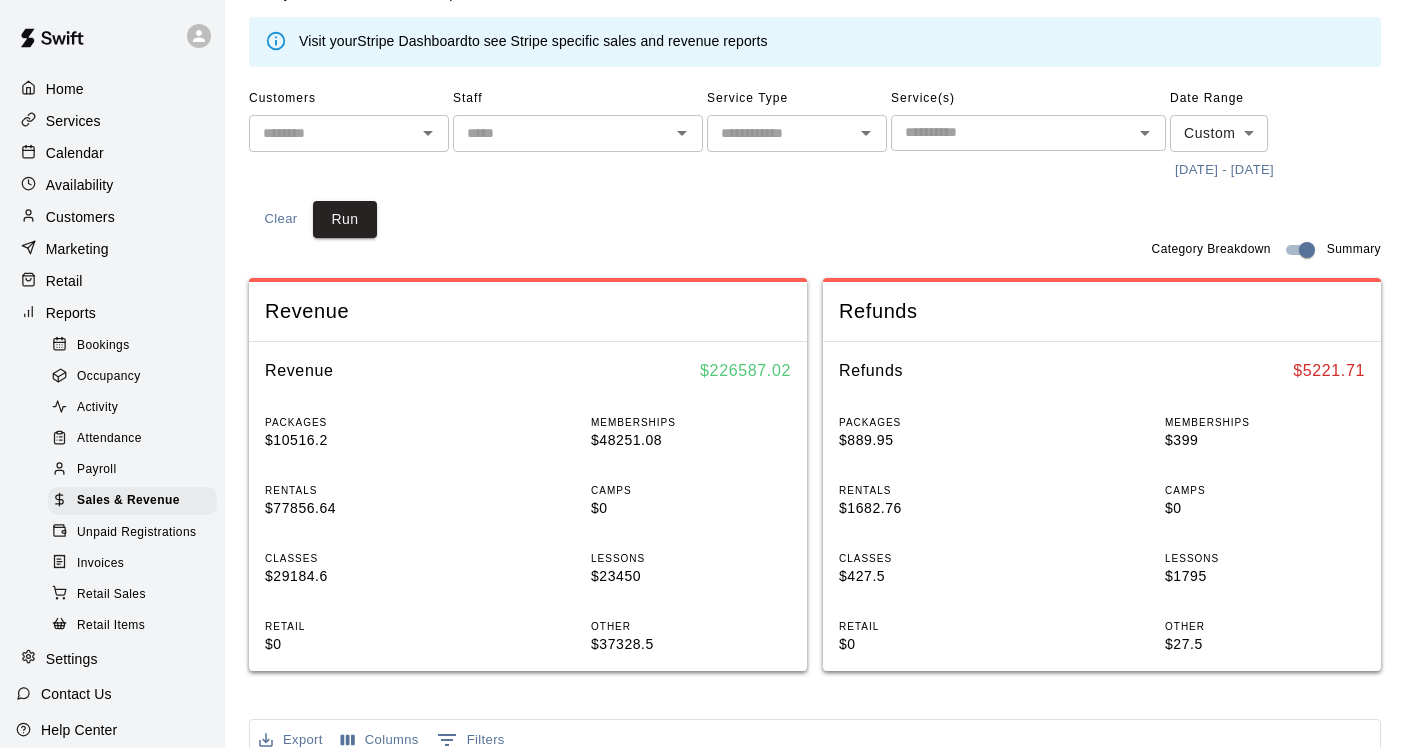 click on "Calendar" at bounding box center (75, 153) 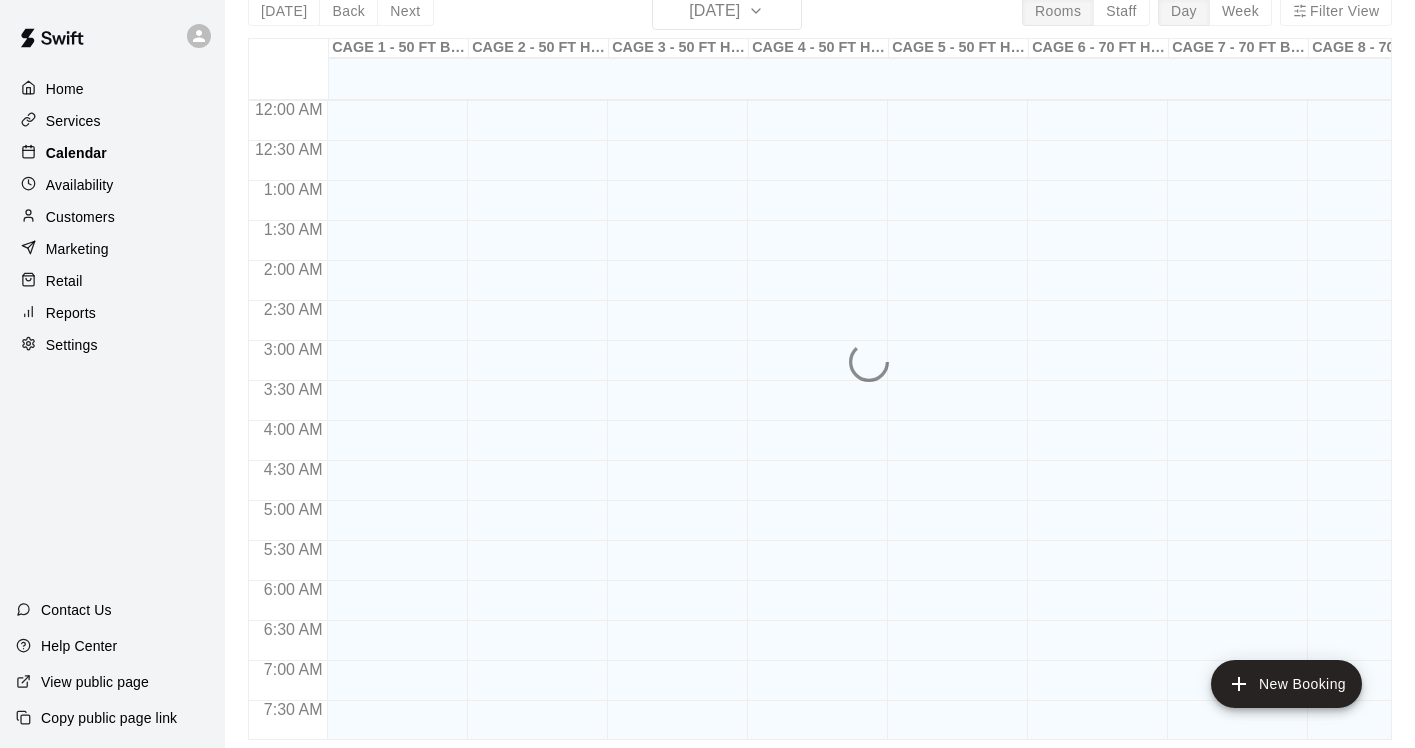 scroll, scrollTop: 0, scrollLeft: 0, axis: both 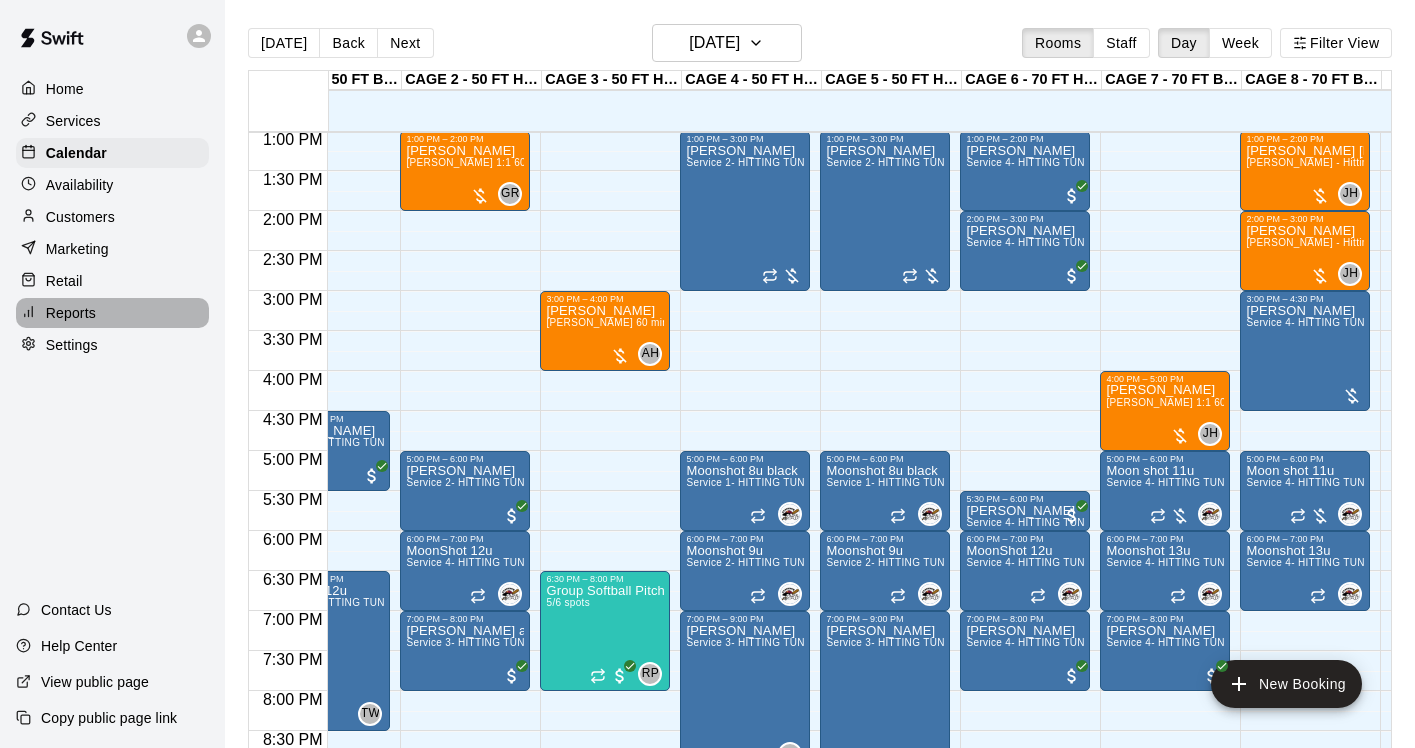 click on "Reports" at bounding box center (71, 313) 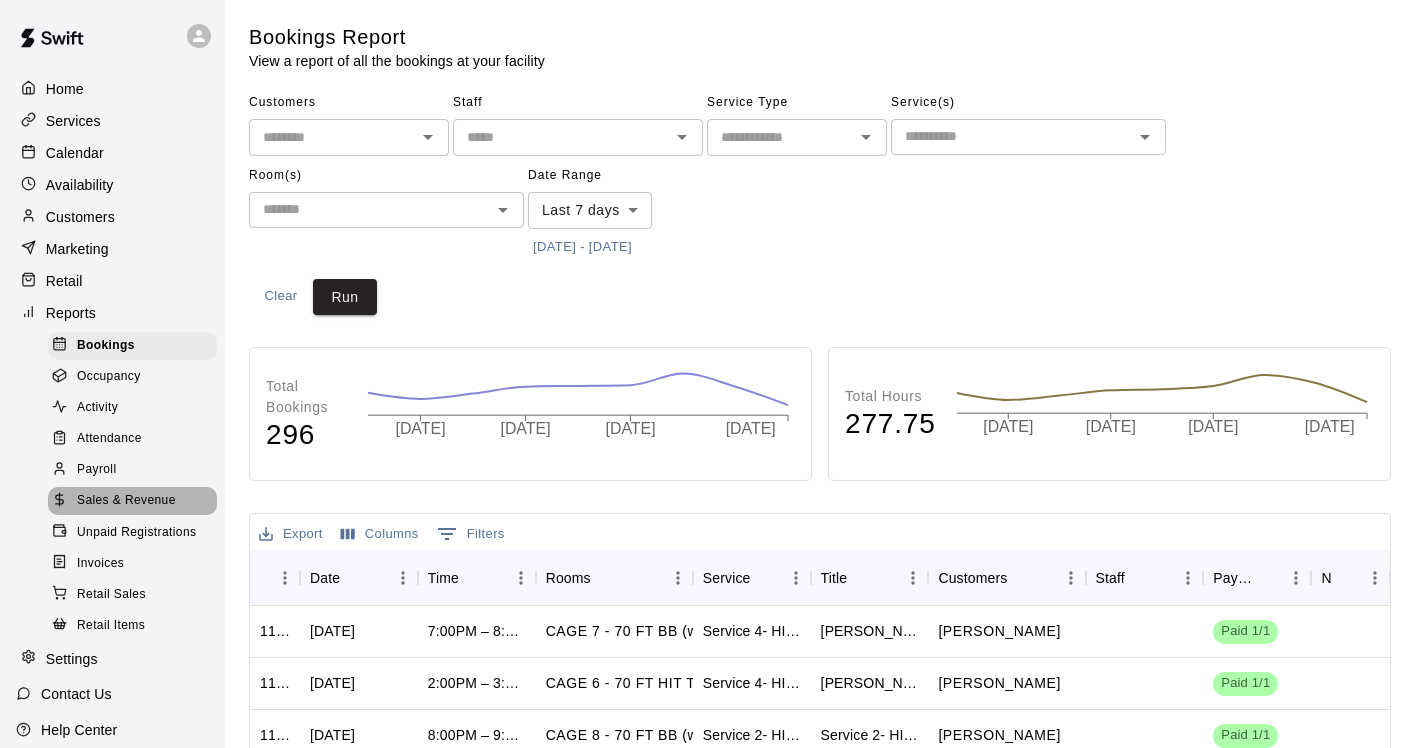 click on "Sales & Revenue" at bounding box center [126, 501] 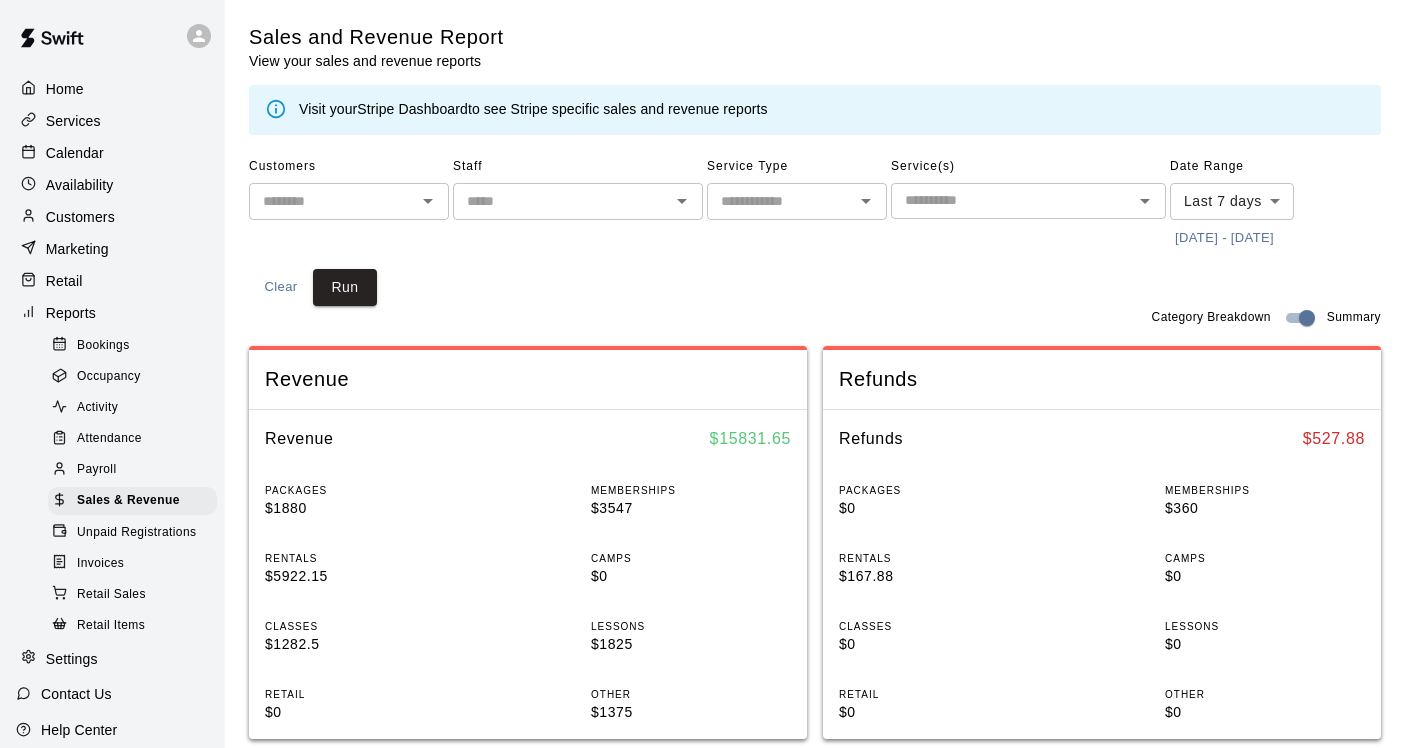 click on "Home Services Calendar Availability Customers Marketing Retail Reports Bookings Occupancy Activity Attendance Payroll Sales & Revenue Unpaid Registrations Invoices Retail Sales Retail Items Settings Contact Us Help Center View public page Copy public page link Sales and Revenue Report View your sales and revenue reports Visit your  Stripe Dashboard  to see Stripe specific sales and revenue reports Customers ​ Staff ​ Service Type ​ Service(s) ​ Date Range Last 7 days **** ​ 7/3/2025 - 7/10/2025 Clear Run Category Breakdown Summary   Revenue Revenue $ 15831.65 PACKAGES $1880 MEMBERSHIPS $3547 RENTALS $5922.15 CAMPS $0 CLASSES $1282.5 LESSONS $1825 RETAIL $0 OTHER $1375   Refunds Refunds $ 527.88 PACKAGES $0 MEMBERSHIPS $360 RENTALS $167.88 CAMPS $0 CLASSES $0 LESSONS $0 RETAIL $0 OTHER $0 Export Columns 0 Filters InvoiceId Date Service Name Revenue Category Payment Method Type Stripe Payment Id Coupon Status Subtotal 692829 Jul 10, 2025 at 9:56 AM Vanessa Ott Lessons CARD CHARGE N/A Paid $120.00 CARD" at bounding box center (707, 747) 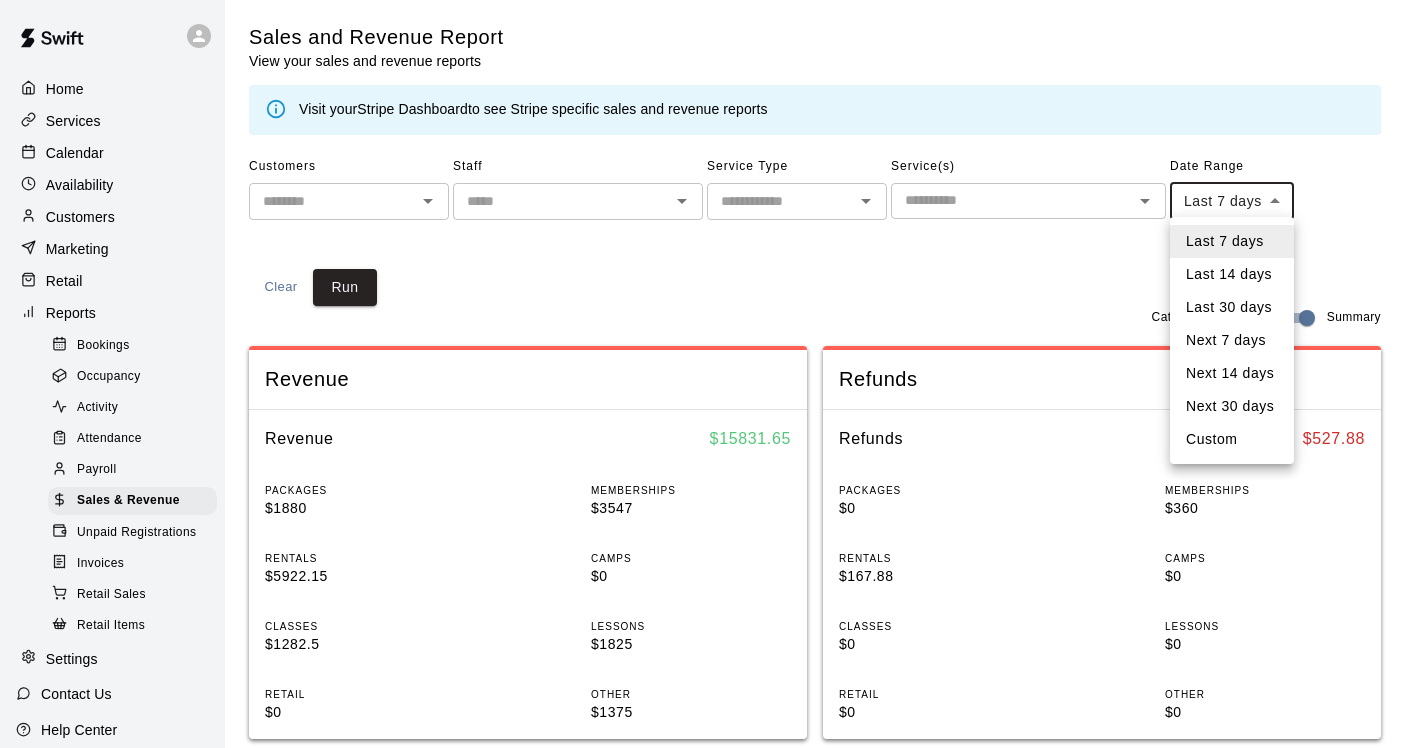 click on "Custom" at bounding box center (1232, 439) 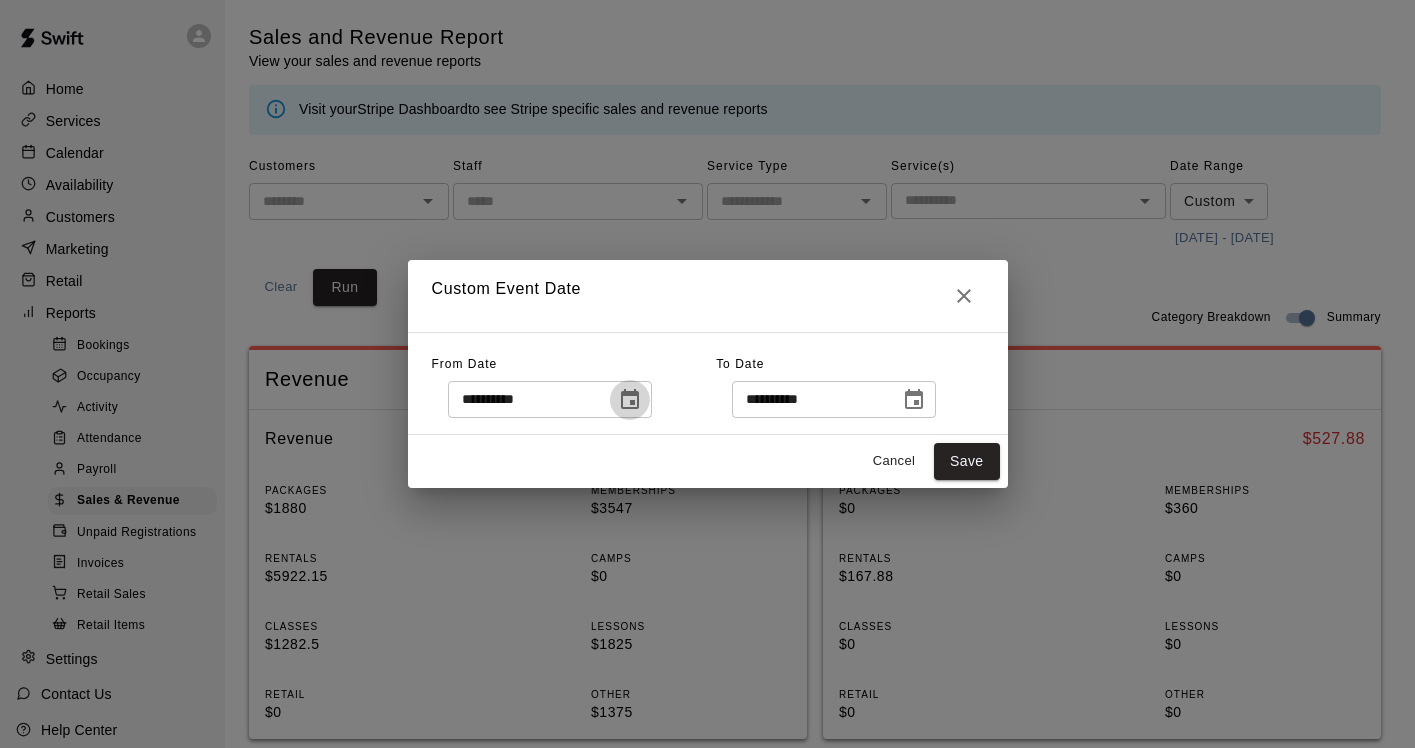 click 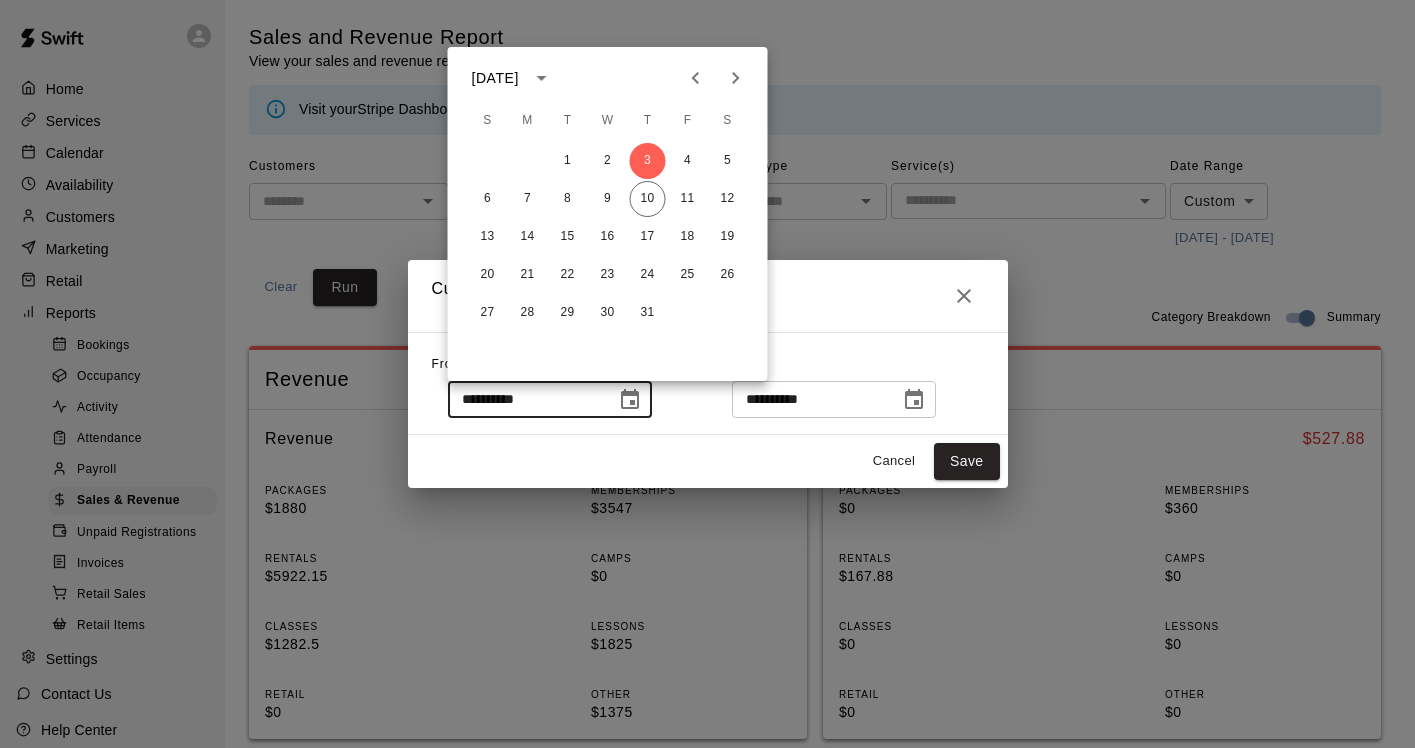 click 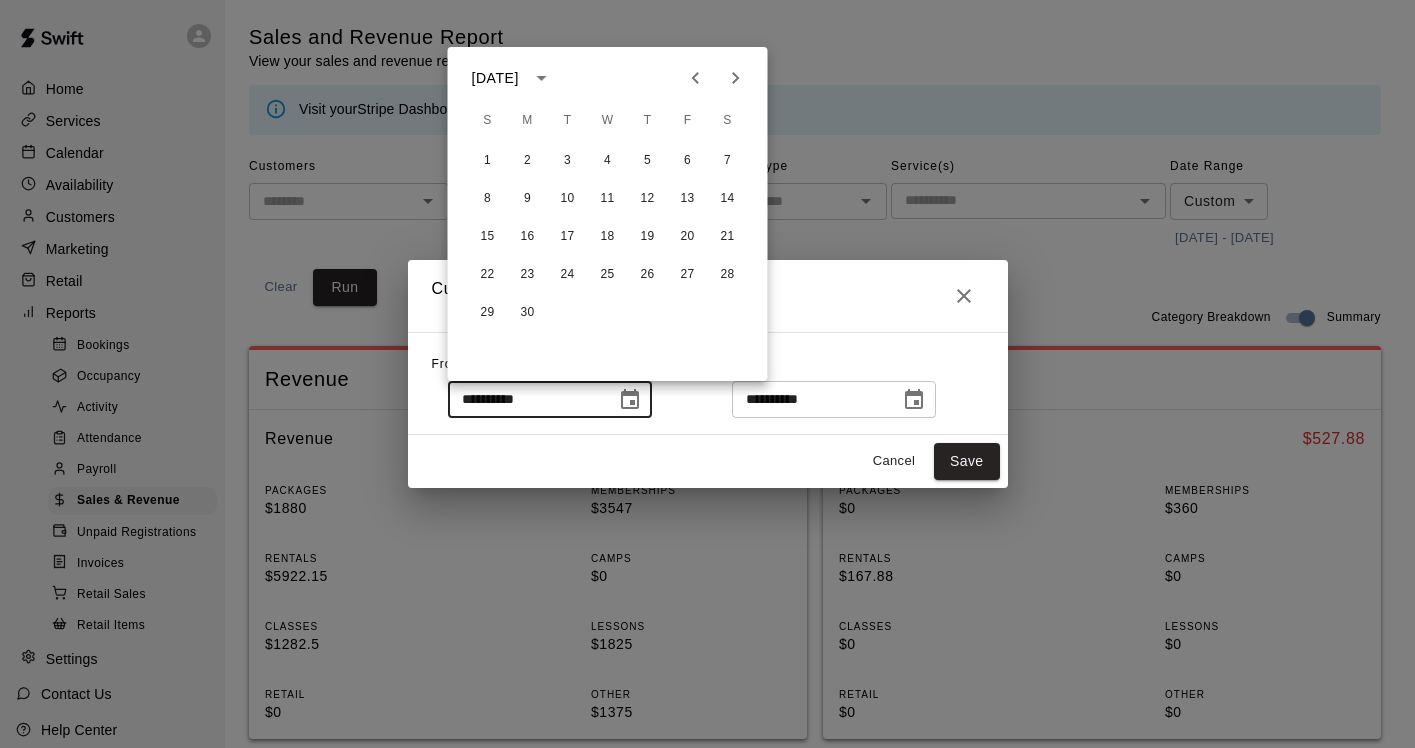click 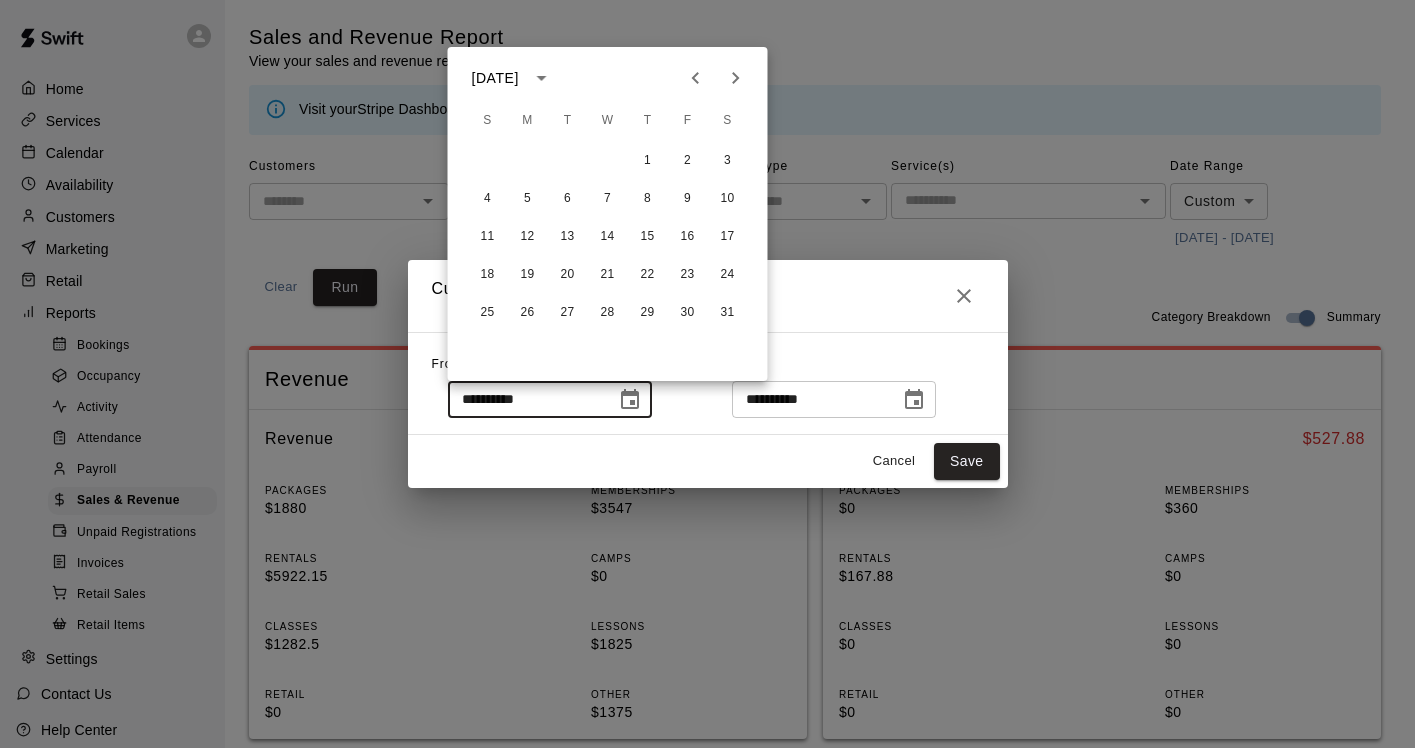 click 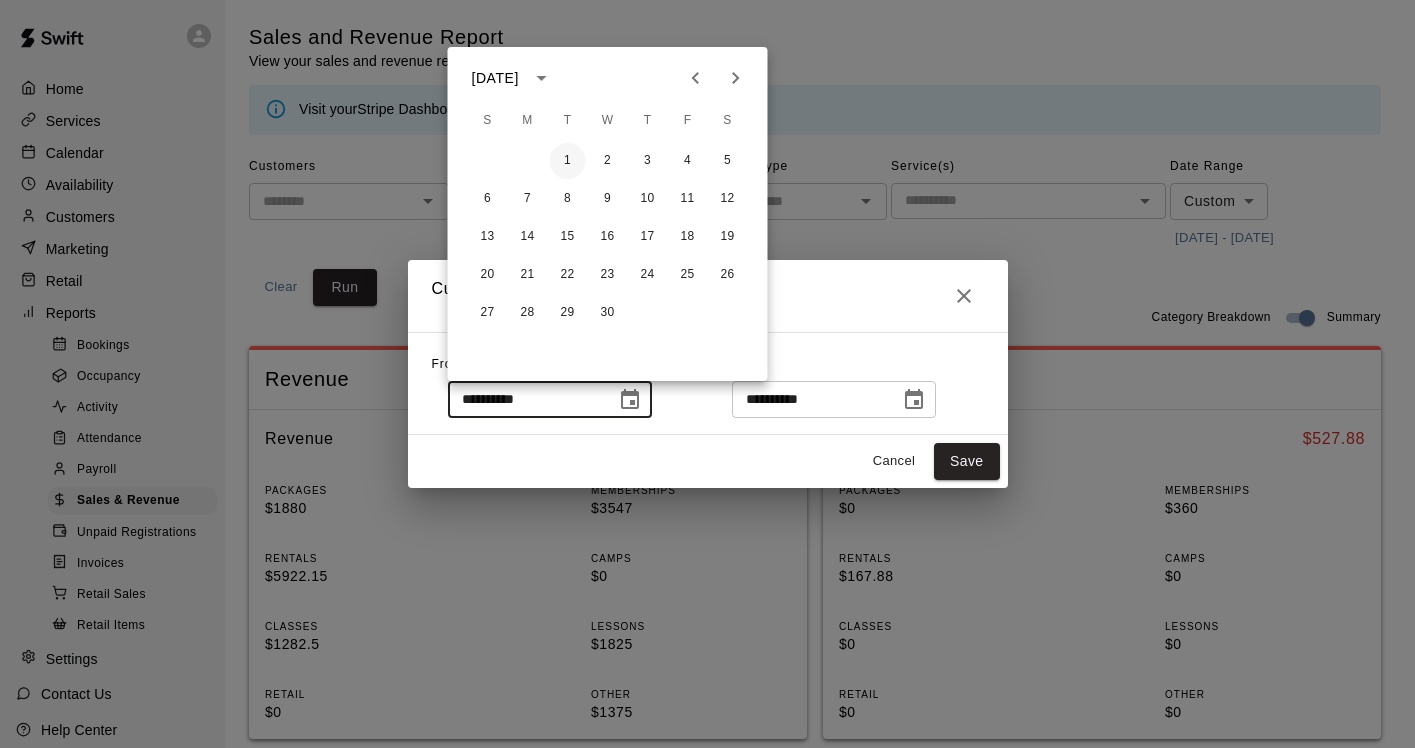 click on "1" at bounding box center (568, 161) 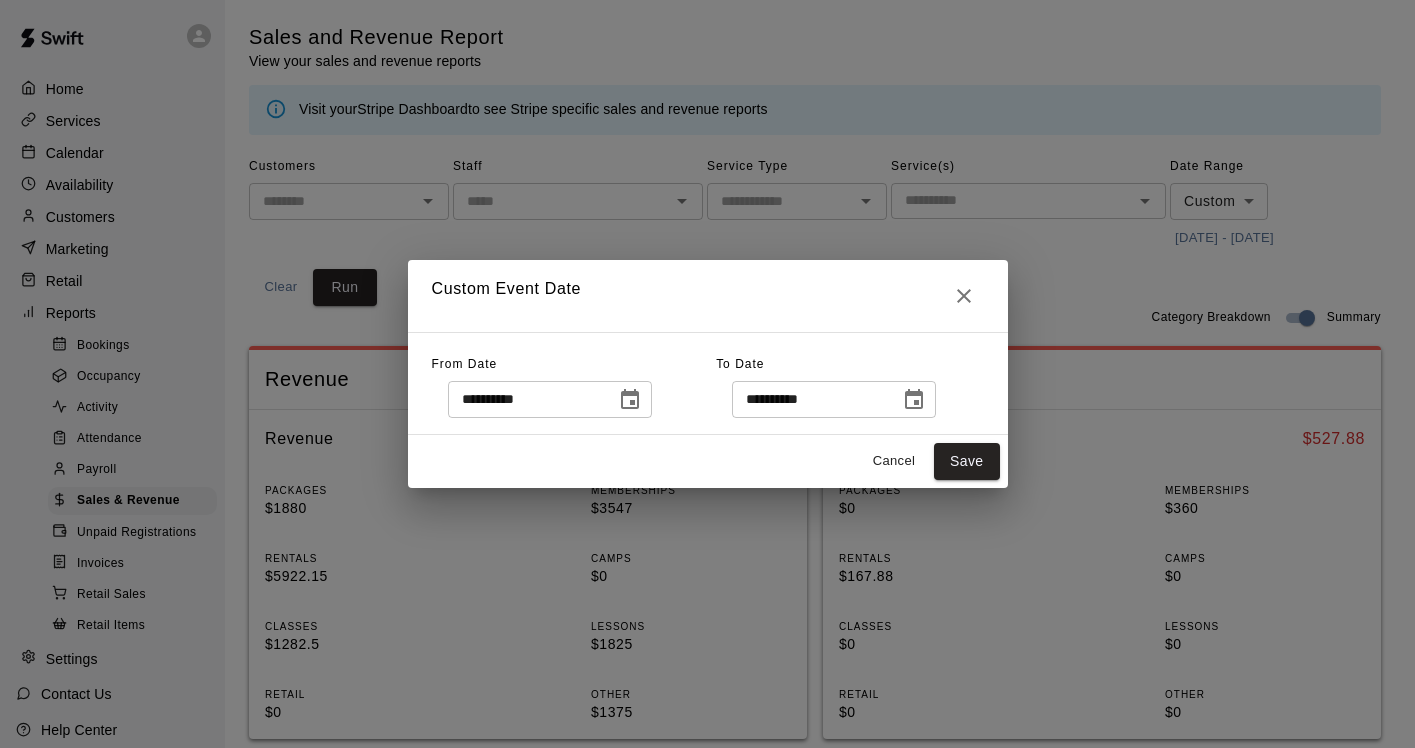 click 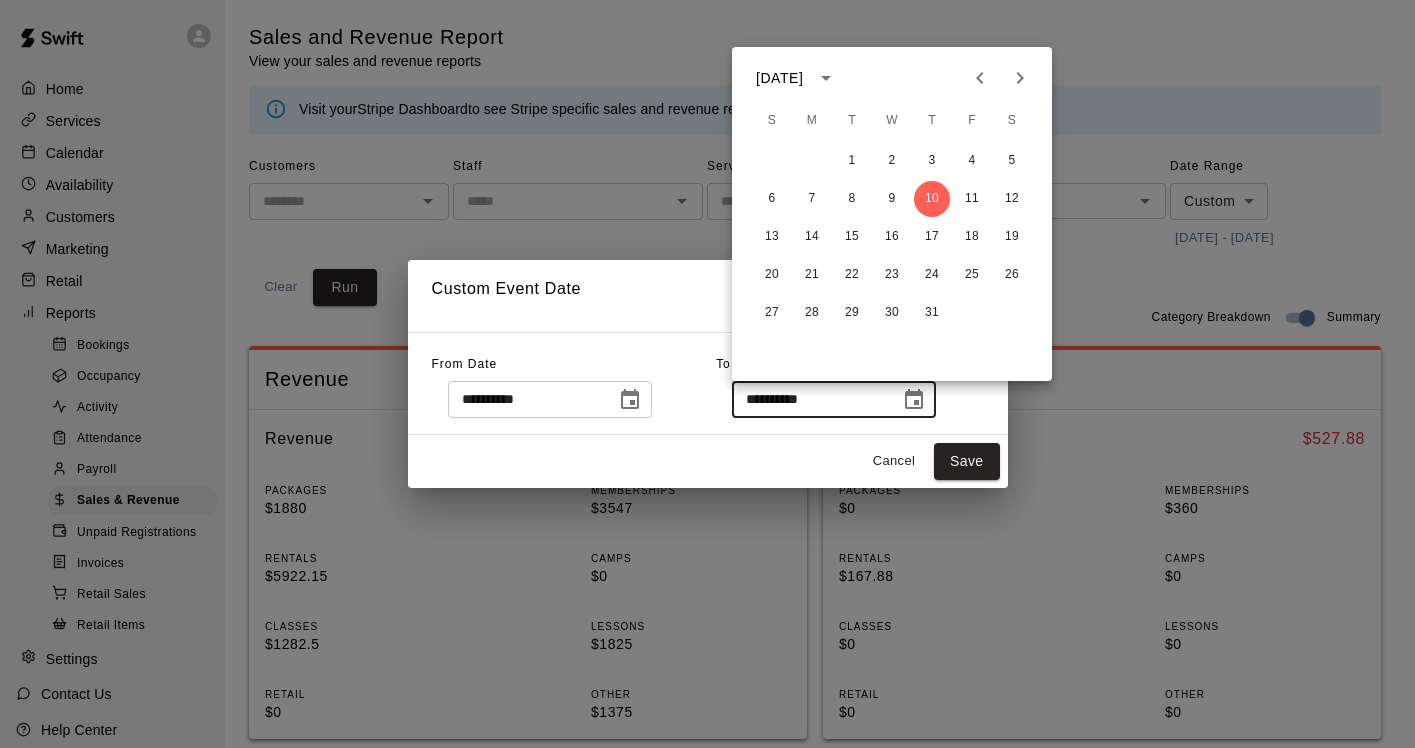 click 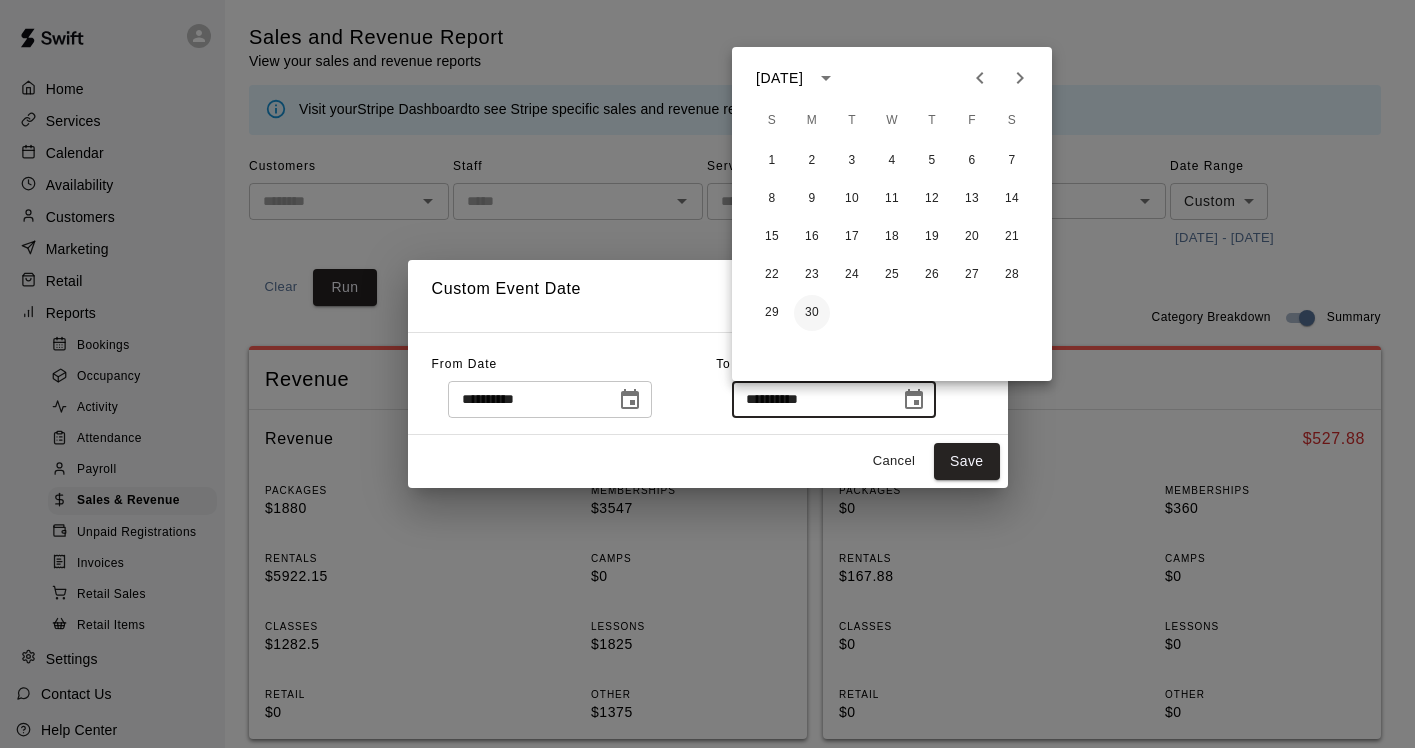 click on "30" at bounding box center (812, 313) 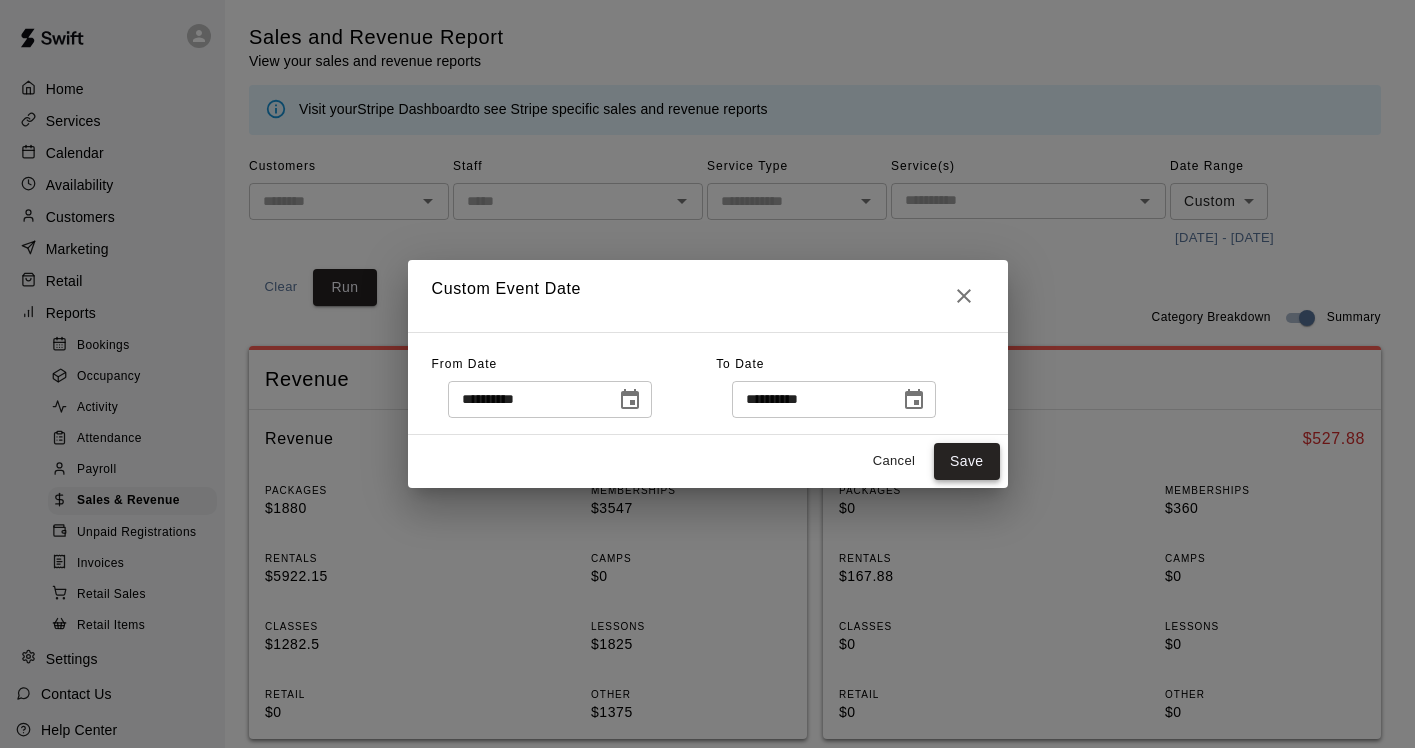 click on "Save" at bounding box center (967, 461) 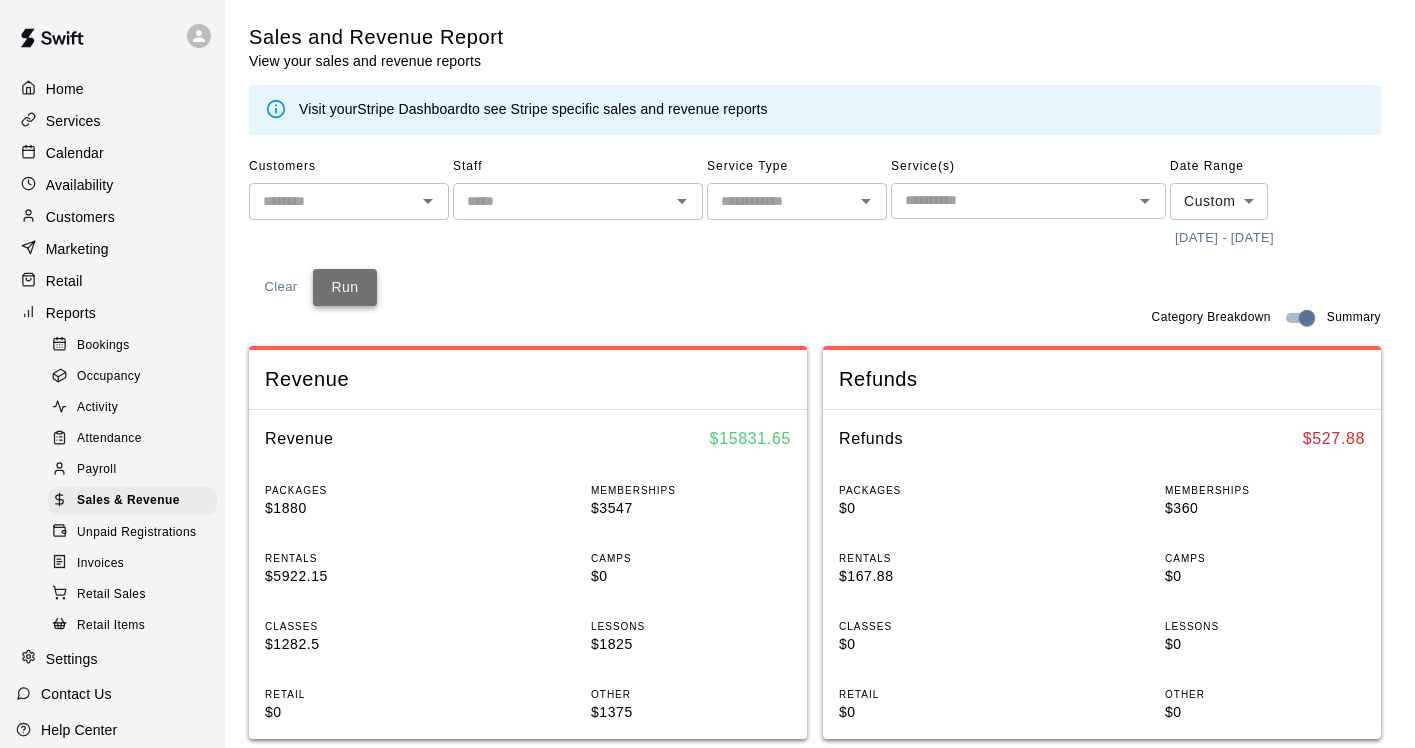 click on "Run" at bounding box center (345, 287) 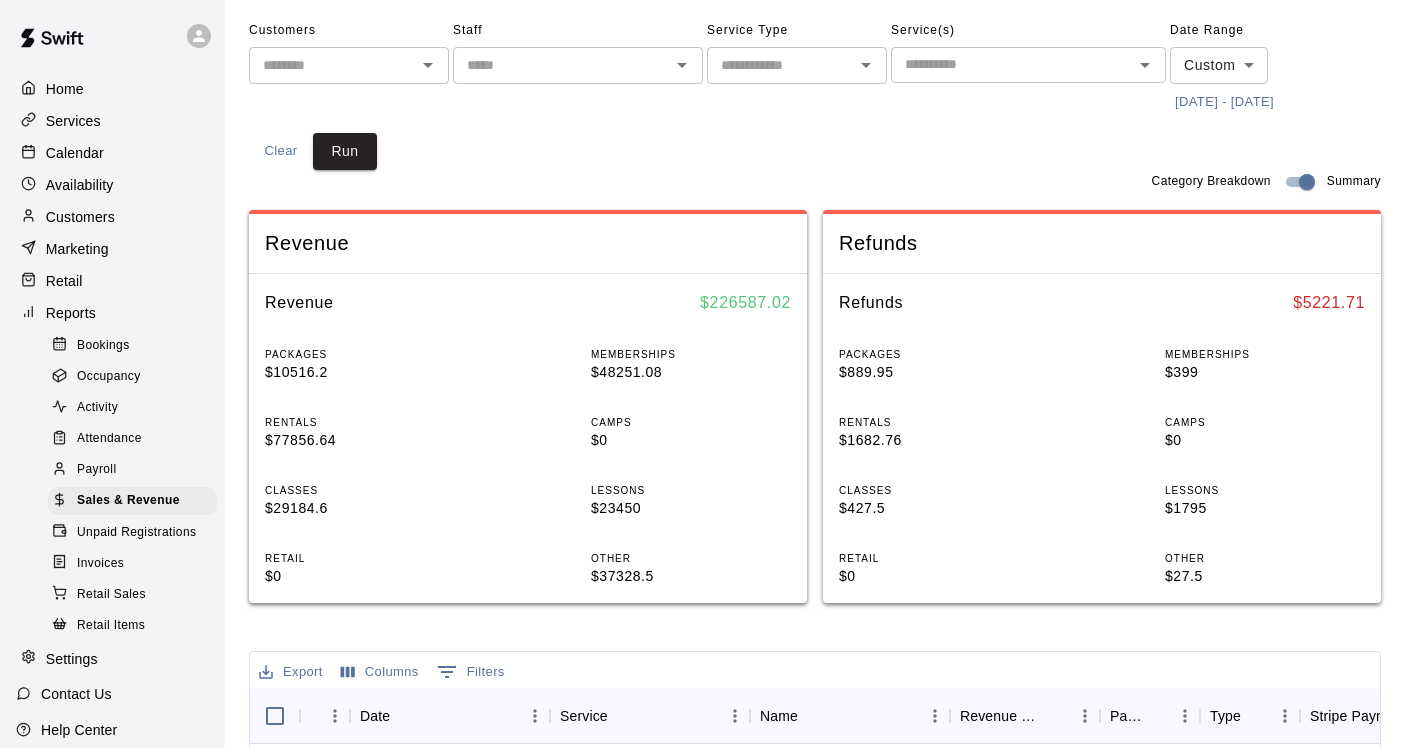 scroll, scrollTop: 143, scrollLeft: 0, axis: vertical 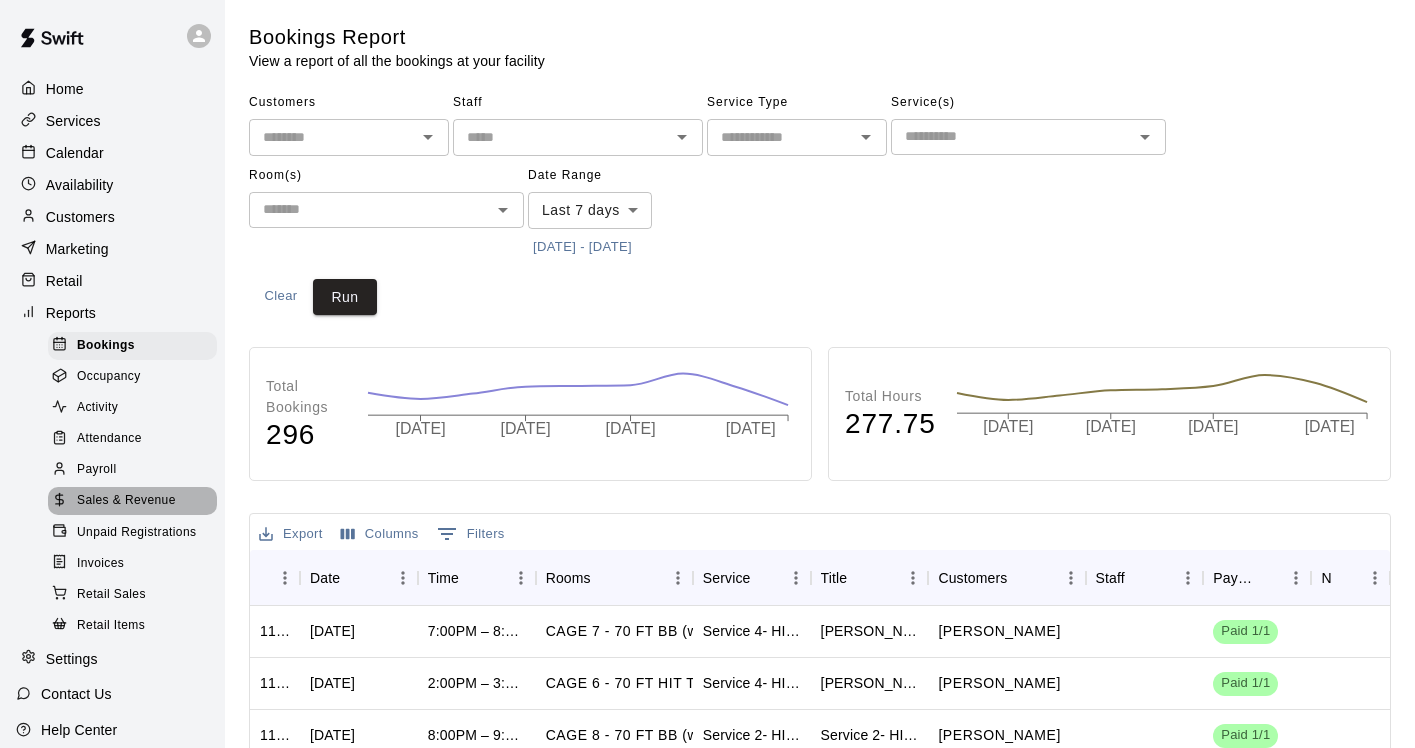 click on "Sales & Revenue" at bounding box center (126, 501) 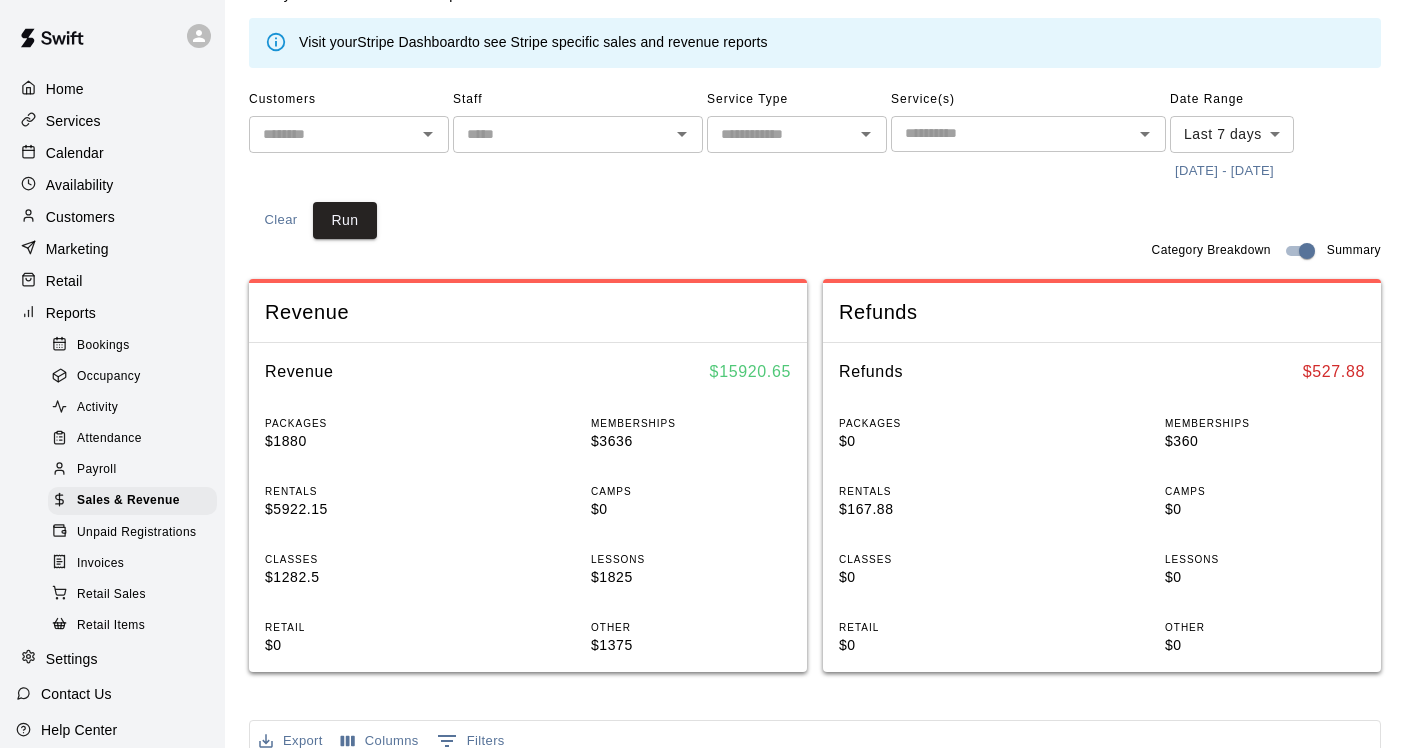 scroll, scrollTop: 74, scrollLeft: 0, axis: vertical 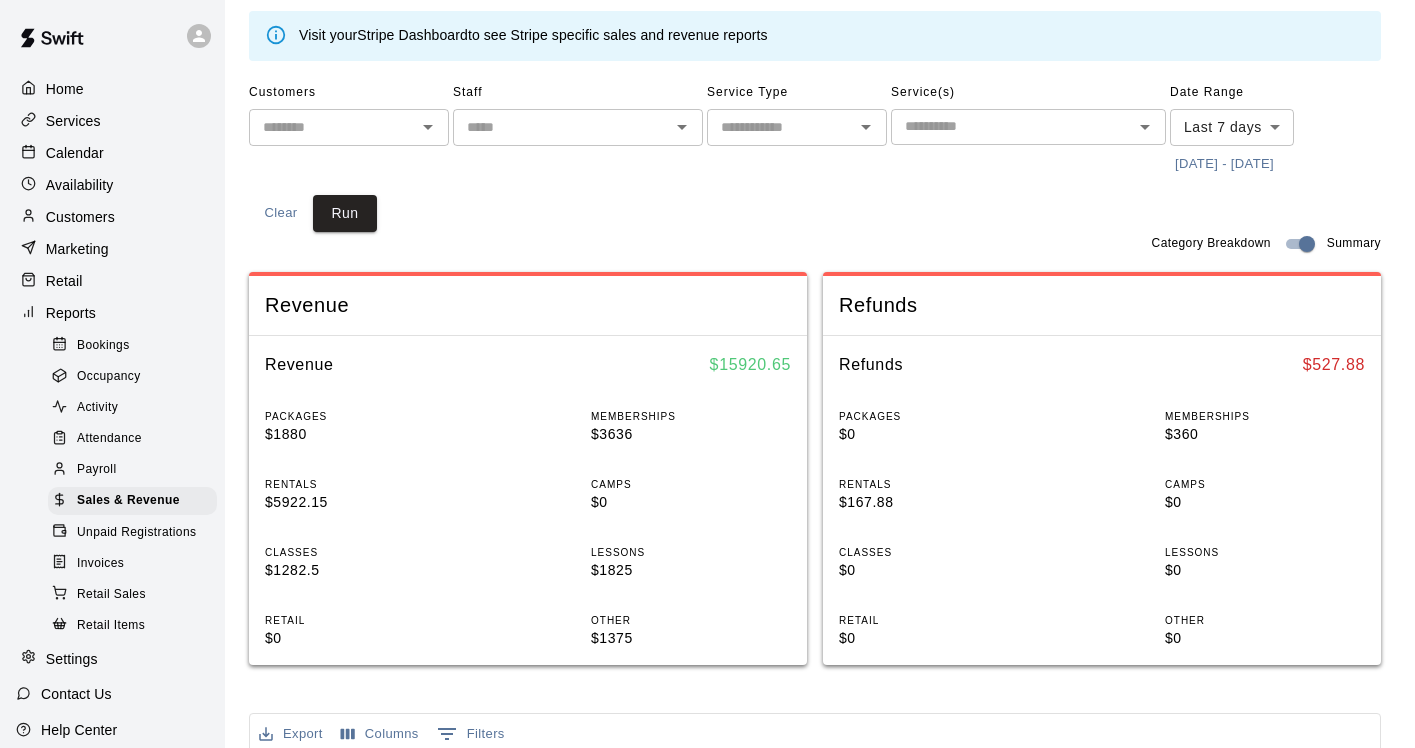 click on "Home Services Calendar Availability Customers Marketing Retail Reports Bookings Occupancy Activity Attendance Payroll Sales & Revenue Unpaid Registrations Invoices Retail Sales Retail Items Settings Contact Us Help Center View public page Copy public page link Sales and Revenue Report View your sales and revenue reports Visit your  Stripe Dashboard  to see Stripe specific sales and revenue reports Customers ​ Staff ​ Service Type ​ Service(s) ​ Date Range Last 7 days **** ​ [DATE] - [DATE] Clear Run Category Breakdown Summary   Revenue Revenue $ 15920.65 PACKAGES $1880 MEMBERSHIPS $3636 RENTALS $5922.15 CAMPS $0 CLASSES $1282.5 LESSONS $1825 RETAIL $0 OTHER $1375   Refunds Refunds $ 527.88 PACKAGES $0 MEMBERSHIPS $360 RENTALS $167.88 CAMPS $0 CLASSES $0 LESSONS $0 RETAIL $0 OTHER $0 Export Columns 0 Filters InvoiceId Date Service Name Revenue Category Payment Method Type Stripe Payment Id Coupon Status Subtotal 692838 [DATE] 9:59 AM All-Star (12-month Agreement from Purchase Date)(OLD)" at bounding box center (707, 673) 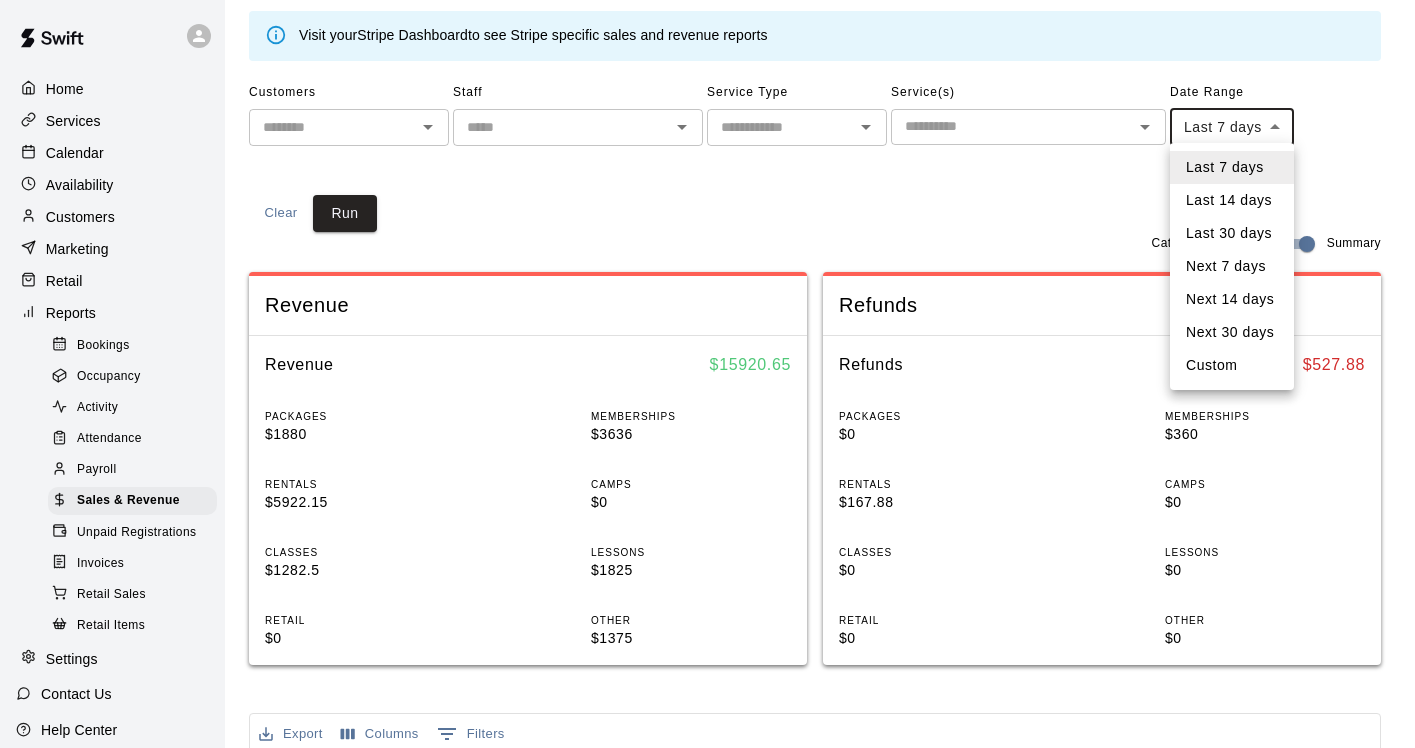 click on "Custom" at bounding box center (1232, 365) 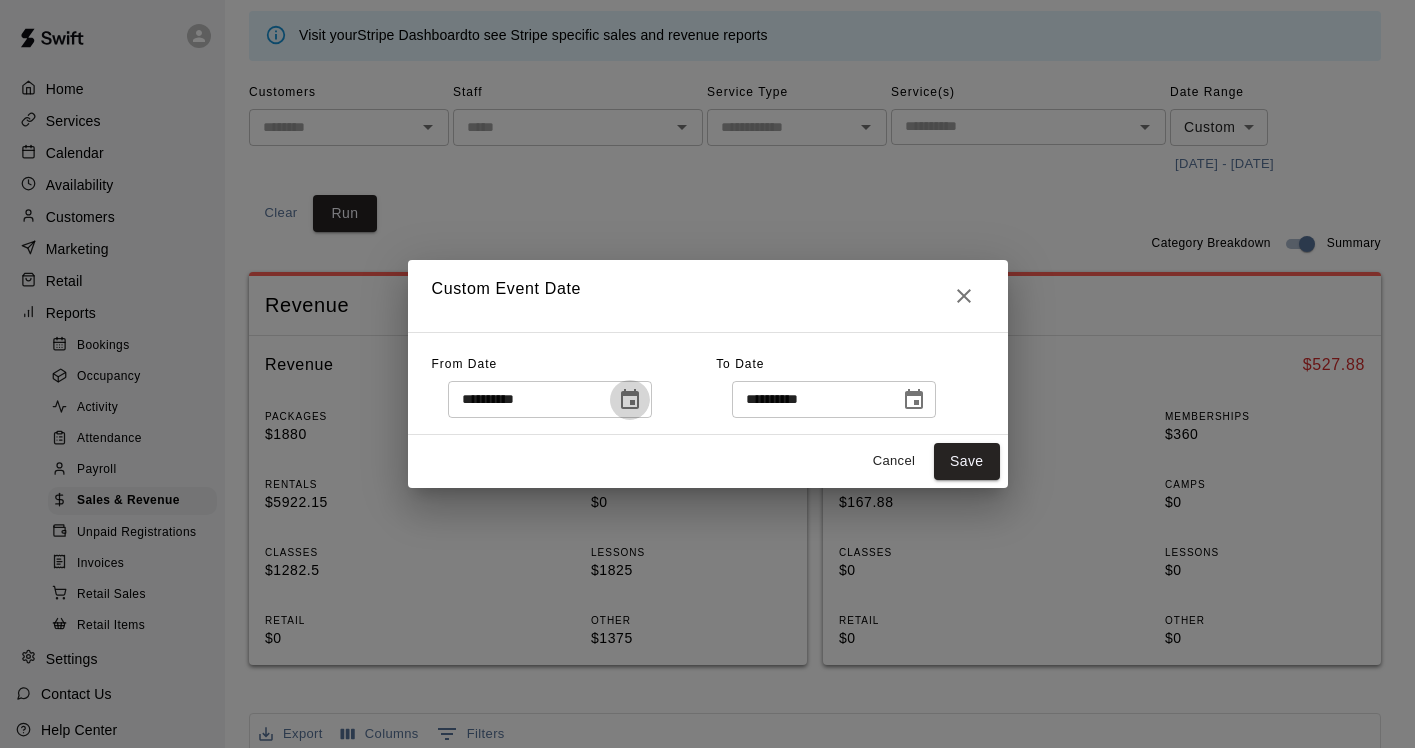 click 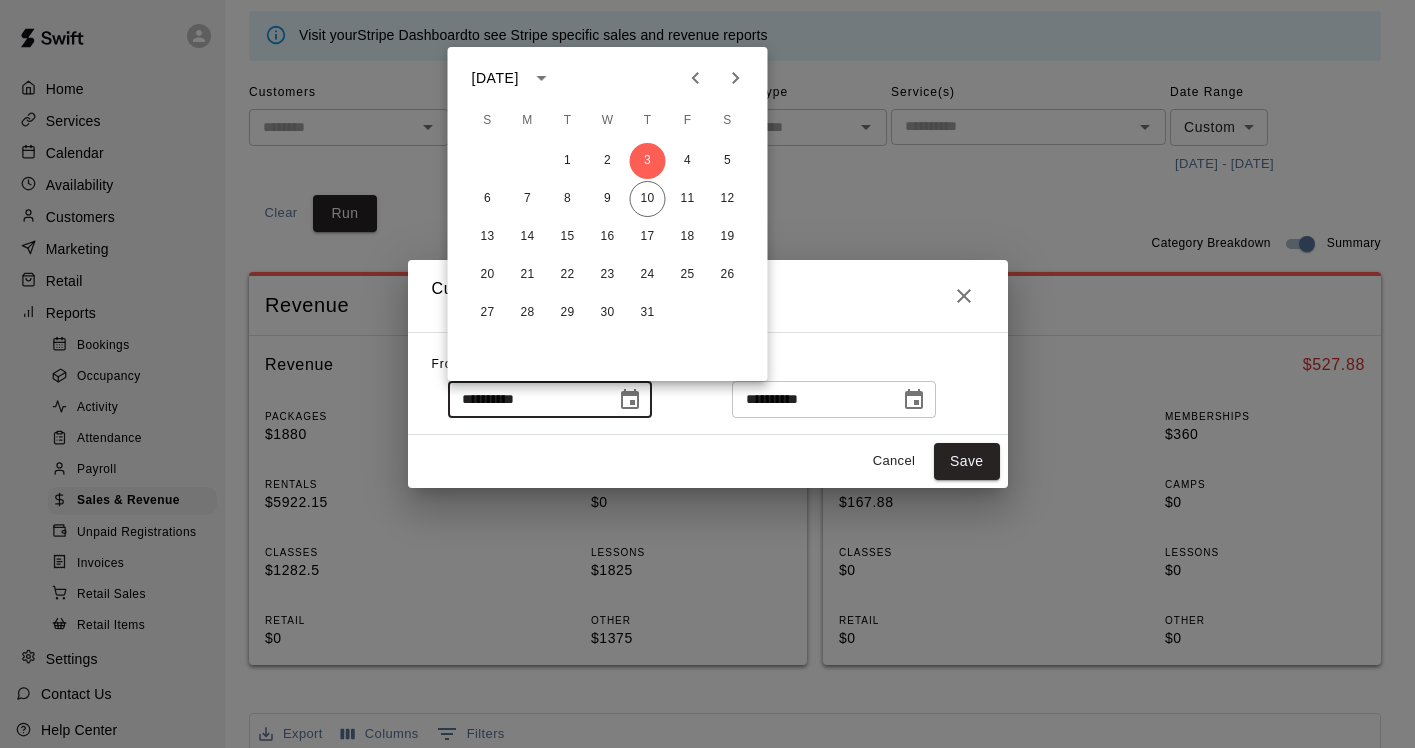 click 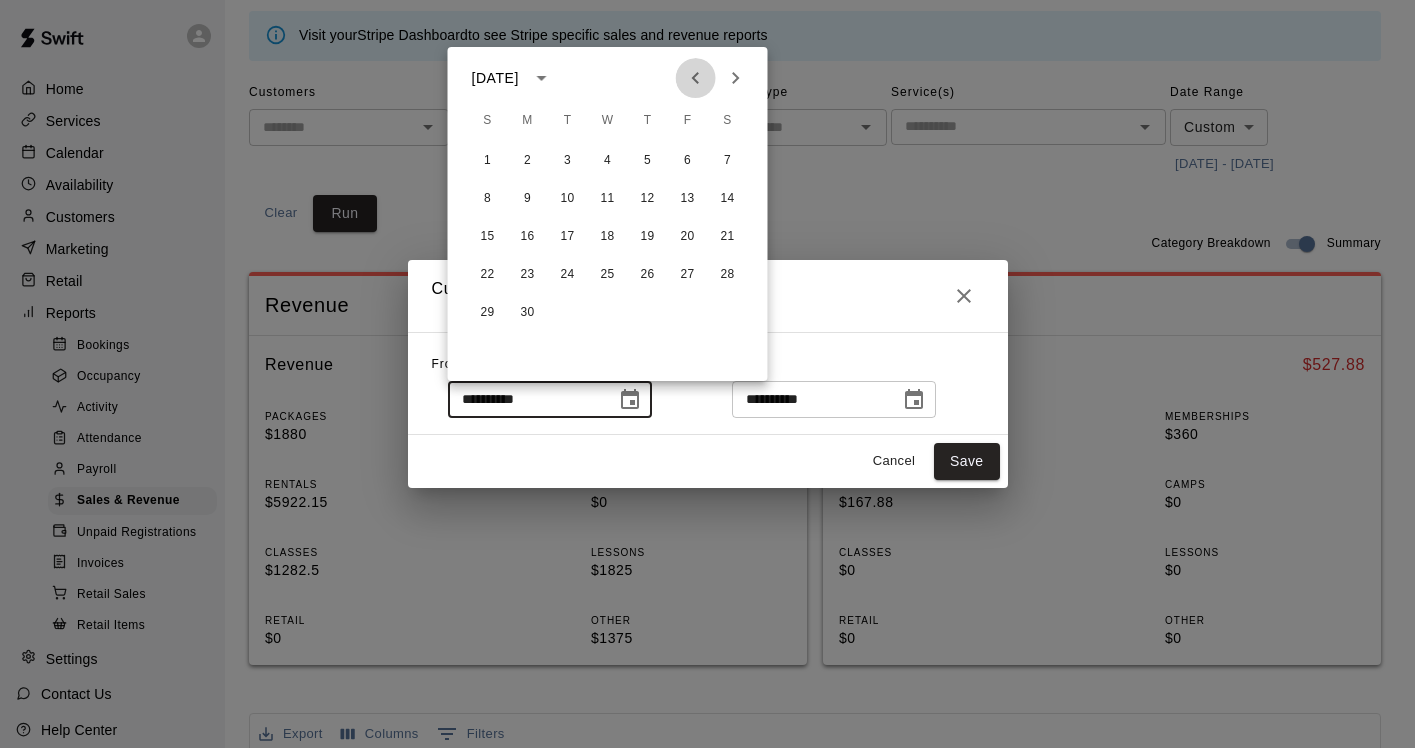 click 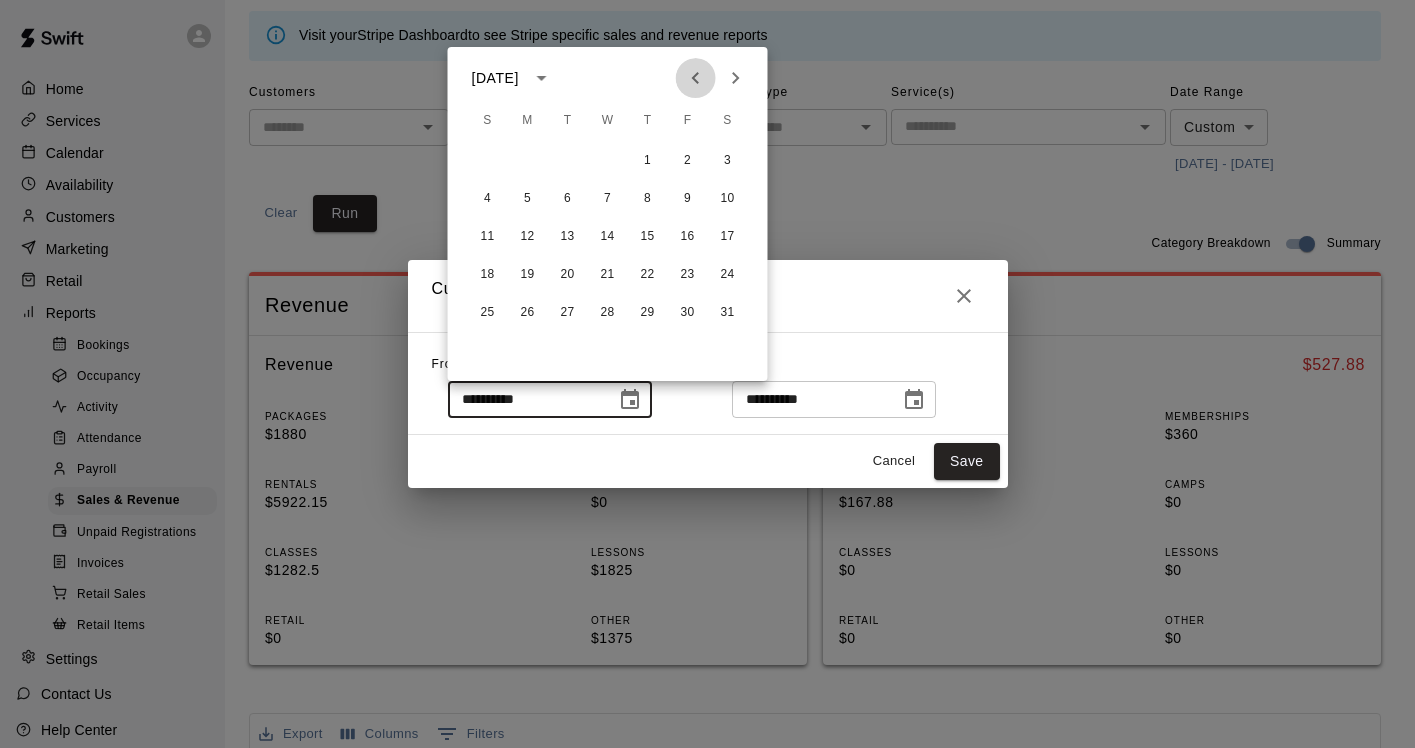 click 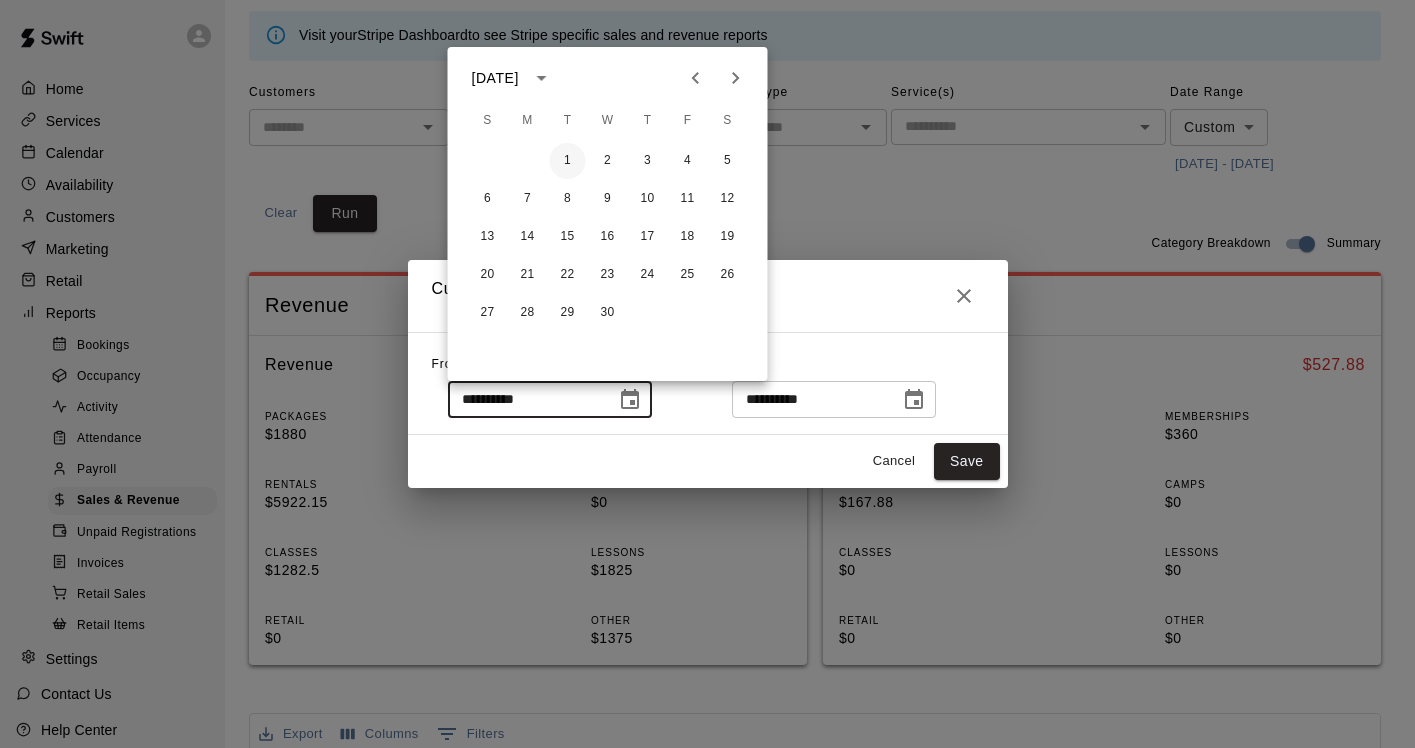 click on "1" at bounding box center (568, 161) 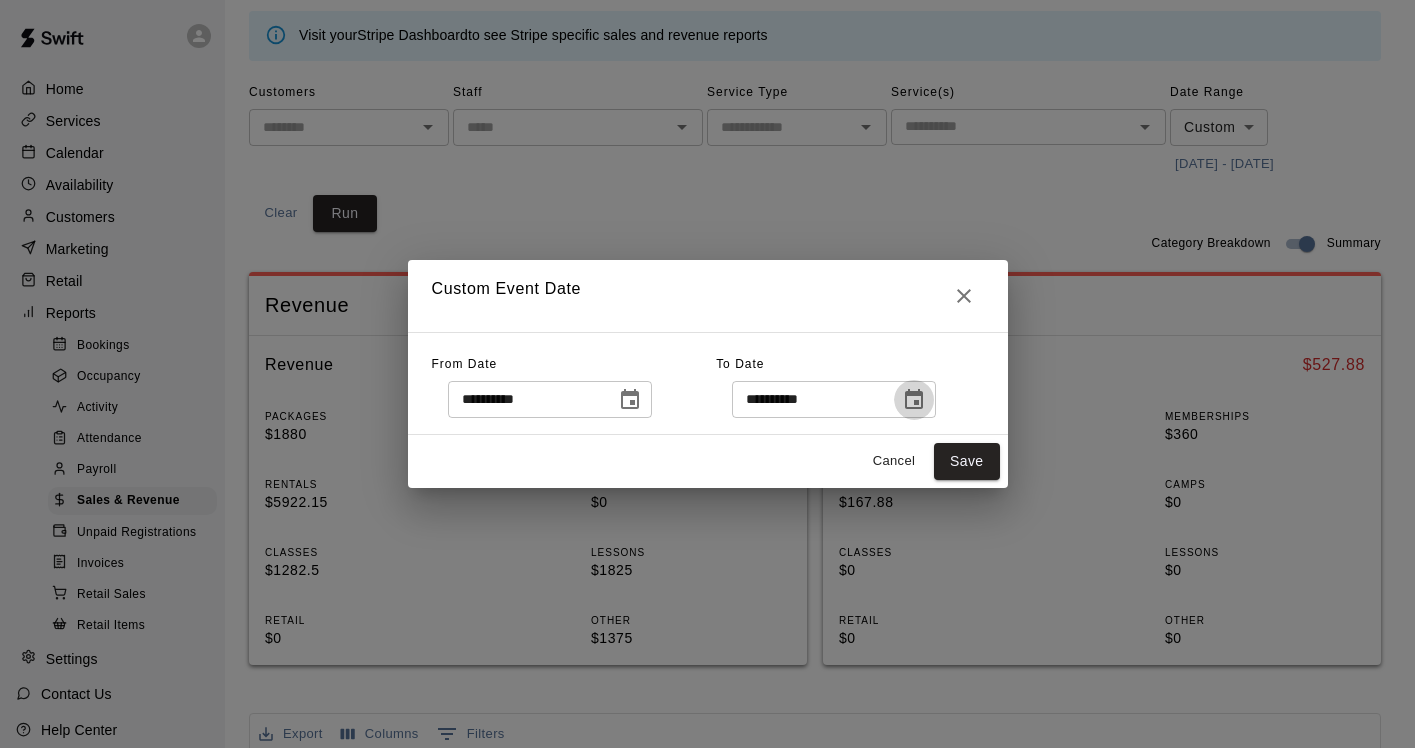 click at bounding box center (914, 400) 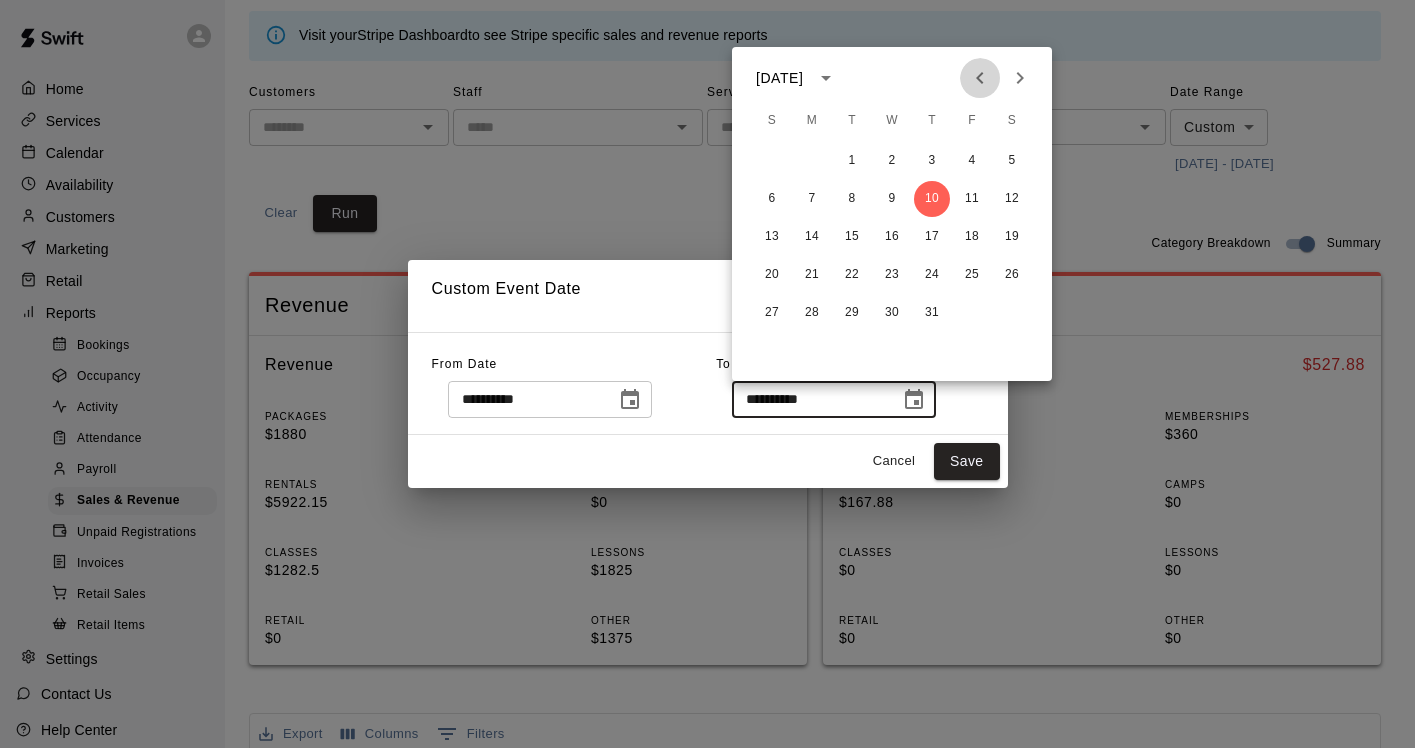 click 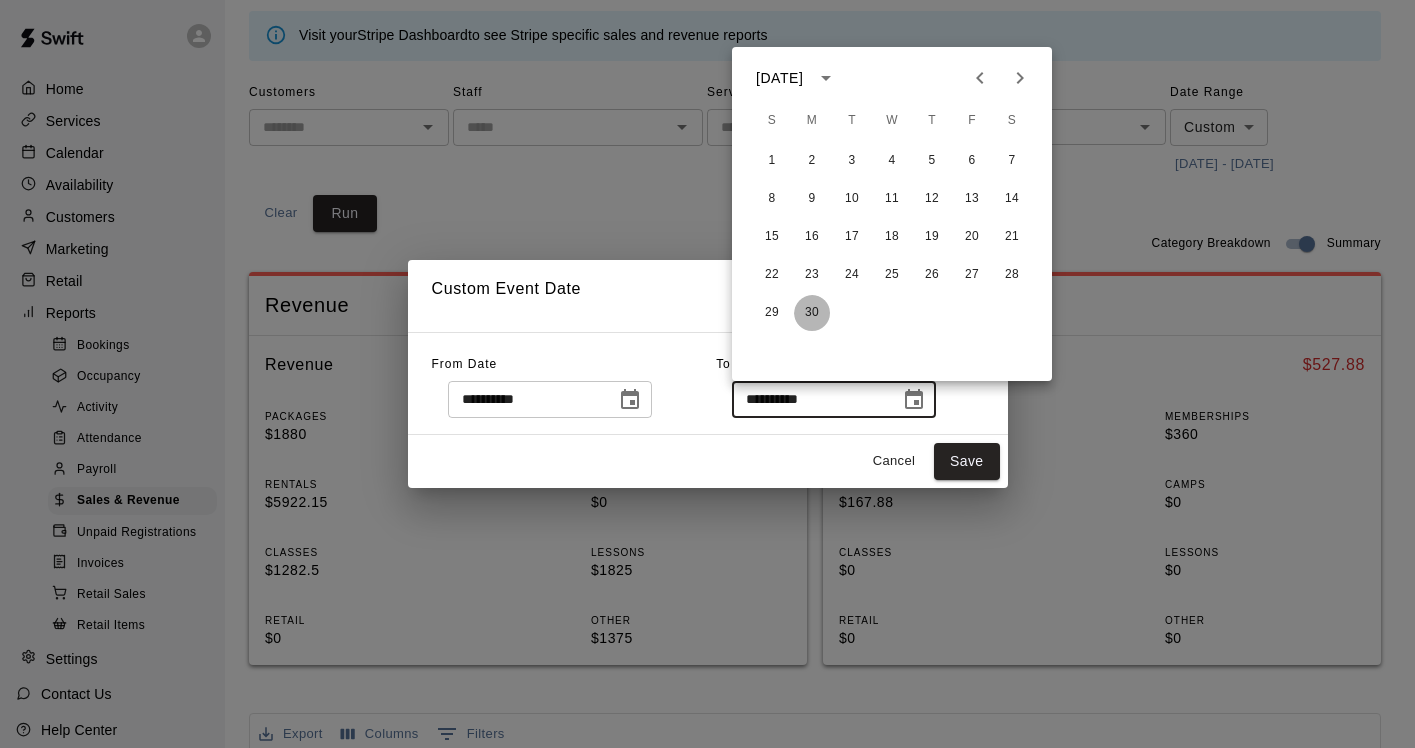 click on "30" at bounding box center [812, 313] 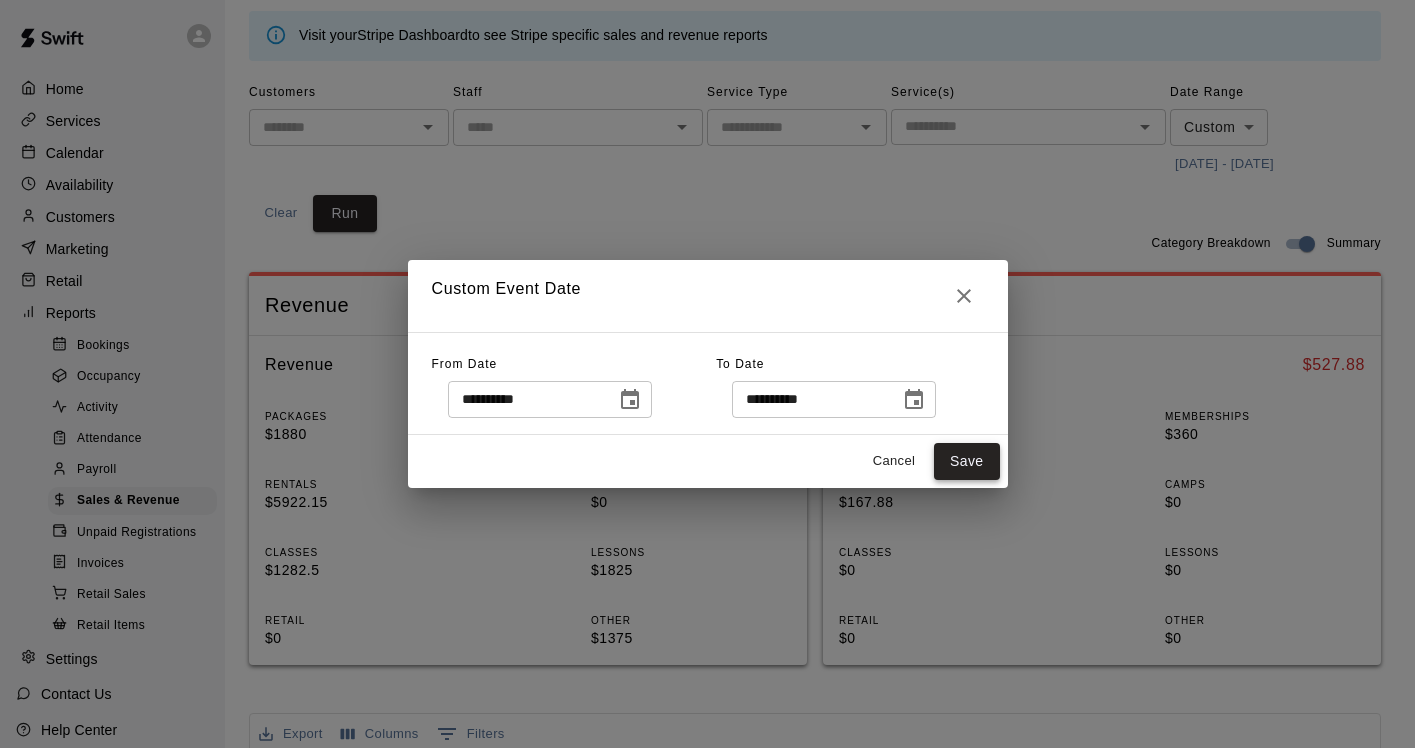 click on "Save" at bounding box center (967, 461) 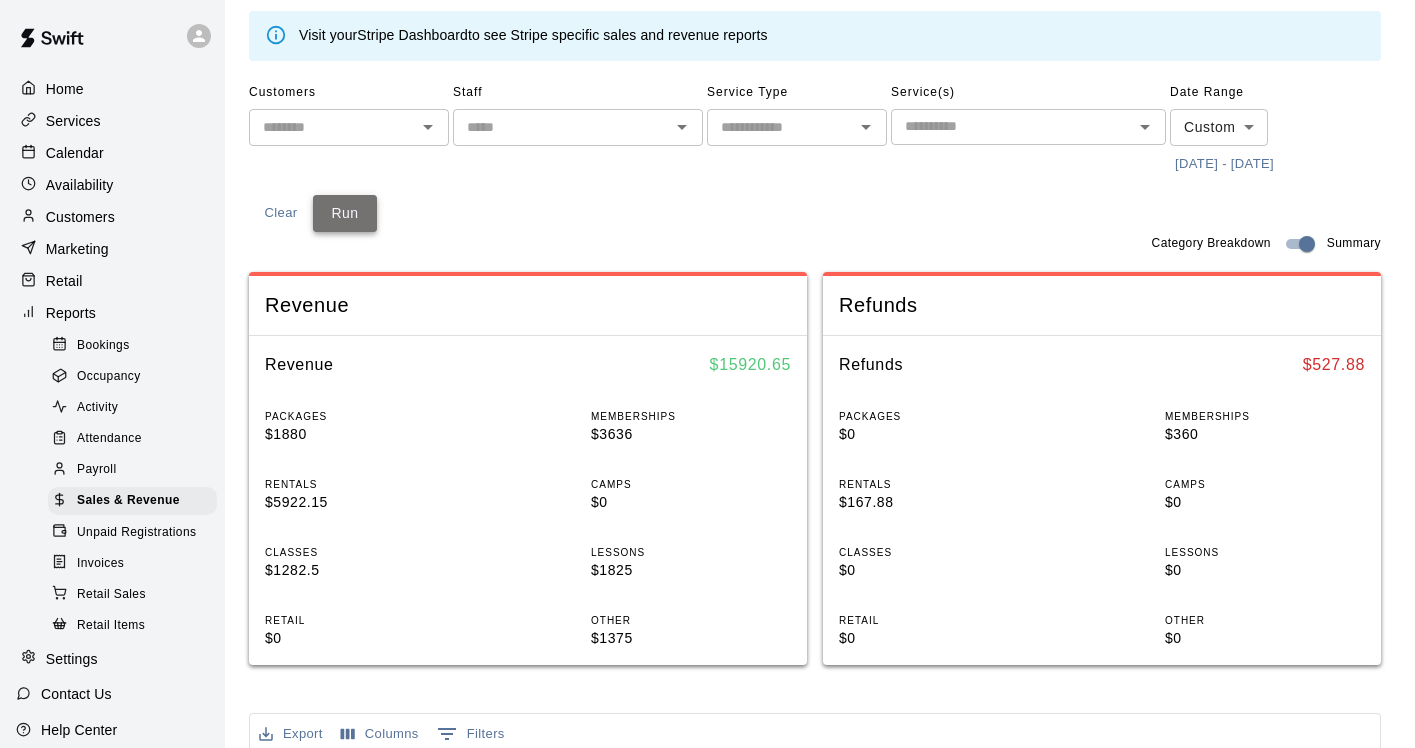 click on "Run" at bounding box center [345, 213] 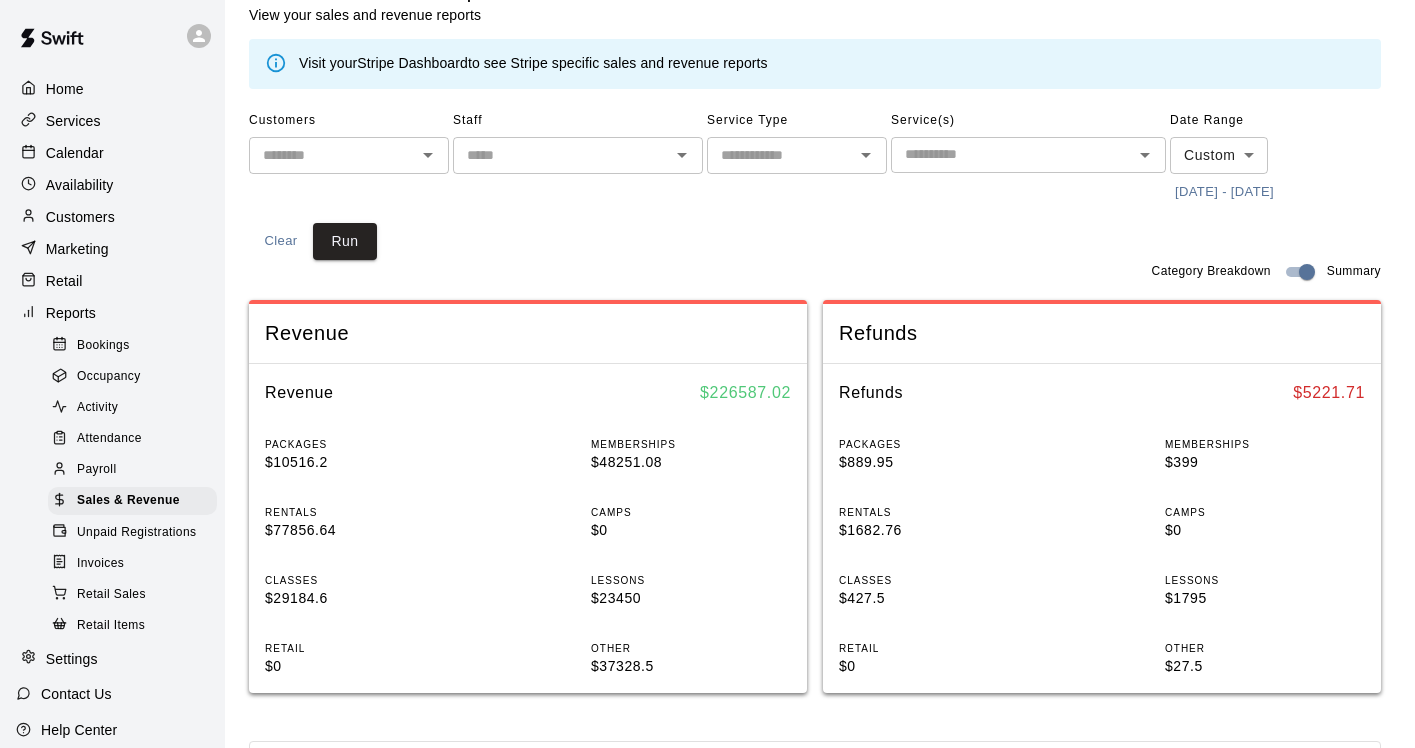 scroll, scrollTop: 46, scrollLeft: 0, axis: vertical 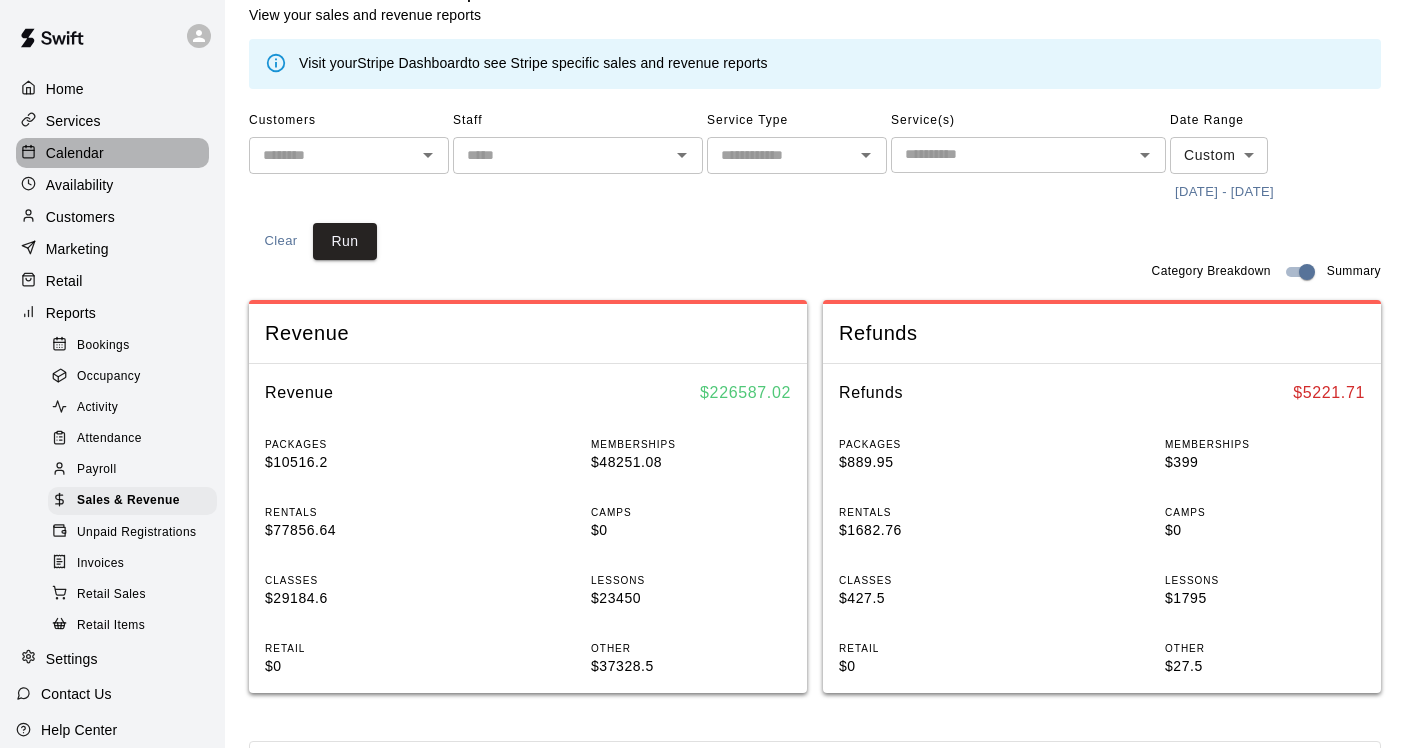 click on "Calendar" at bounding box center [75, 153] 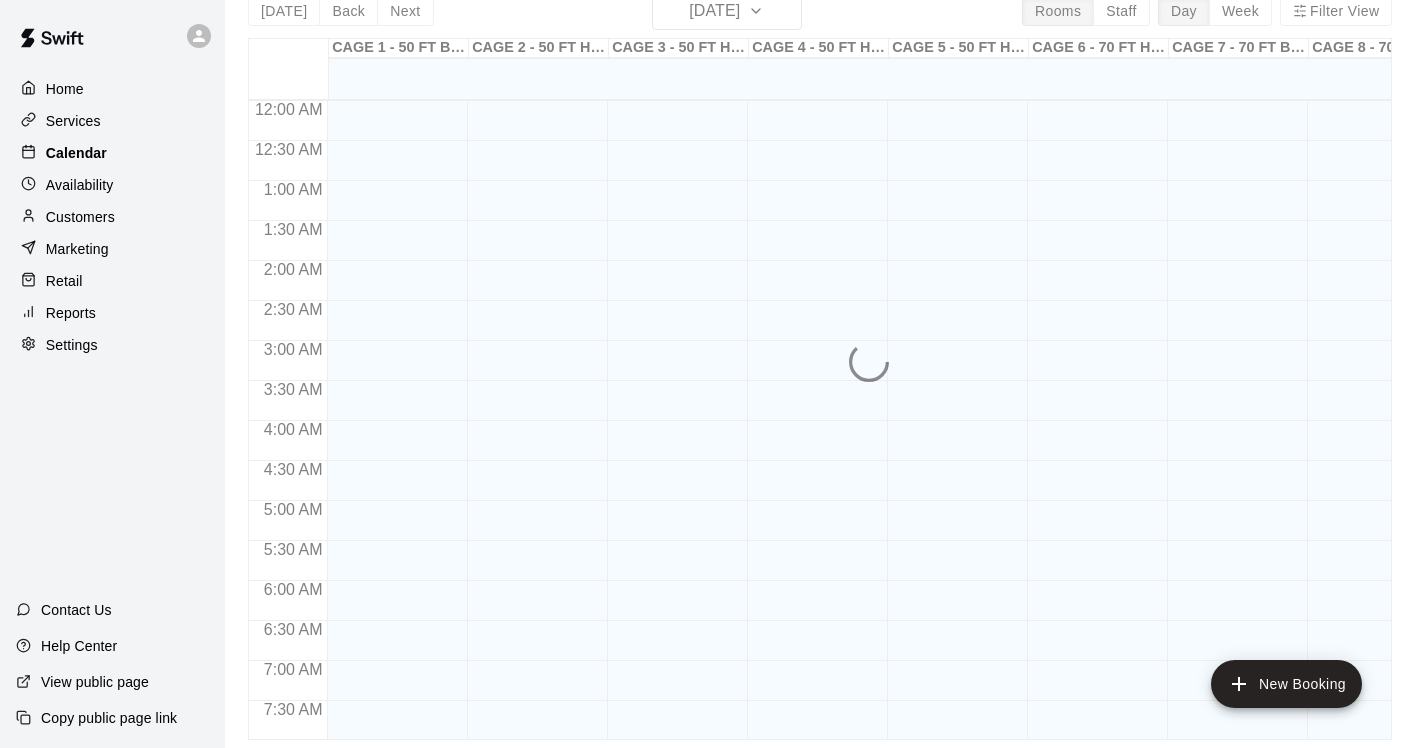 scroll, scrollTop: 0, scrollLeft: 0, axis: both 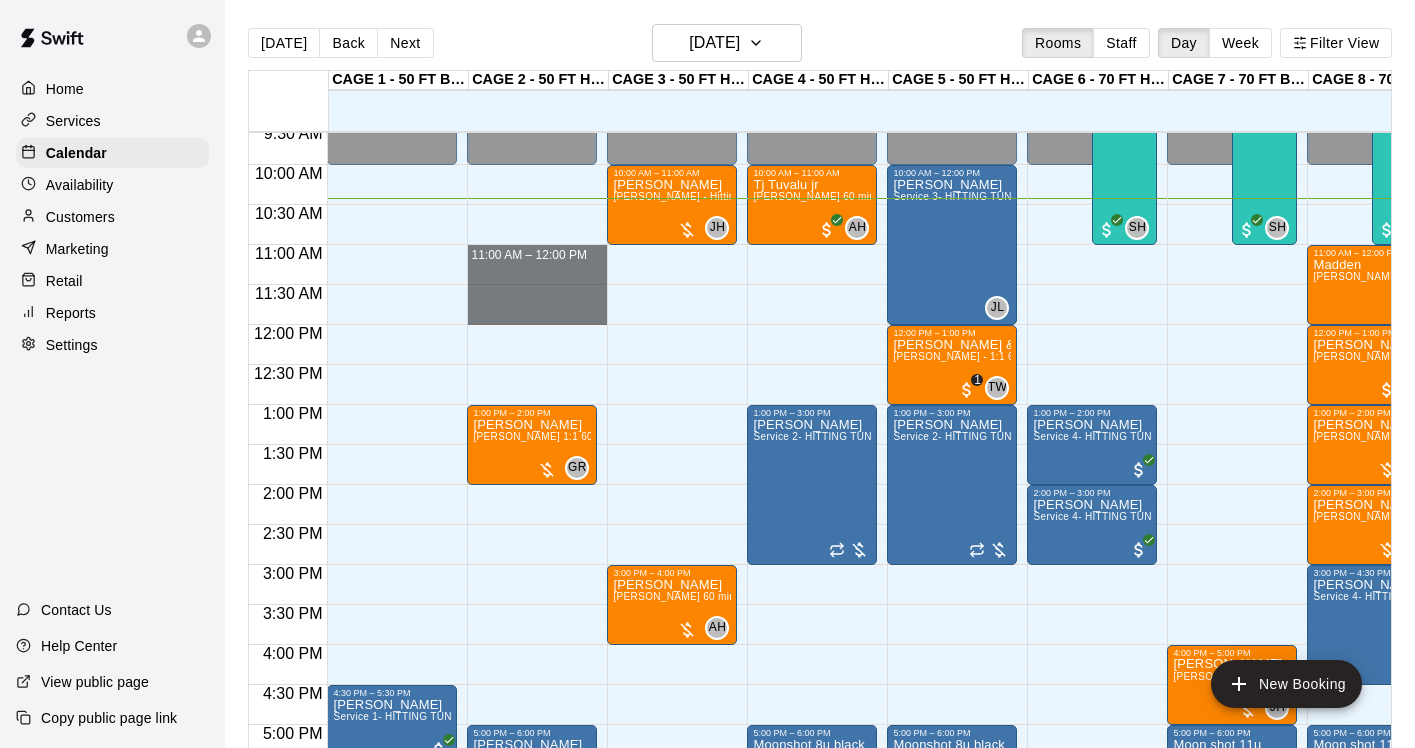 drag, startPoint x: 542, startPoint y: 252, endPoint x: 547, endPoint y: 309, distance: 57.21888 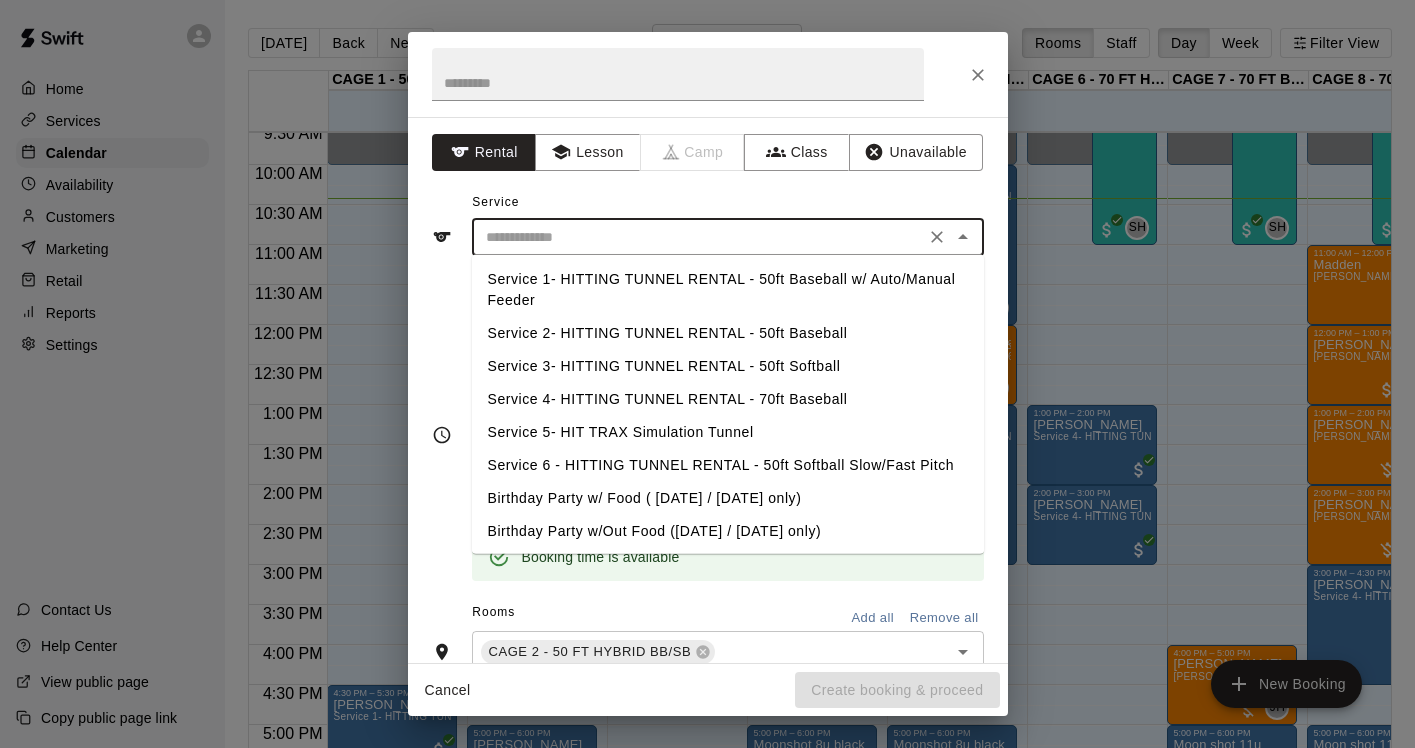 click at bounding box center (698, 237) 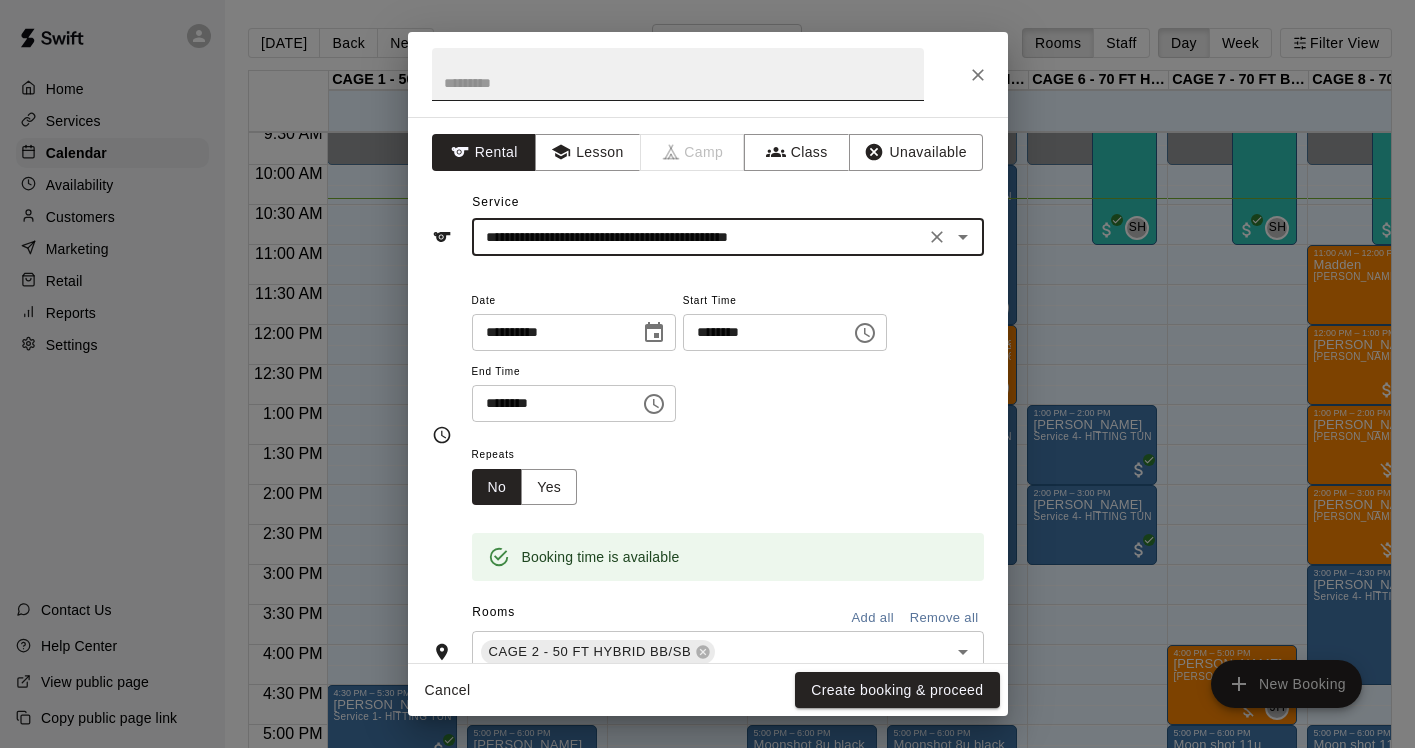 click at bounding box center (678, 74) 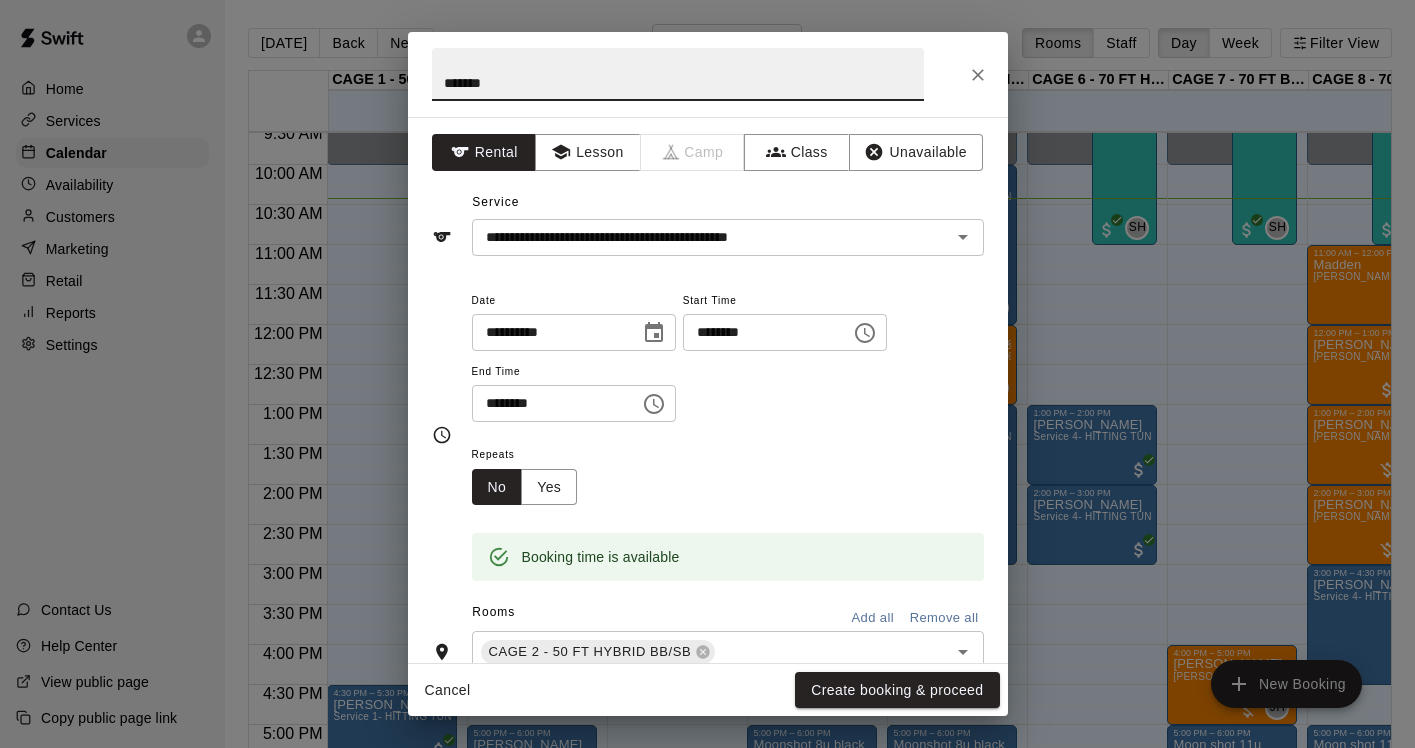 type on "*******" 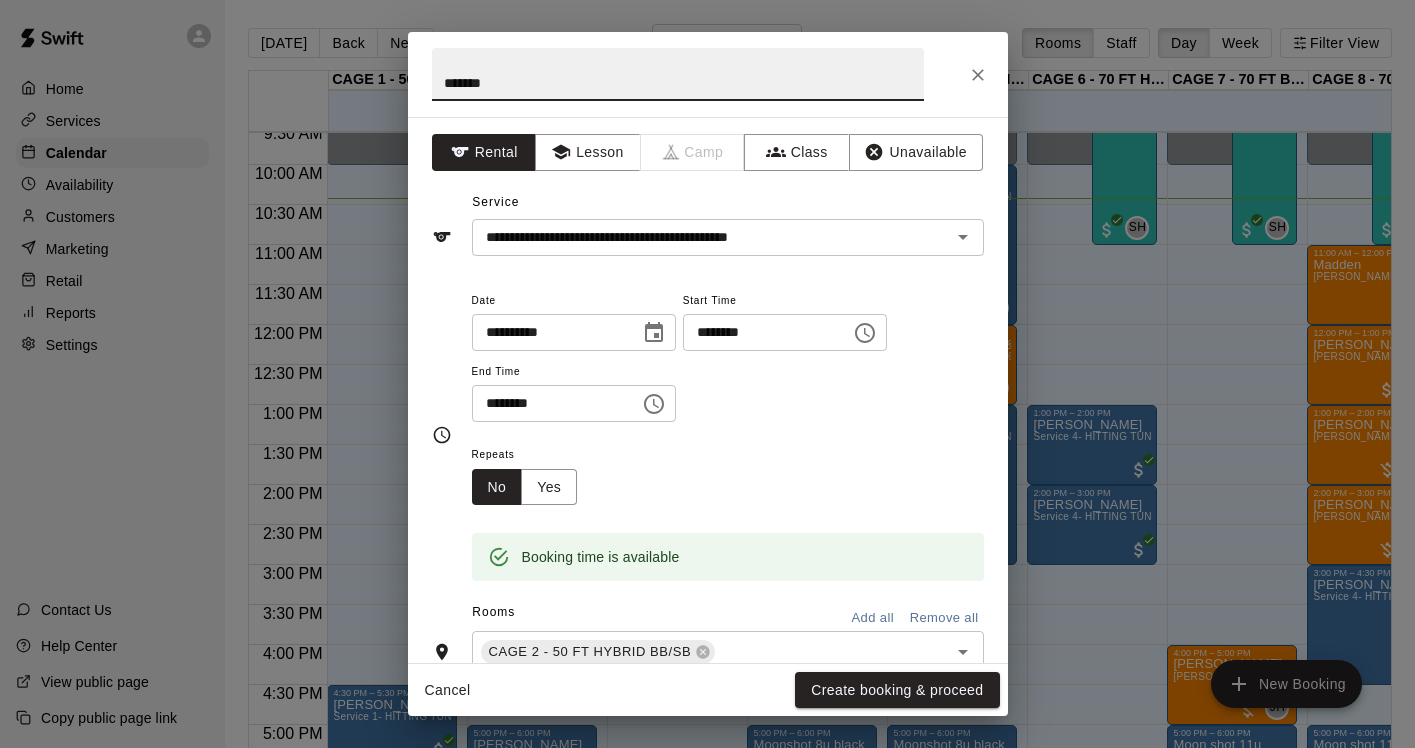 drag, startPoint x: 528, startPoint y: 99, endPoint x: 774, endPoint y: 398, distance: 387.19116 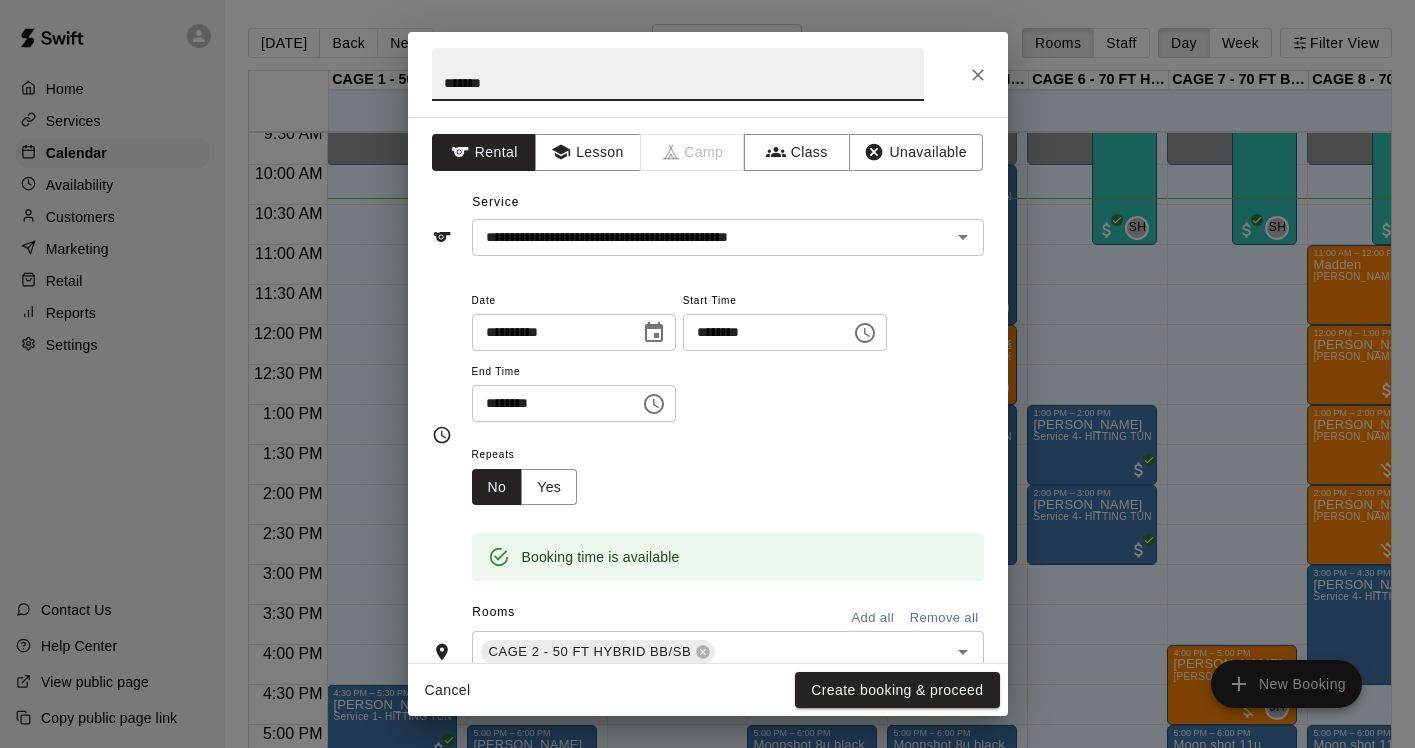 click on "**********" at bounding box center (728, 355) 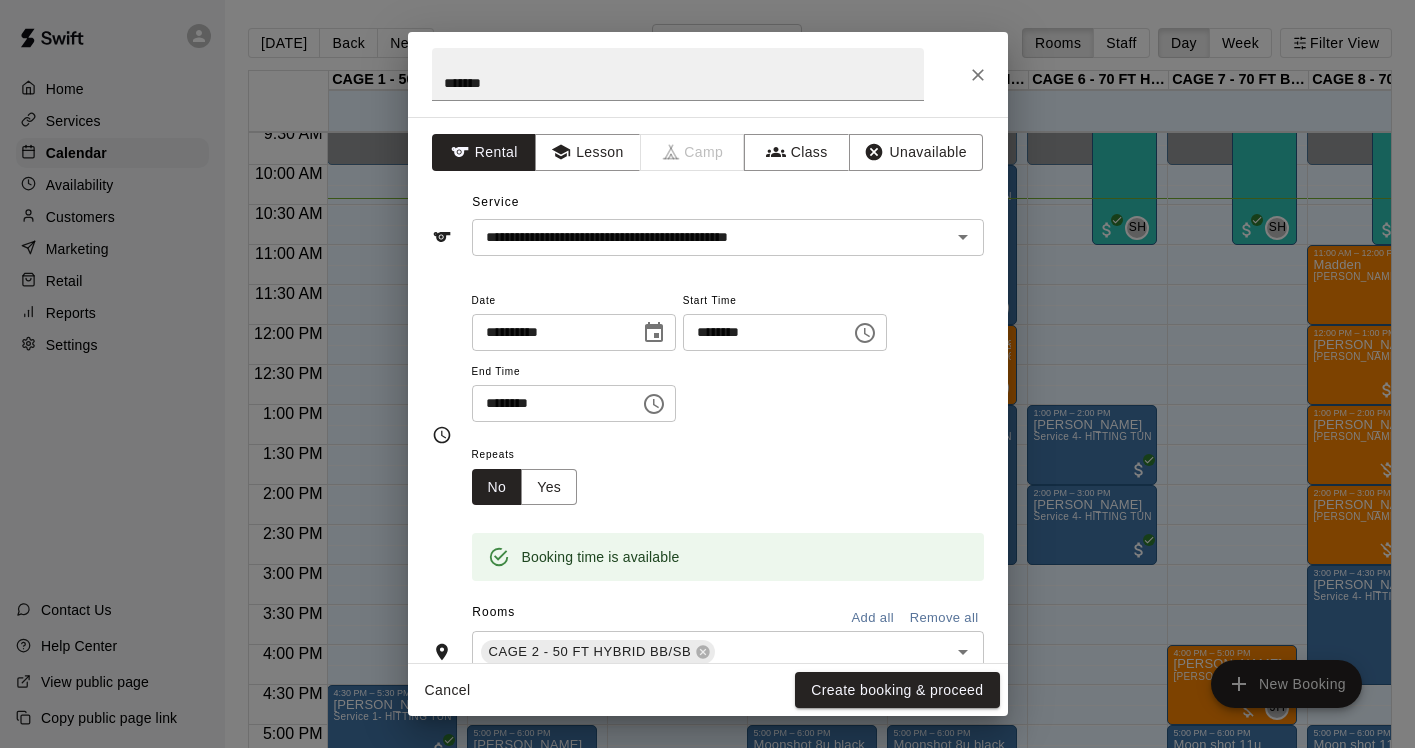 click on "********" at bounding box center [549, 403] 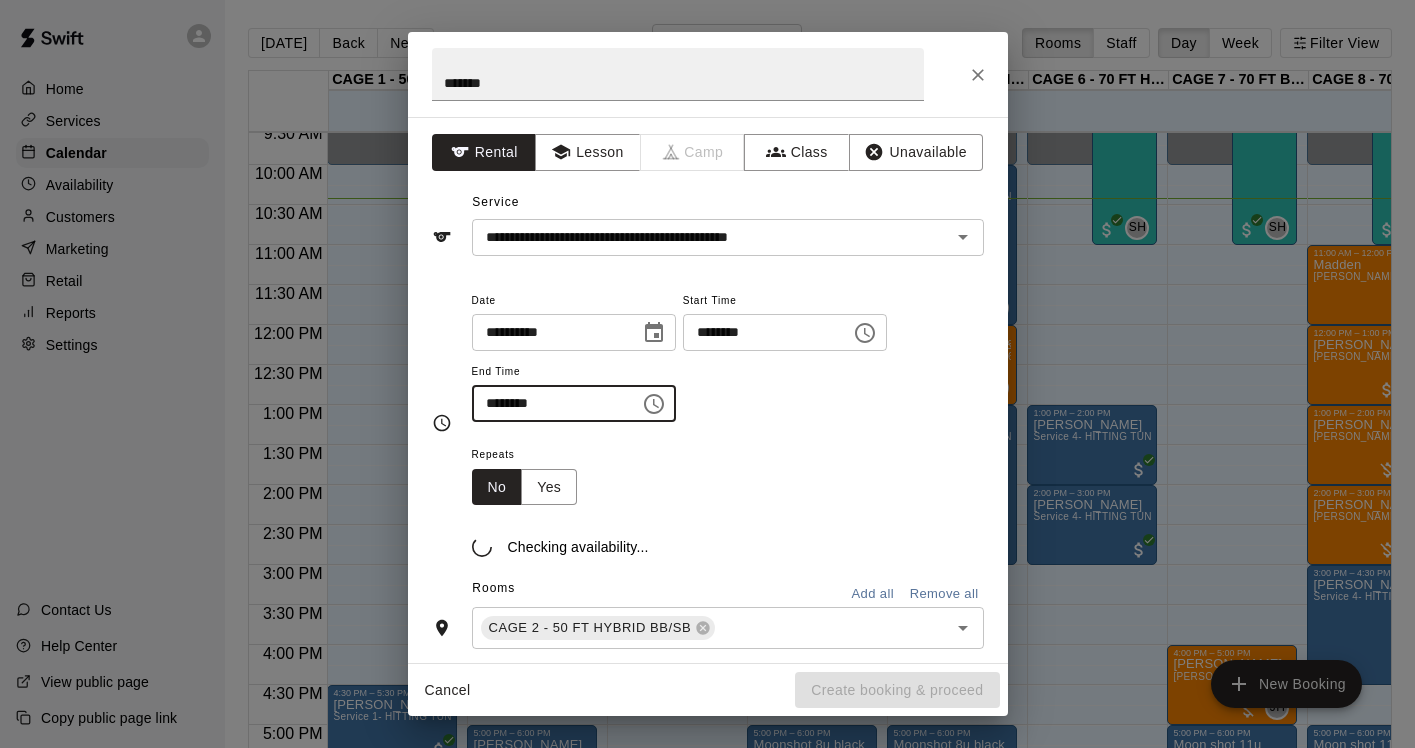 type on "********" 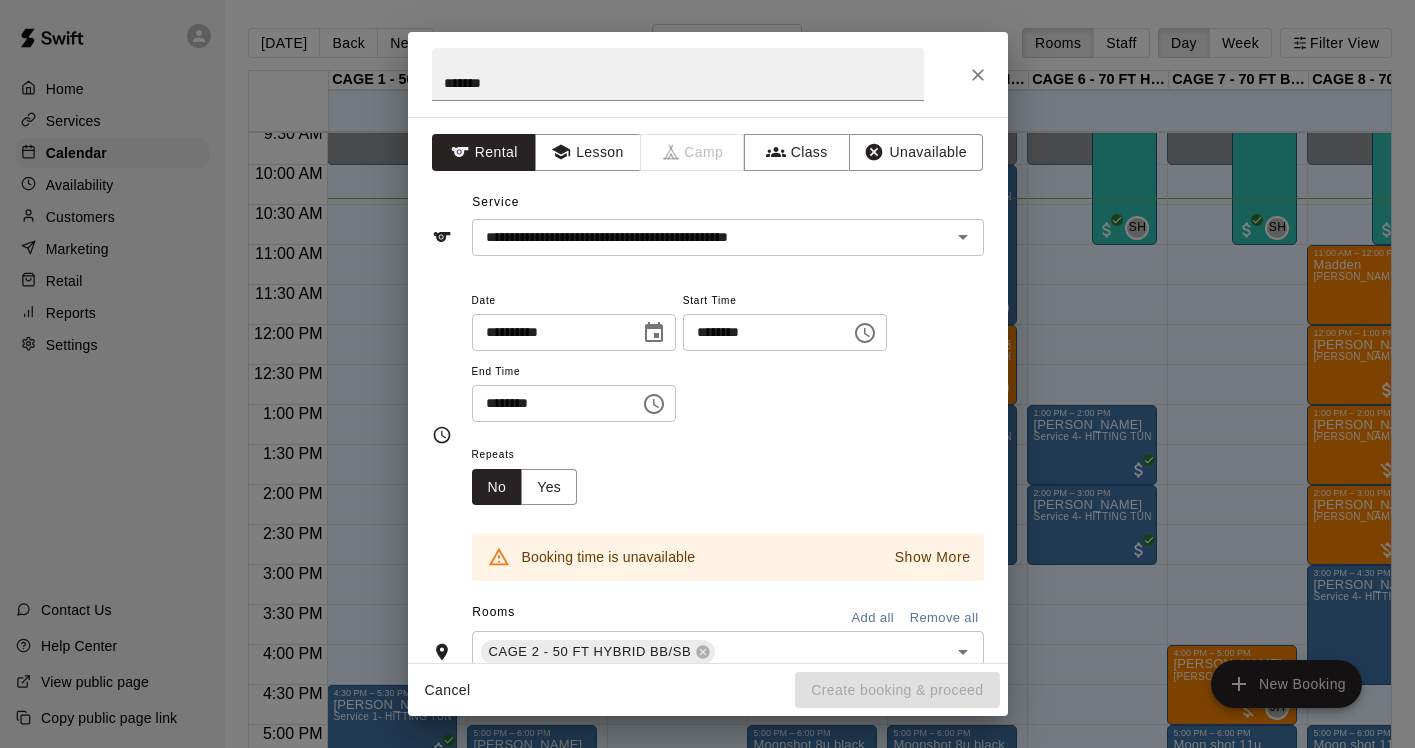 click on "**********" at bounding box center [728, 365] 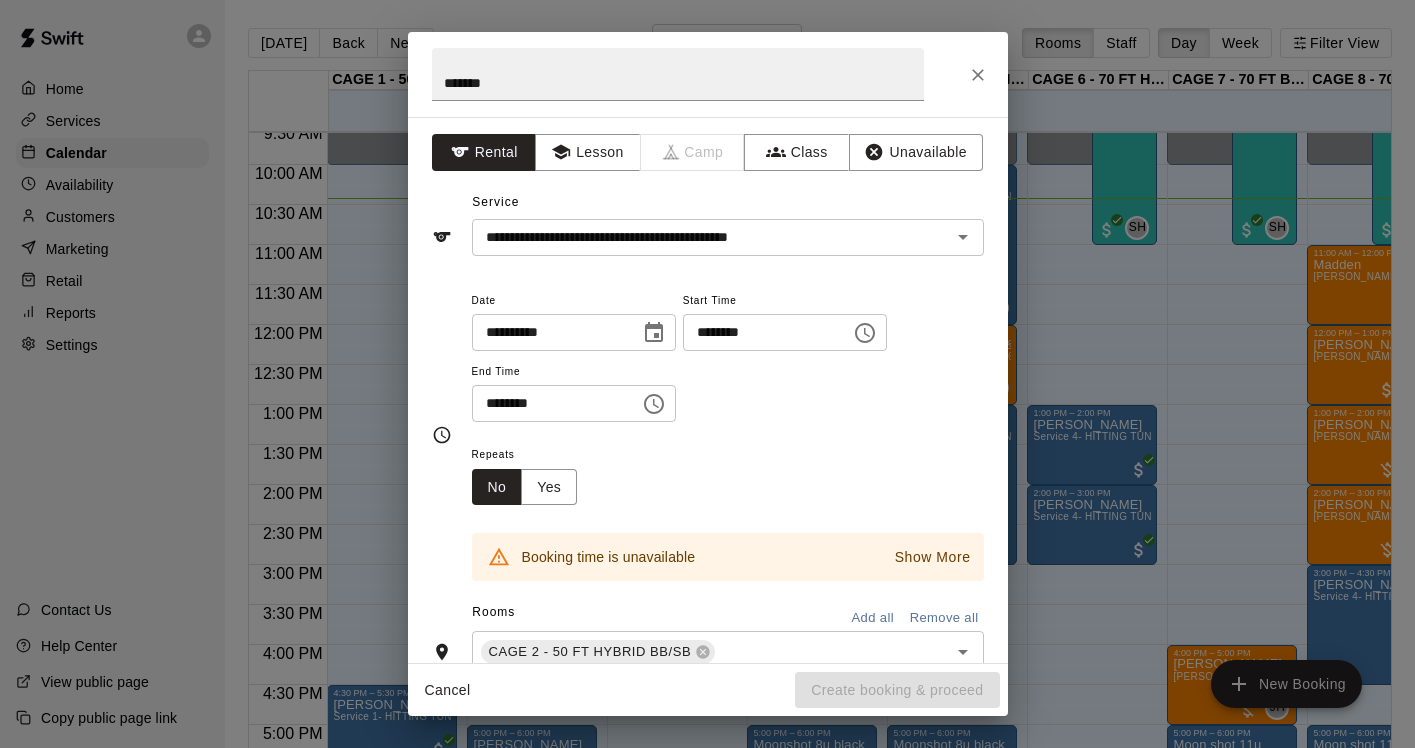 click on "**********" at bounding box center [728, 365] 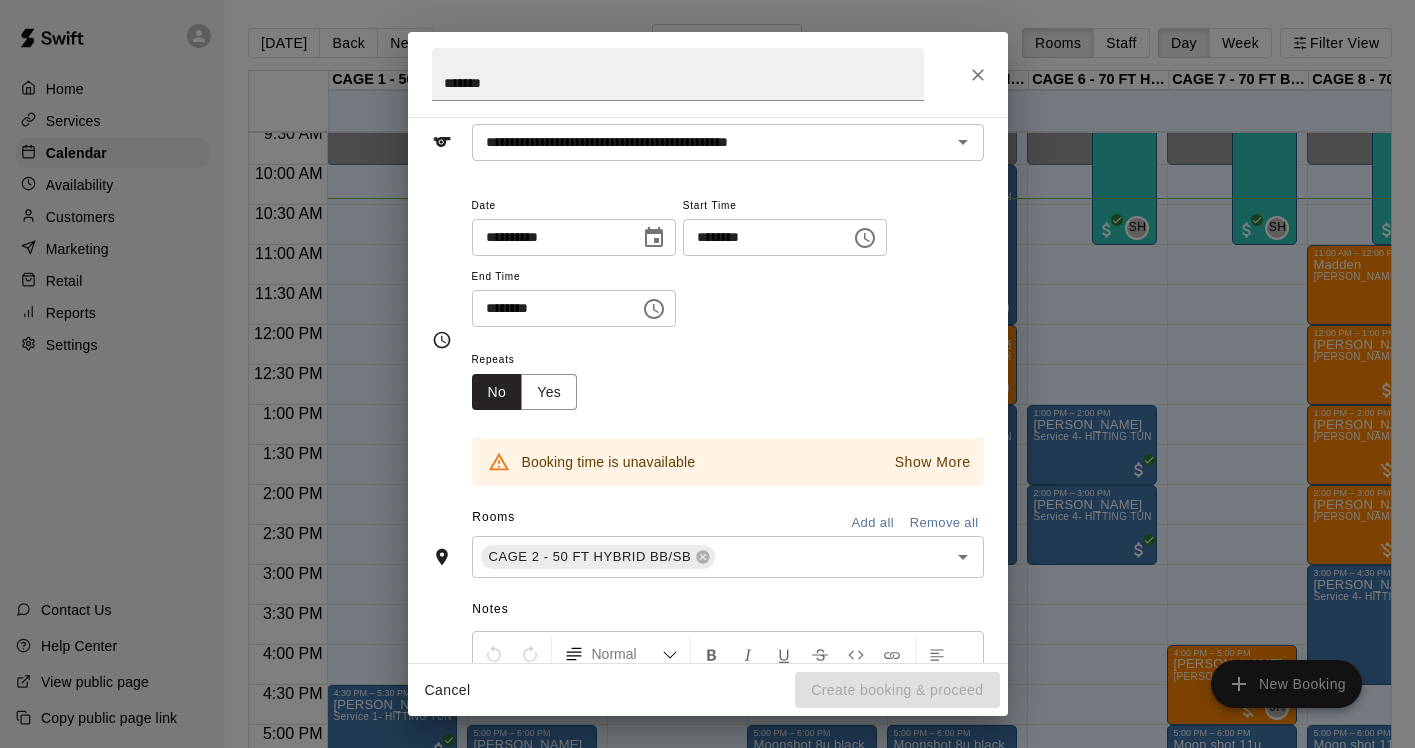 scroll, scrollTop: 120, scrollLeft: 0, axis: vertical 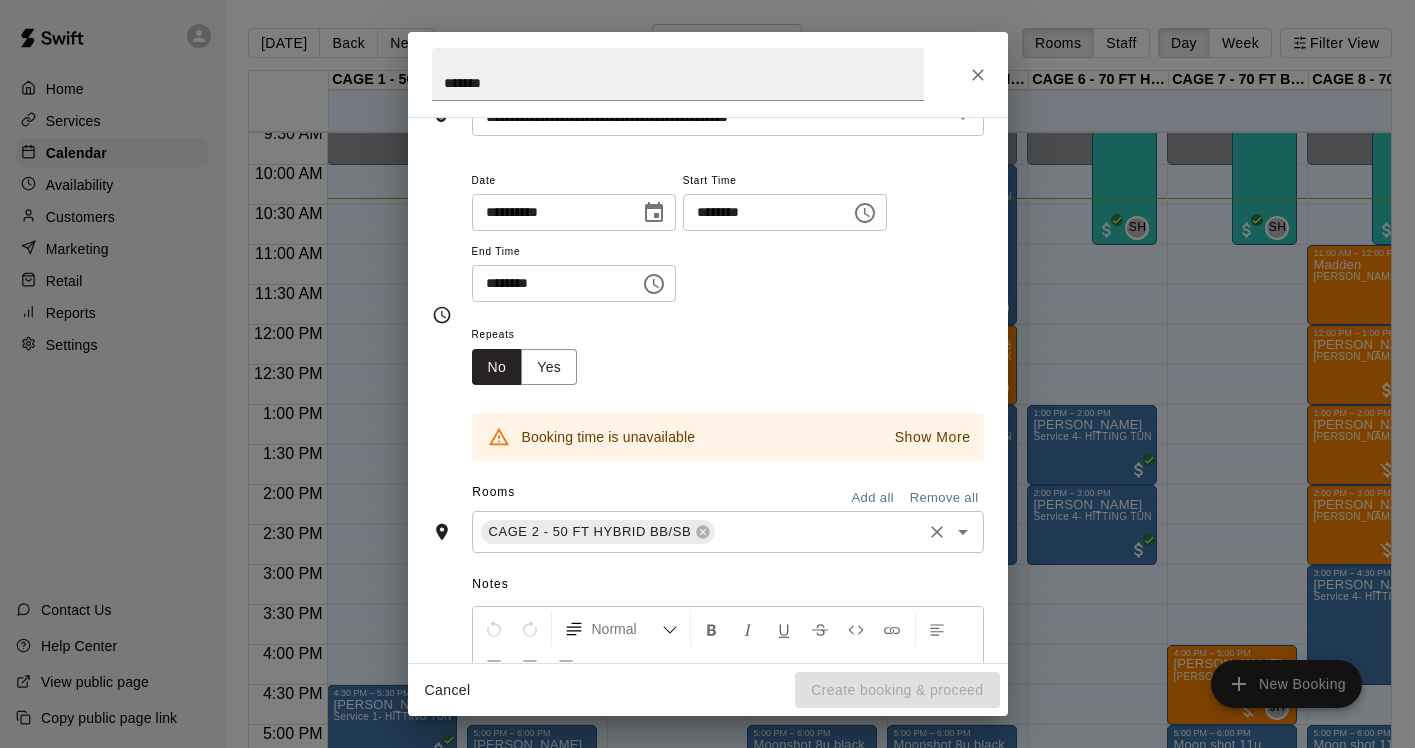 click at bounding box center [818, 532] 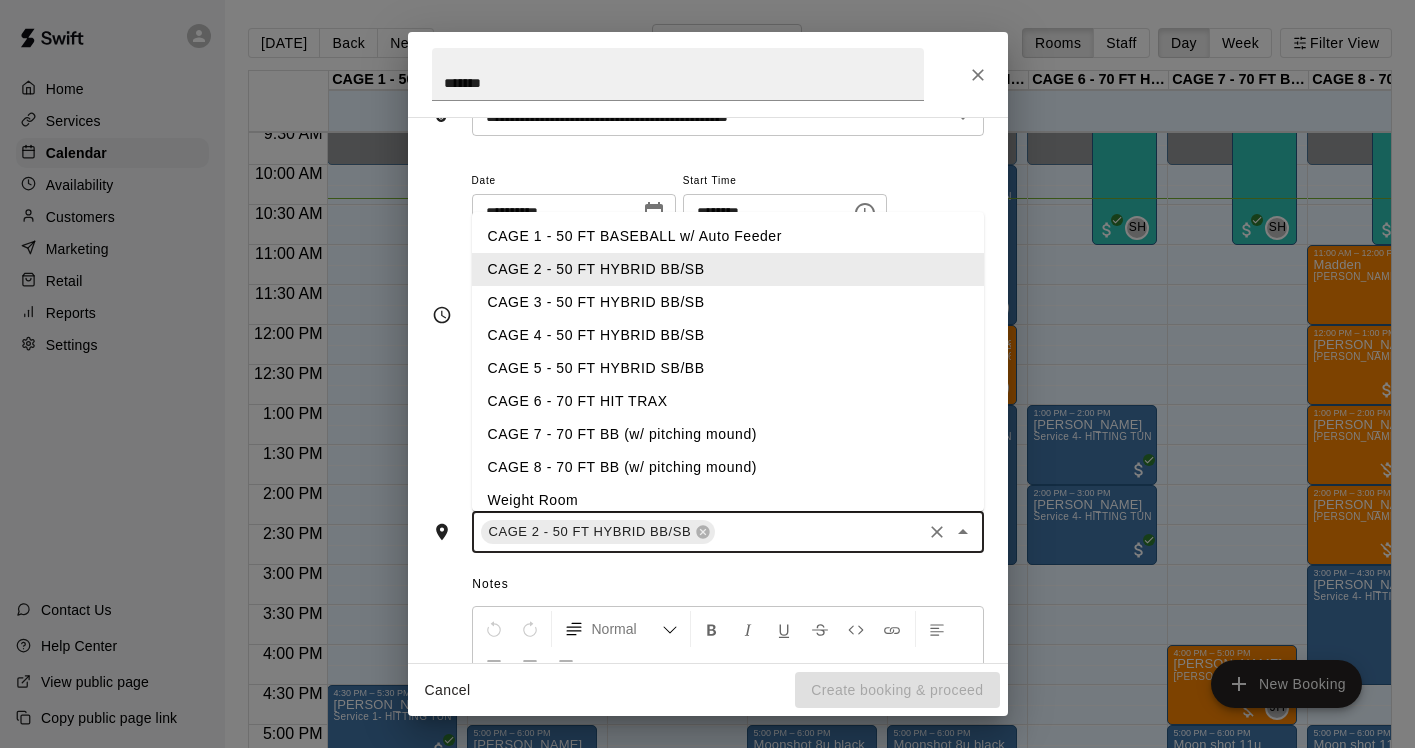 type on "*" 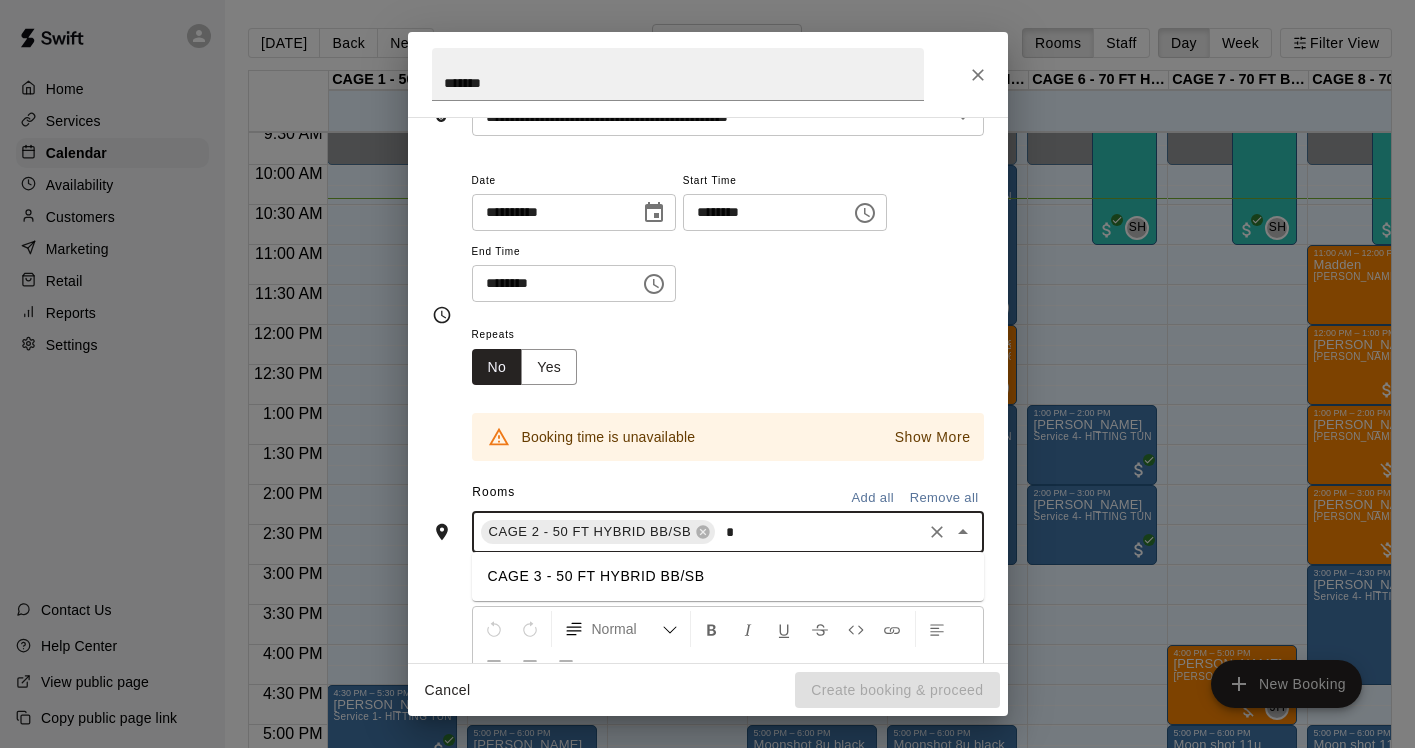 click on "CAGE 3 - 50 FT HYBRID BB/SB" at bounding box center [728, 576] 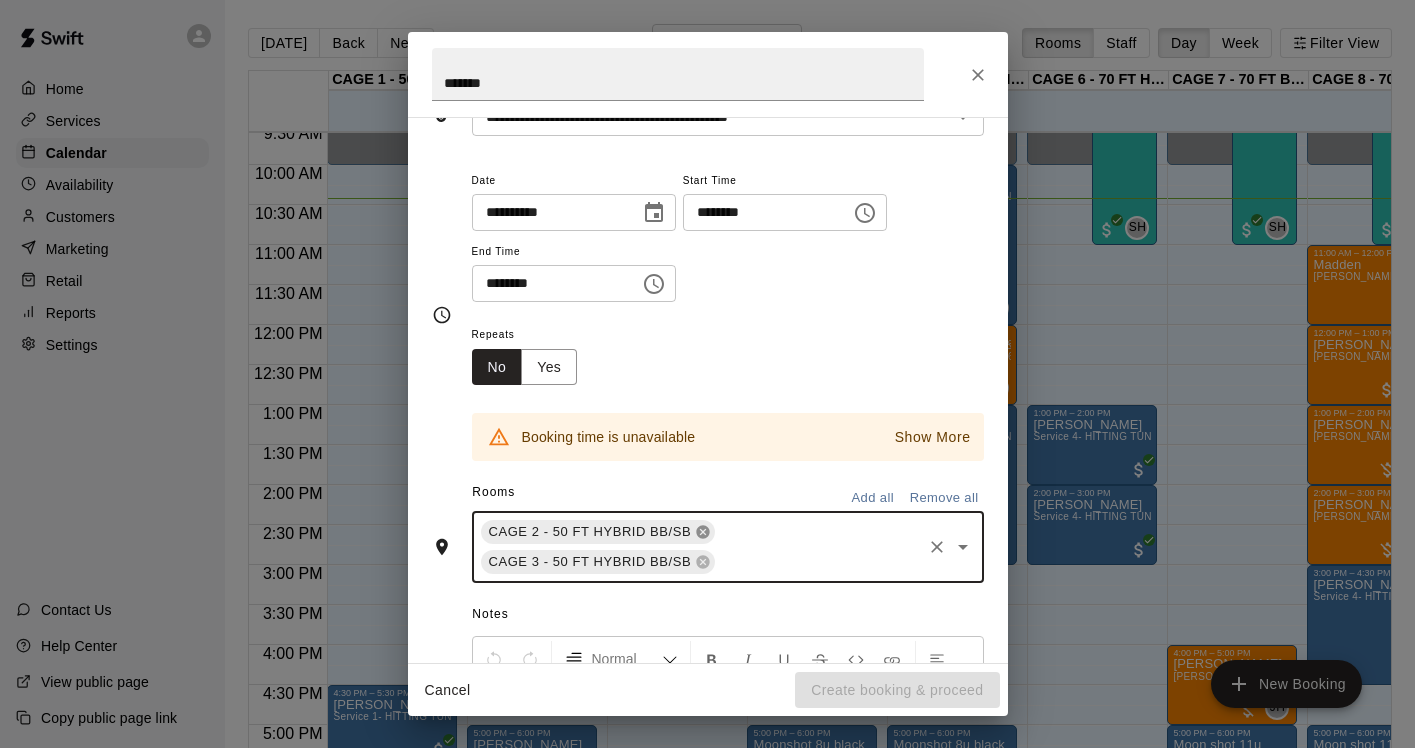 click 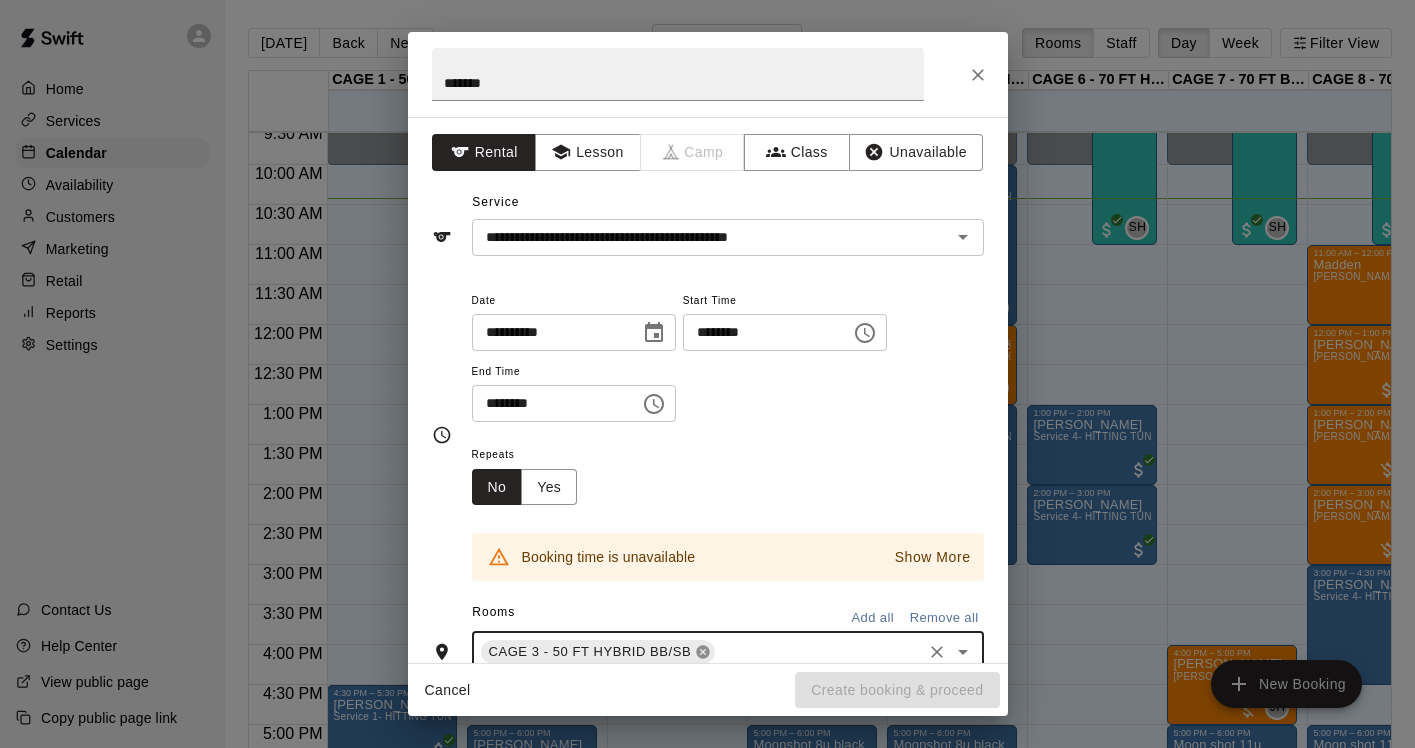 scroll, scrollTop: 0, scrollLeft: 0, axis: both 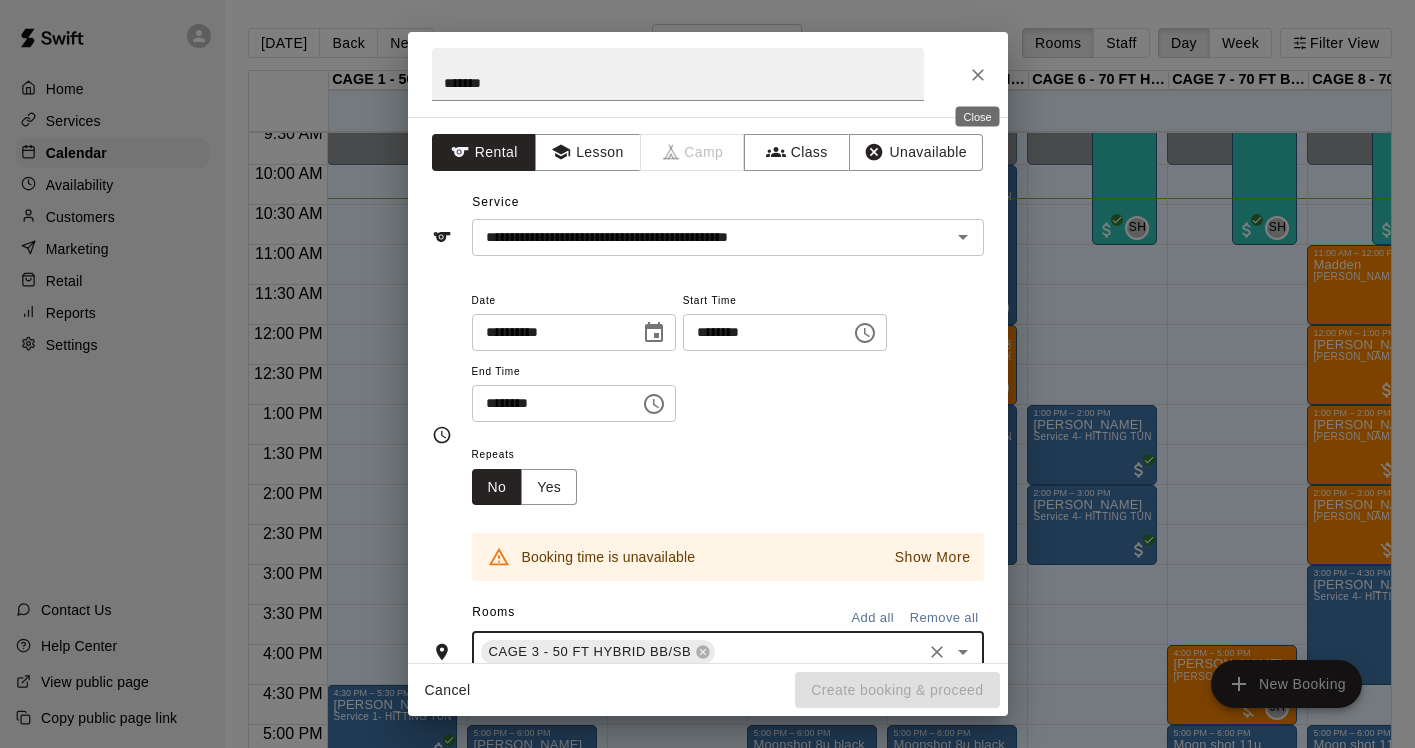 click 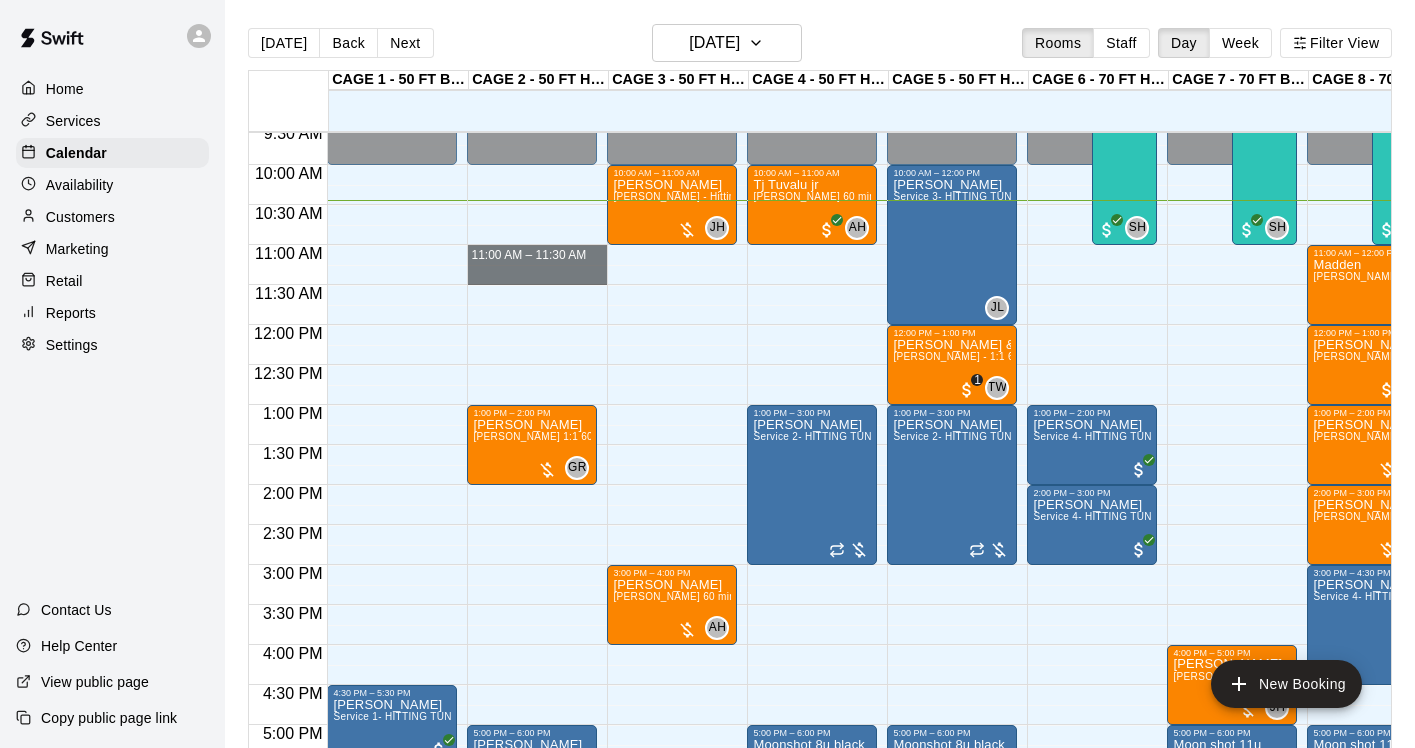 drag, startPoint x: 530, startPoint y: 252, endPoint x: 531, endPoint y: 273, distance: 21.023796 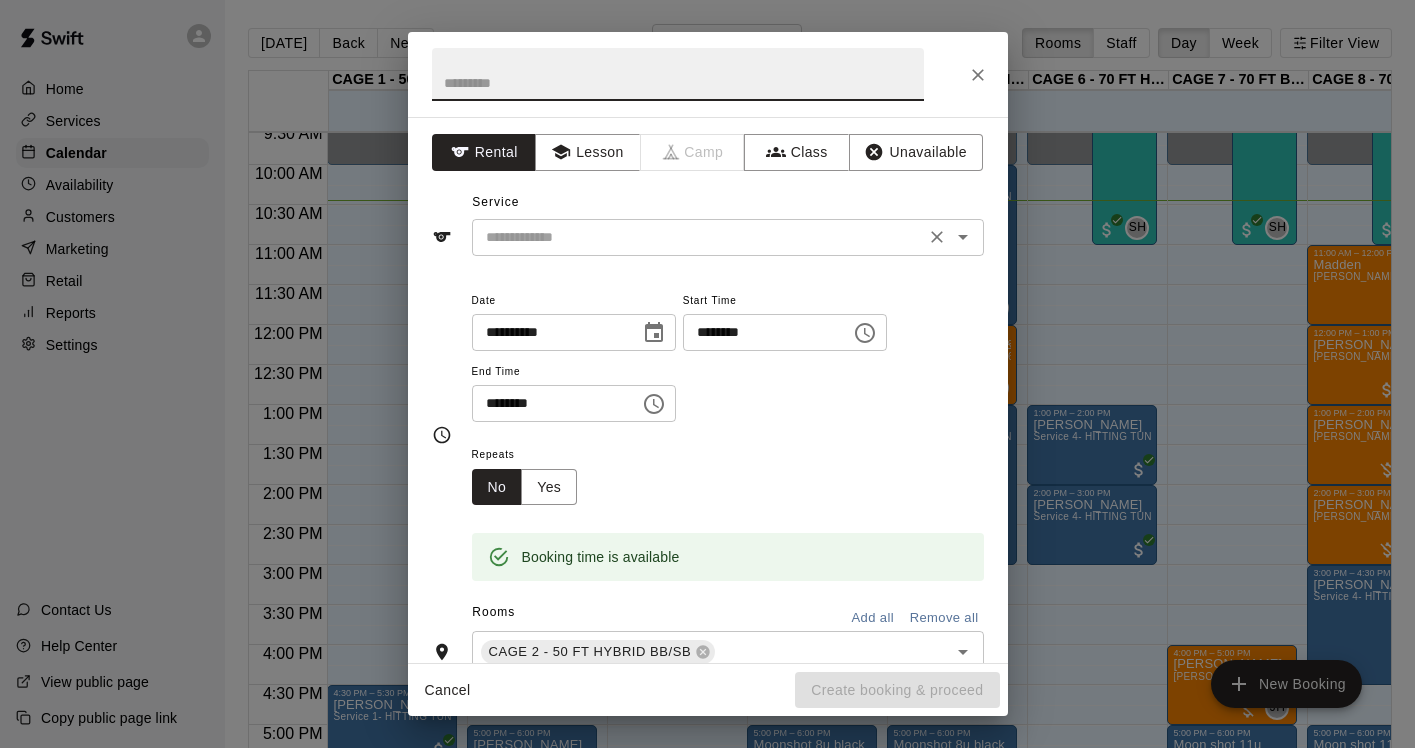 click at bounding box center (698, 237) 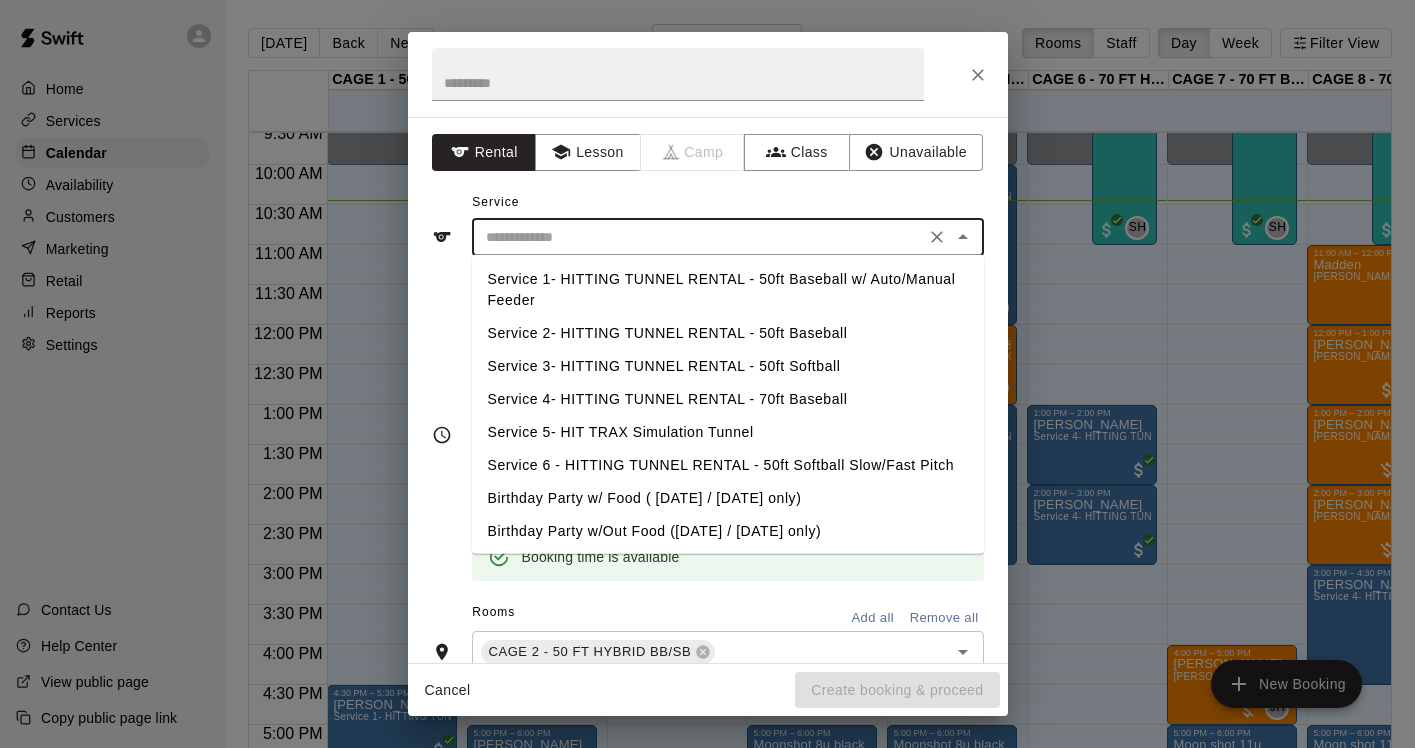click on "Service 2- HITTING TUNNEL RENTAL - 50ft Baseball" at bounding box center (728, 333) 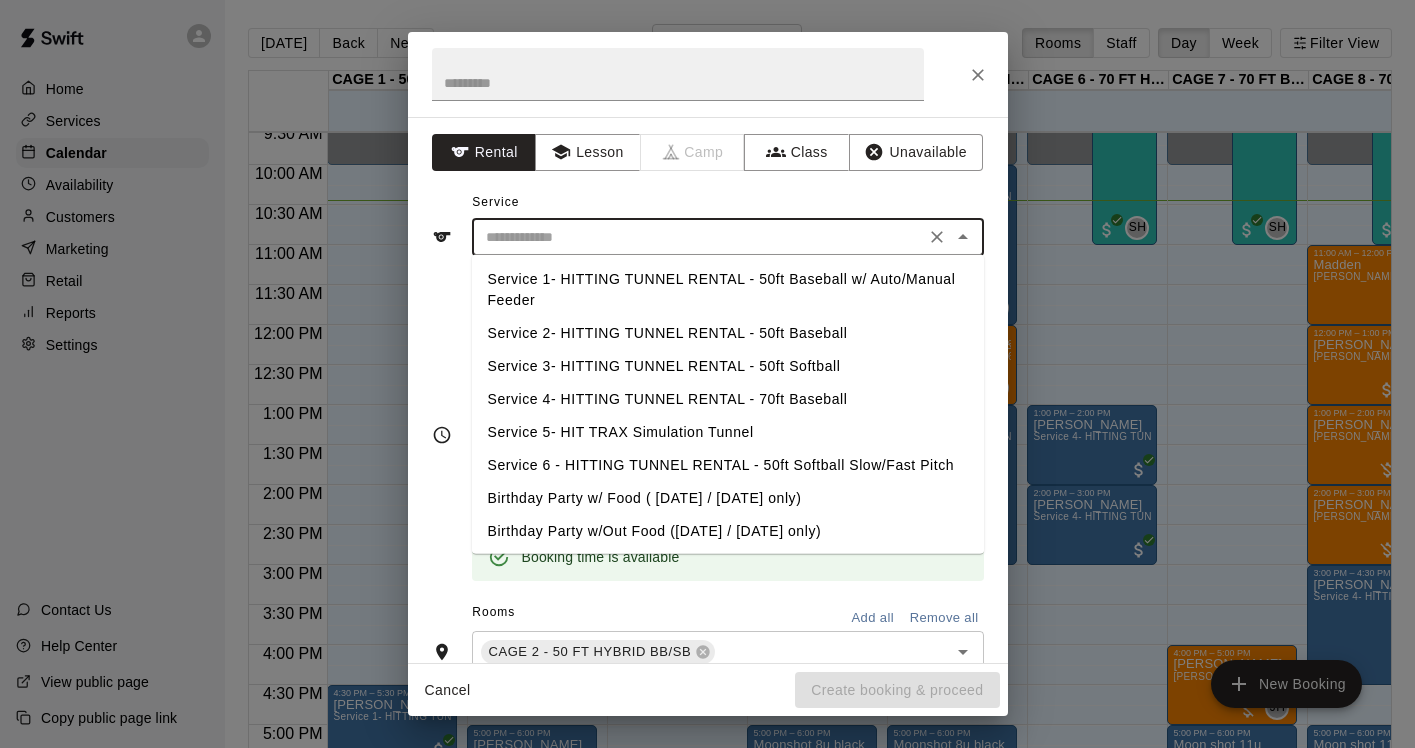type on "**********" 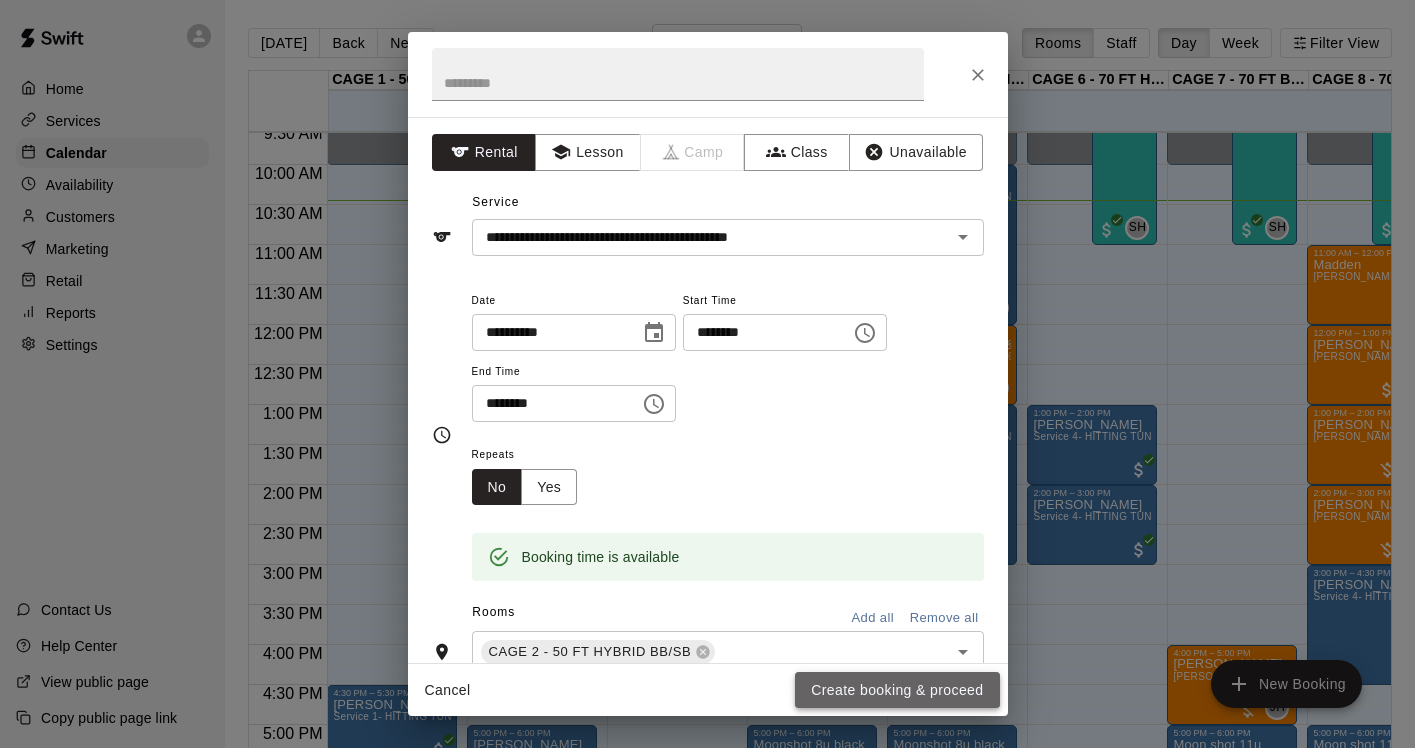 click on "Create booking & proceed" at bounding box center [897, 690] 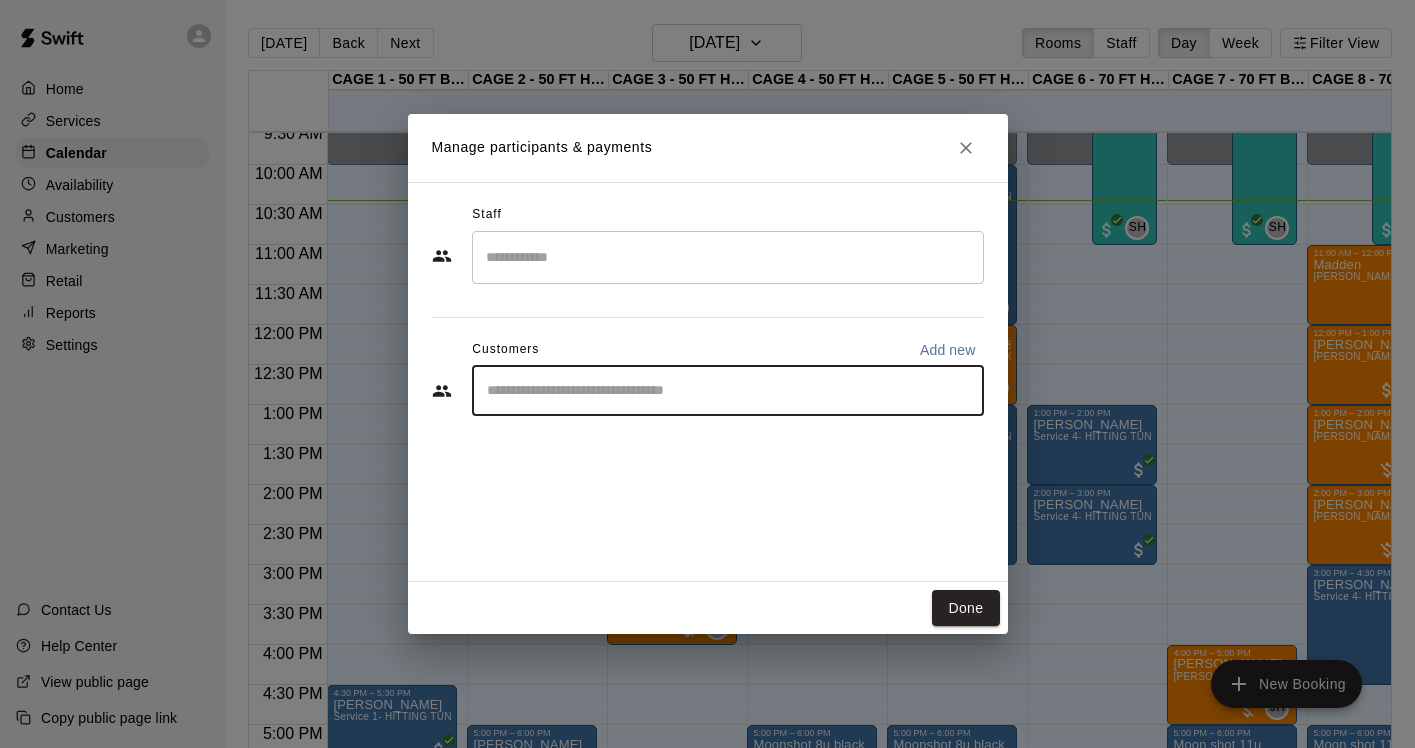 click at bounding box center (728, 391) 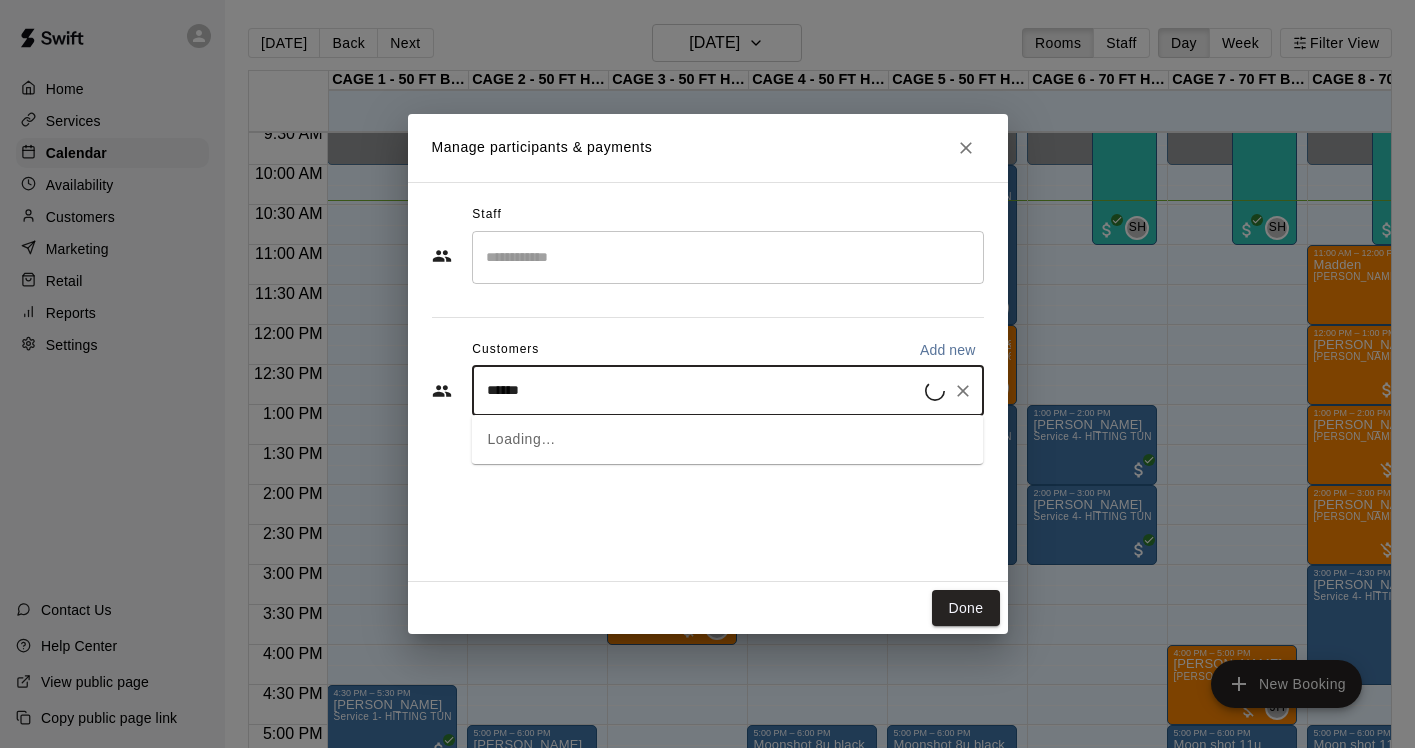 type on "*******" 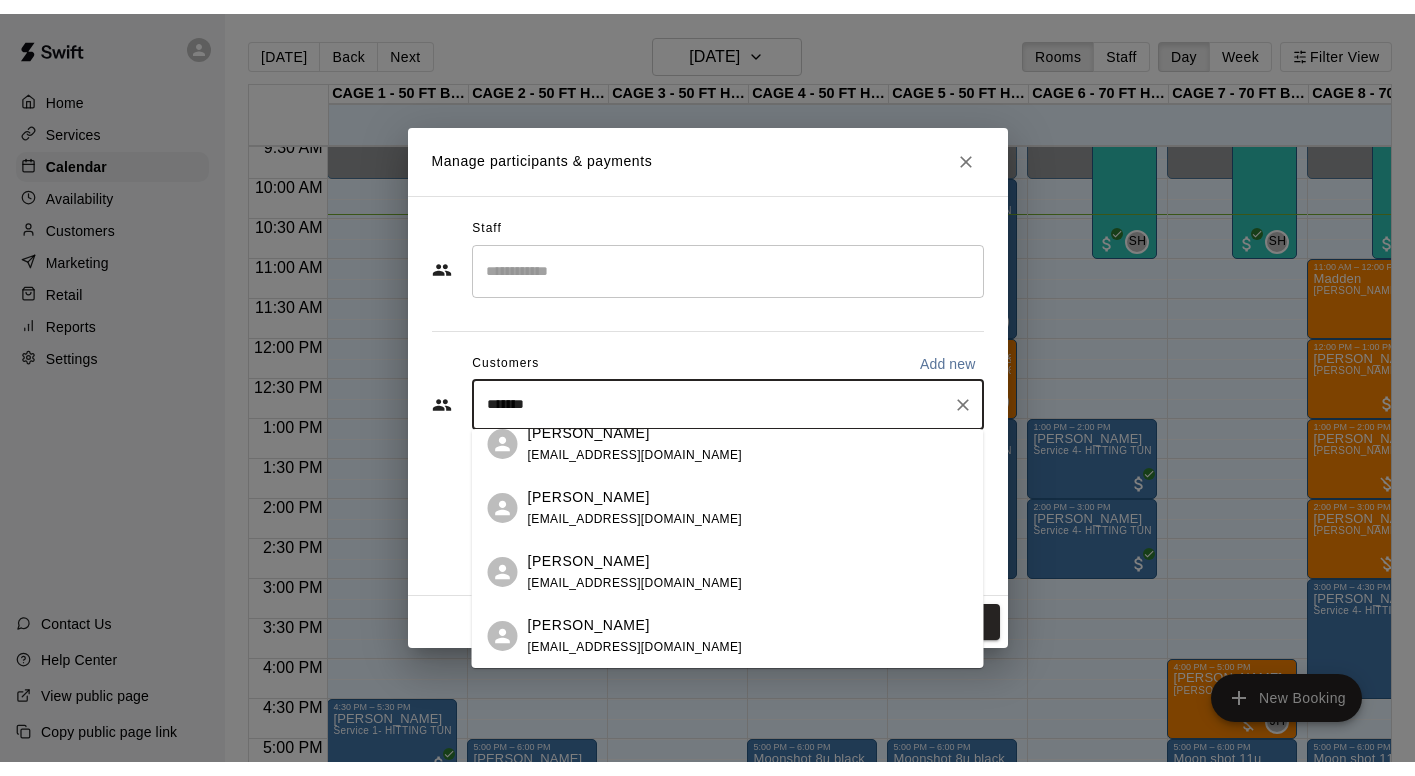 scroll, scrollTop: 17, scrollLeft: 0, axis: vertical 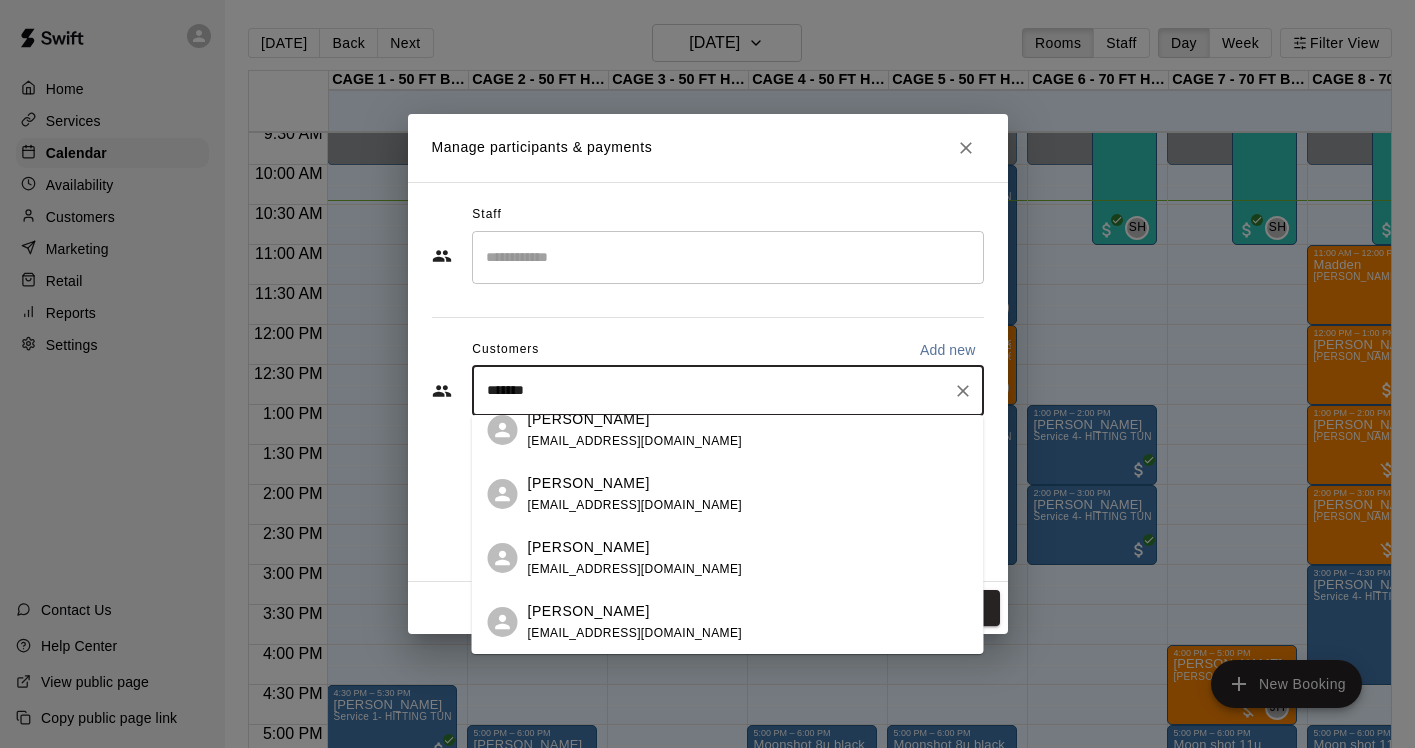 click on "[PERSON_NAME]" at bounding box center [589, 611] 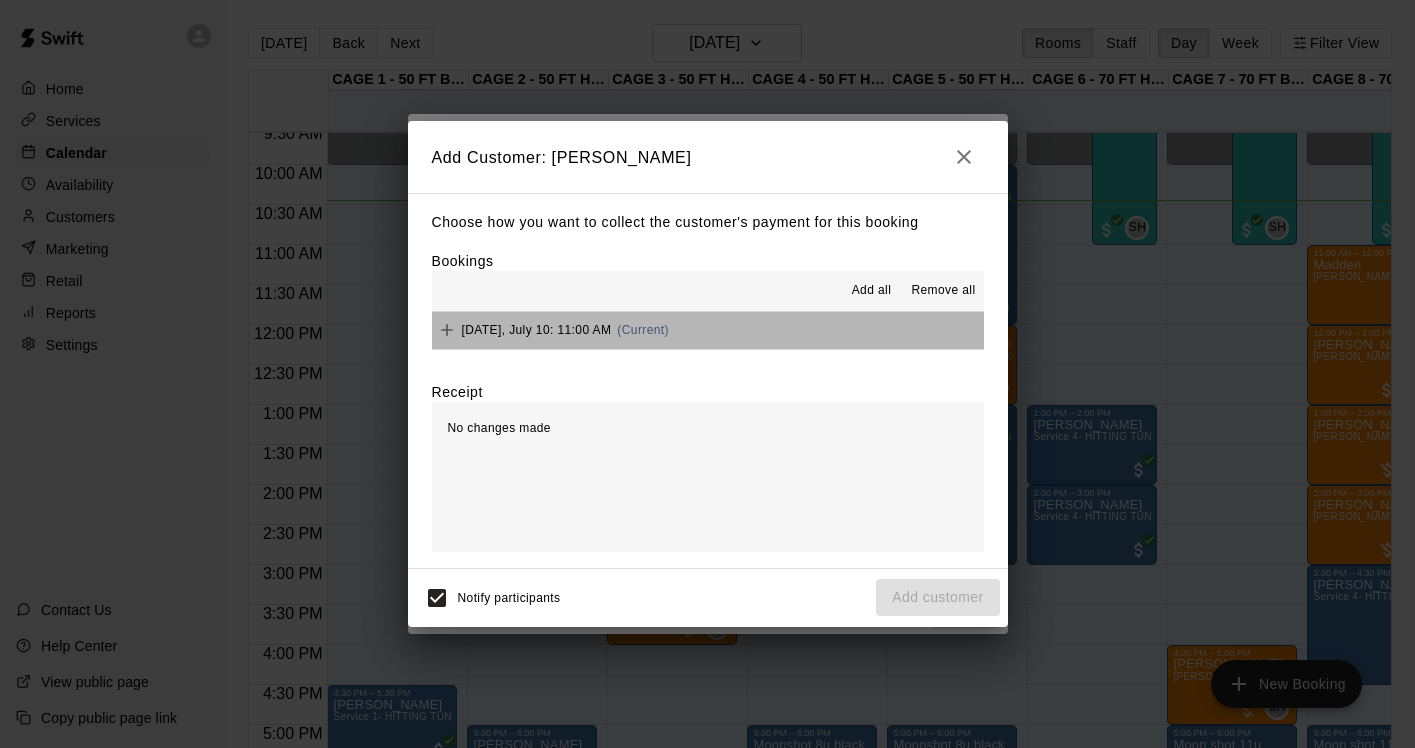 click on "[DATE], July 10: 11:00 AM" at bounding box center (537, 330) 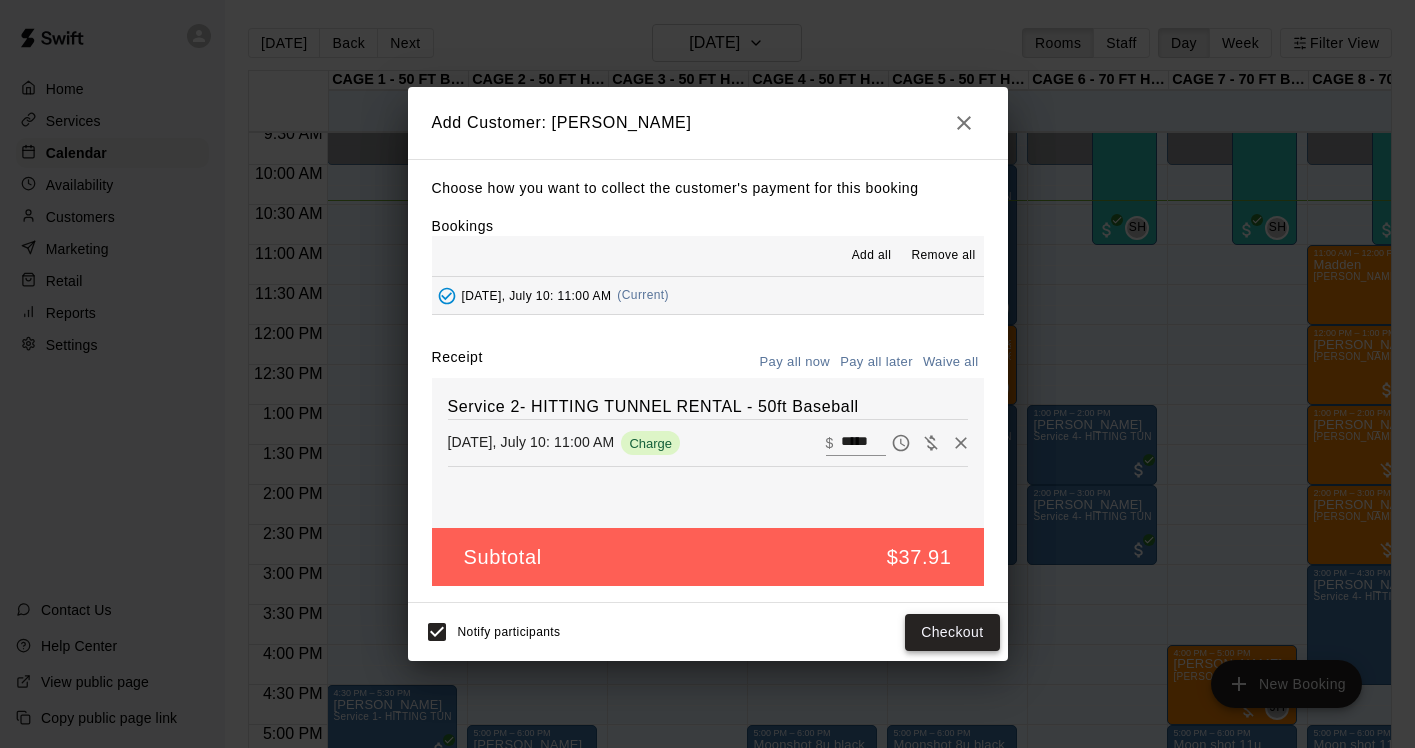 click on "Checkout" at bounding box center [952, 632] 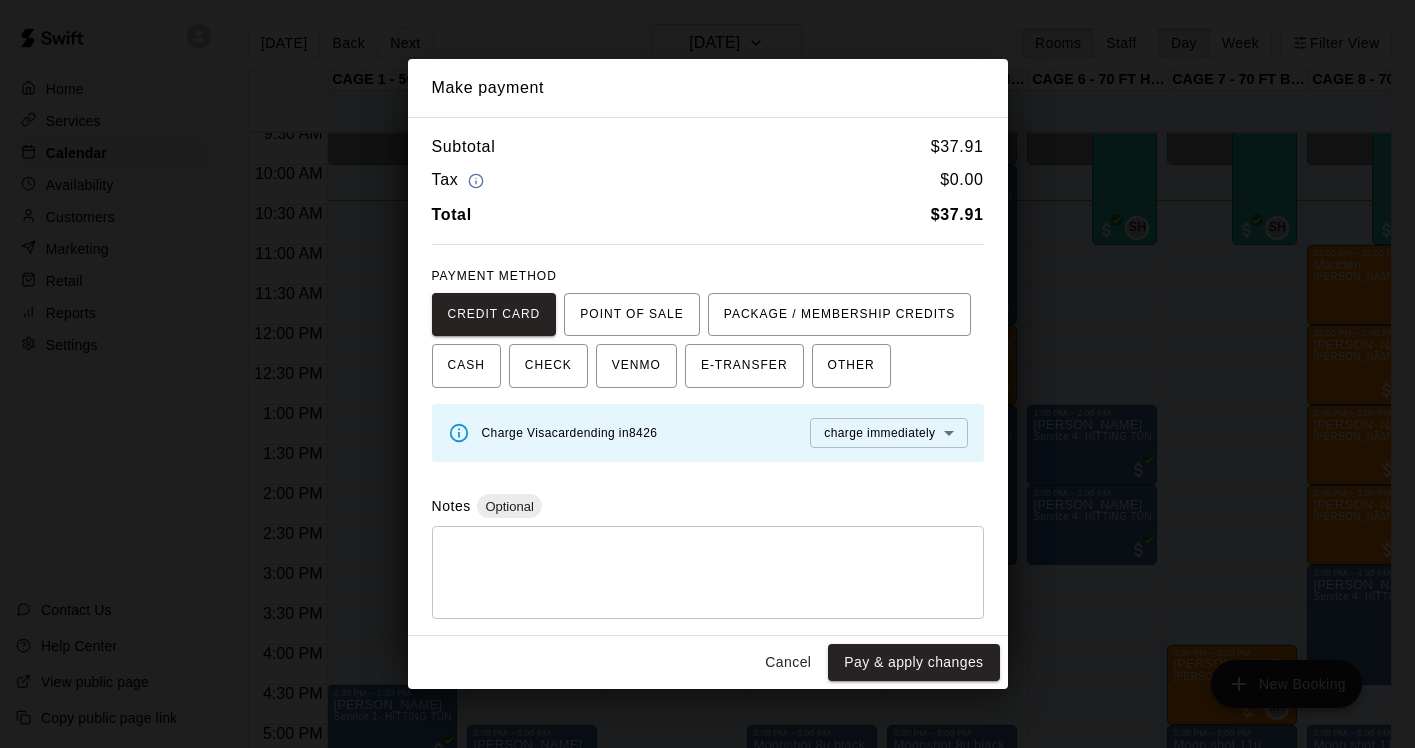 click on "Cancel" at bounding box center [788, 662] 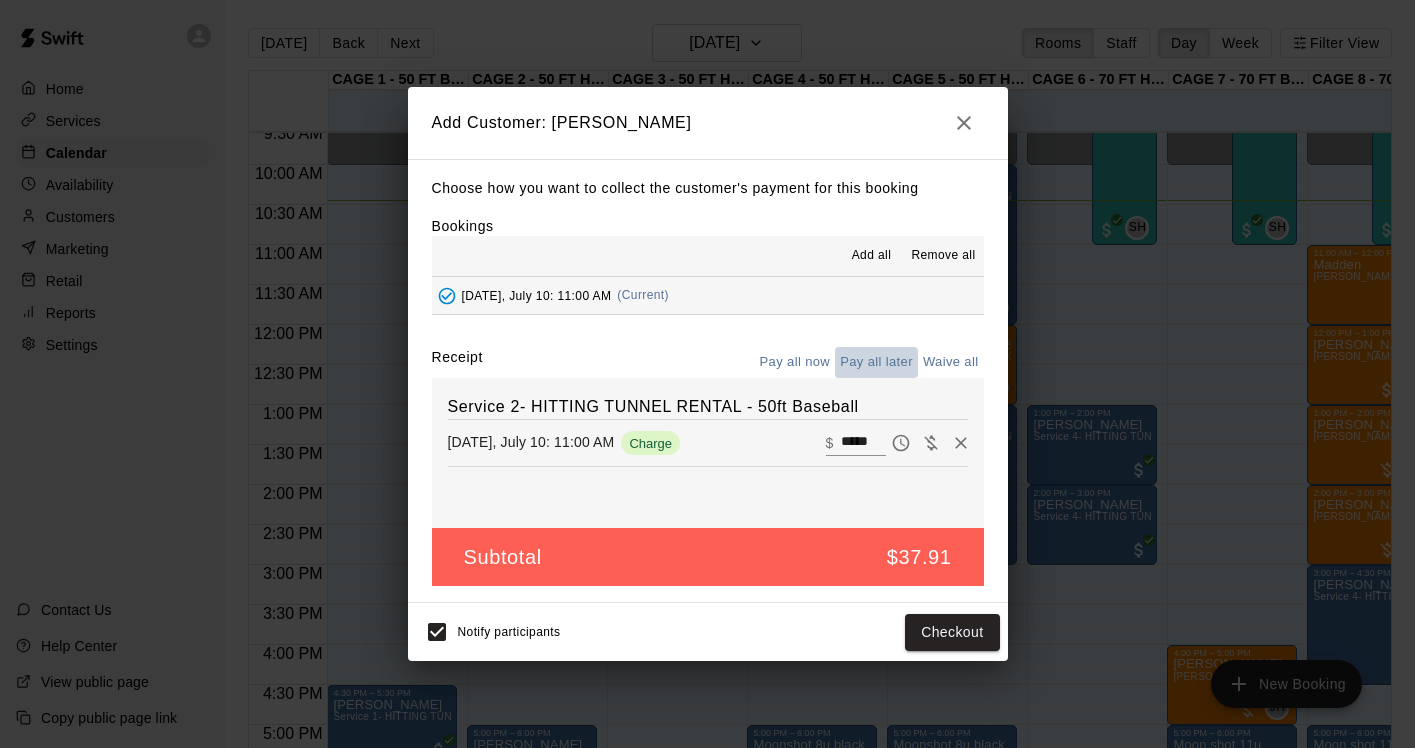 click on "Pay all later" at bounding box center (876, 362) 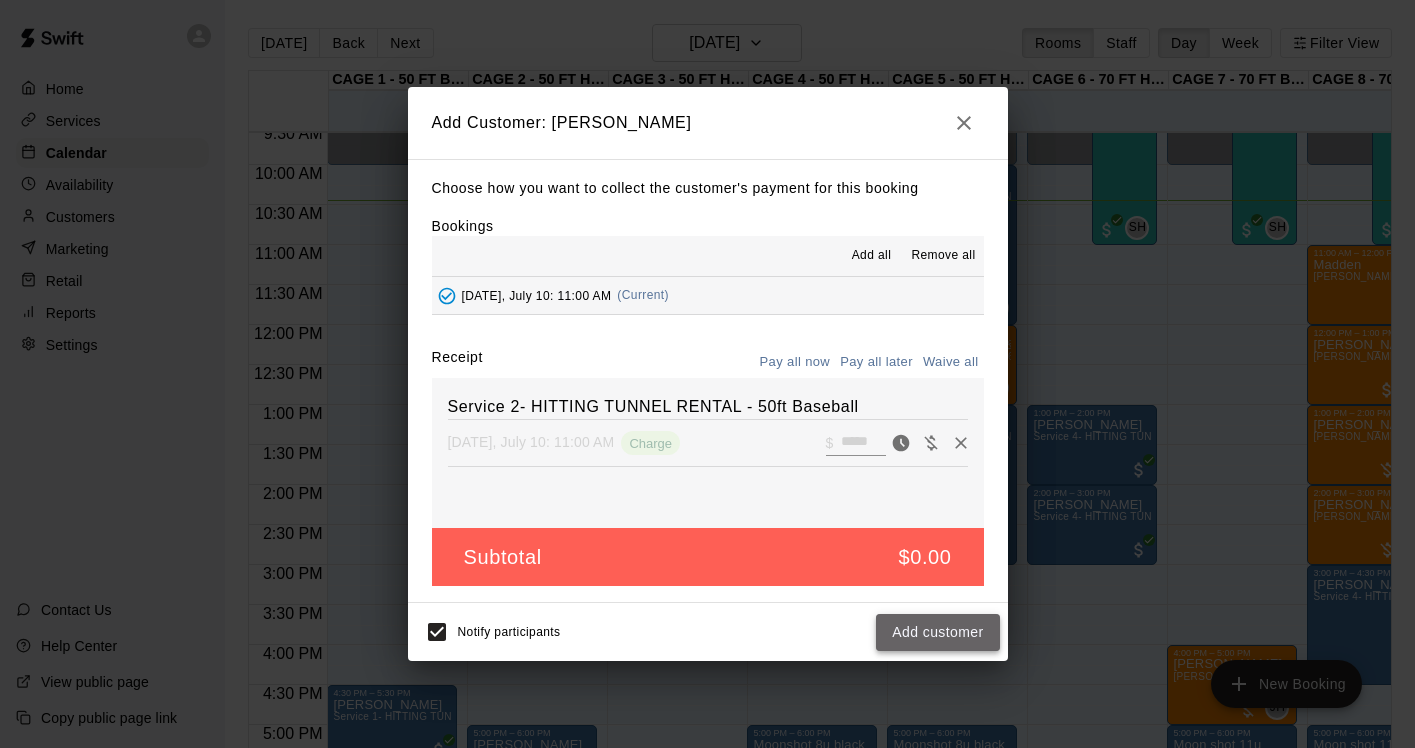 click on "Add customer" at bounding box center [937, 632] 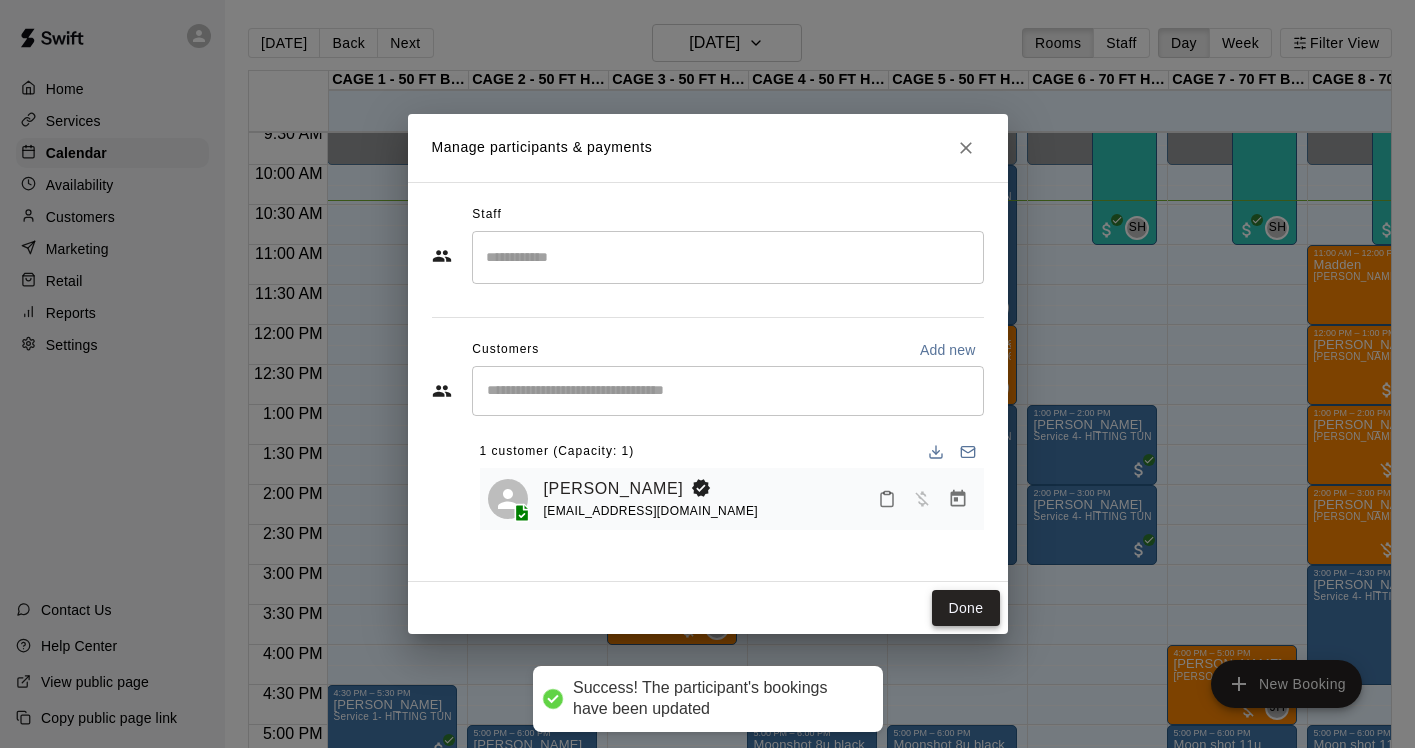 click on "Done" at bounding box center (965, 608) 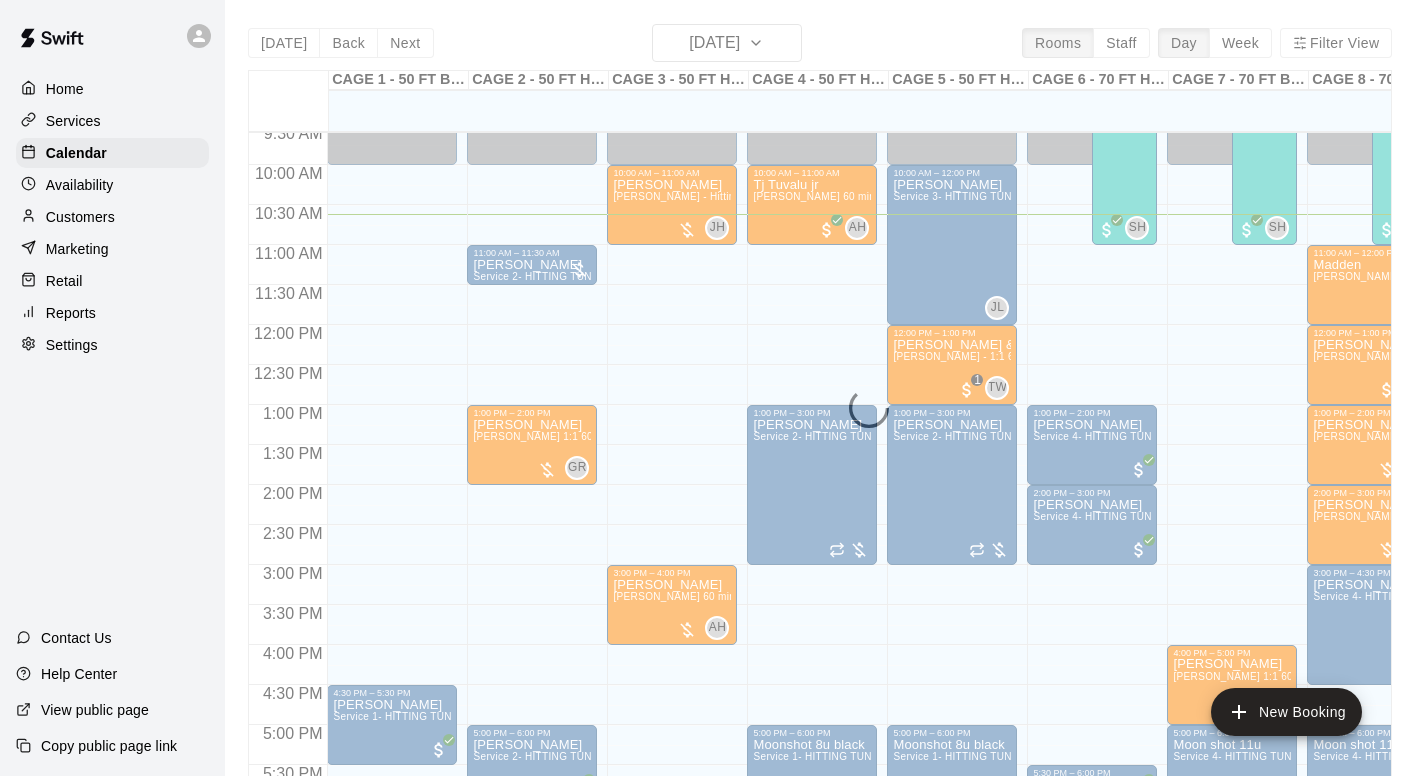 click on "[DATE] Back [DATE][DATE] Rooms Staff Day Week Filter View CAGE 1 - 50 FT BASEBALL w/ Auto Feeder 10 Thu CAGE 2 - 50 FT HYBRID BB/SB 10 Thu CAGE 3 - 50 FT HYBRID BB/SB 10 Thu CAGE 4 - 50 FT HYBRID BB/SB 10 Thu CAGE 5 - 50 FT HYBRID SB/BB 10 Thu CAGE 6 - 70 FT HIT TRAX  10 Thu CAGE 7 - 70 FT BB (w/ pitching mound) 10 Thu CAGE 8 - 70 FT BB (w/ pitching mound)  10 Thu Weight Room 10 Thu 12:00 AM 12:30 AM 1:00 AM 1:30 AM 2:00 AM 2:30 AM 3:00 AM 3:30 AM 4:00 AM 4:30 AM 5:00 AM 5:30 AM 6:00 AM 6:30 AM 7:00 AM 7:30 AM 8:00 AM 8:30 AM 9:00 AM 9:30 AM 10:00 AM 10:30 AM 11:00 AM 11:30 AM 12:00 PM 12:30 PM 1:00 PM 1:30 PM 2:00 PM 2:30 PM 3:00 PM 3:30 PM 4:00 PM 4:30 PM 5:00 PM 5:30 PM 6:00 PM 6:30 PM 7:00 PM 7:30 PM 8:00 PM 8:30 PM 9:00 PM 9:30 PM 10:00 PM 10:30 PM 11:00 PM 11:30 PM 12:00 AM – 10:00 AM Closed 4:30 PM – 5:30 PM [PERSON_NAME] Service 1- HITTING TUNNEL RENTAL - 50ft Baseball w/ Auto/Manual Feeder 6:30 PM – 8:30 PM Bloodline 12u TW 0 9:00 PM – 11:59 PM Closed 12:00 AM – 10:00 AM Closed GR" at bounding box center (820, 412) 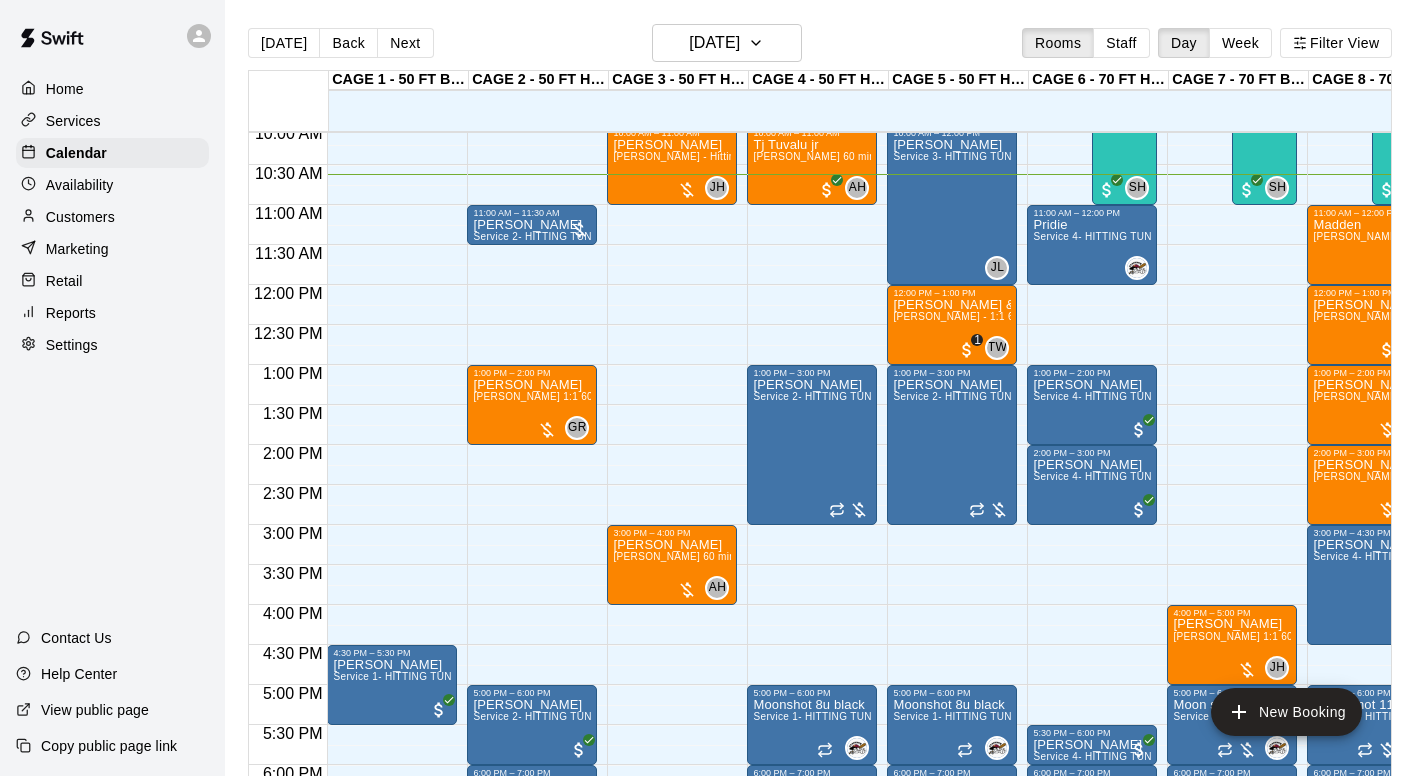 scroll, scrollTop: 808, scrollLeft: 43, axis: both 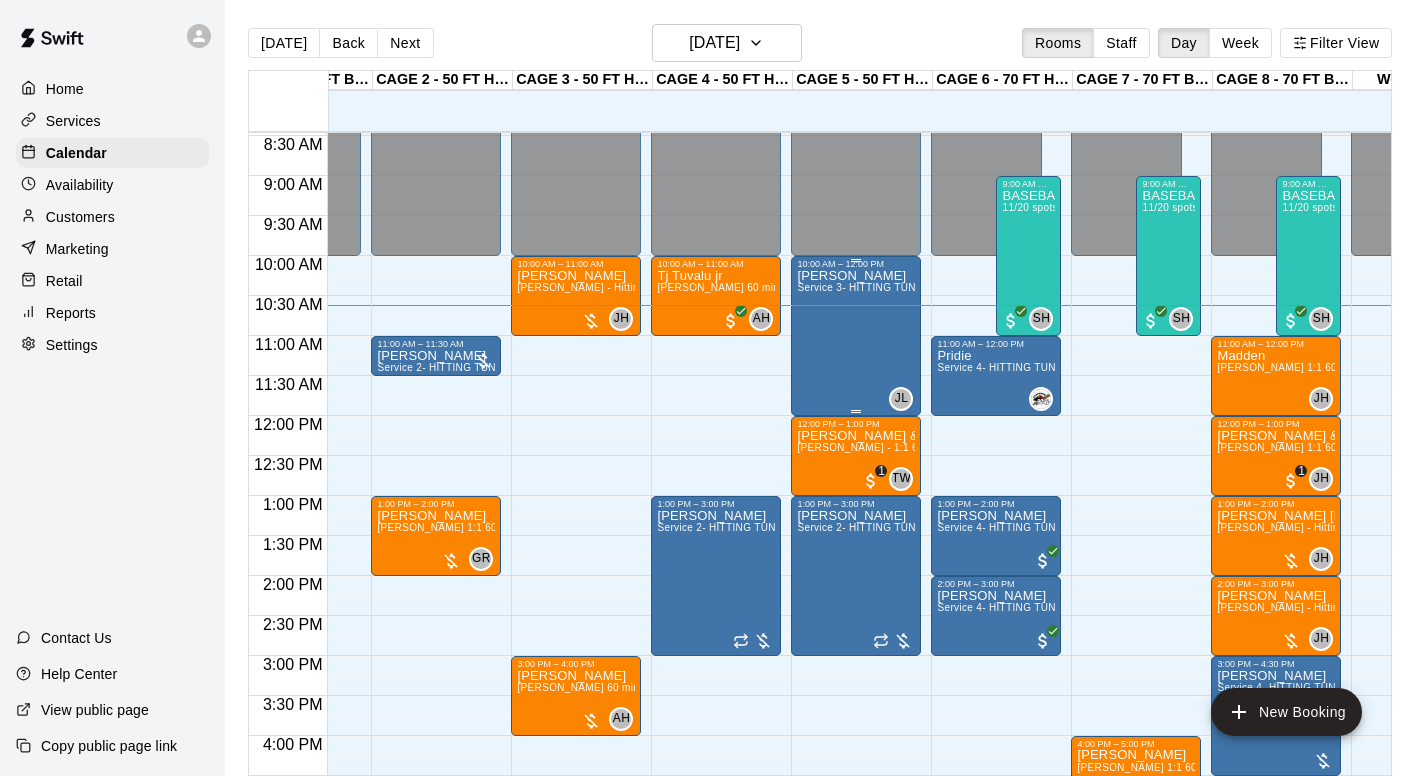 click on "[PERSON_NAME] Service 3- HITTING TUNNEL RENTAL - 50ft Softball" at bounding box center [856, 657] 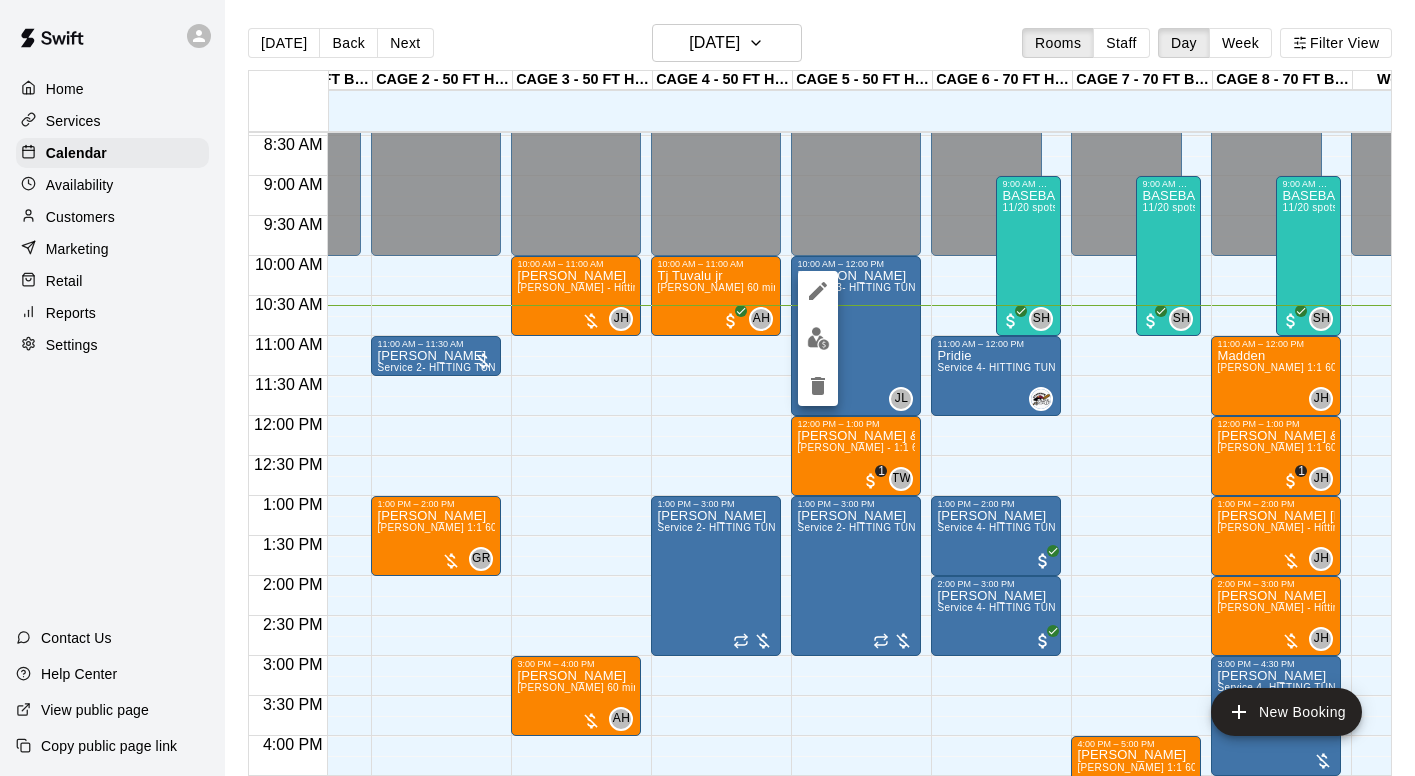 click 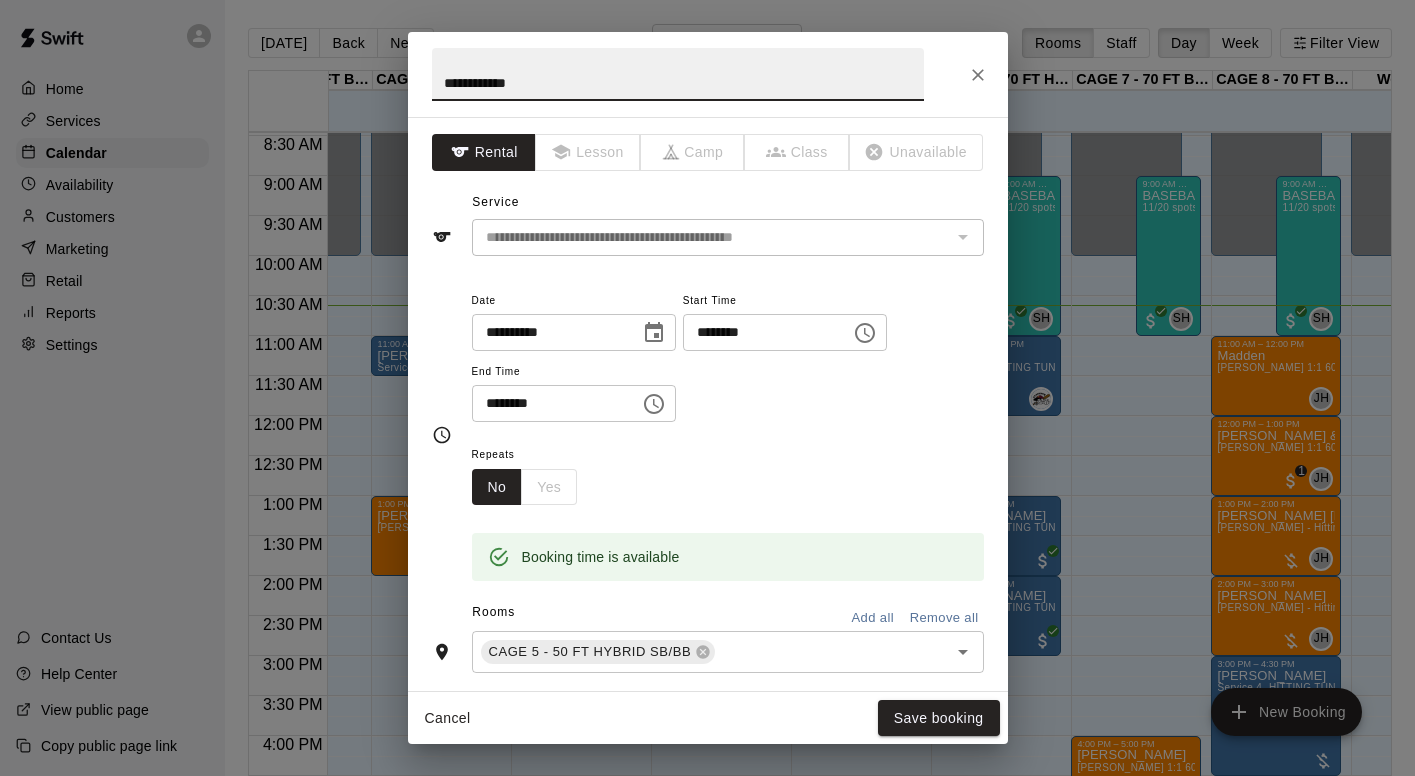click on "********" at bounding box center [760, 332] 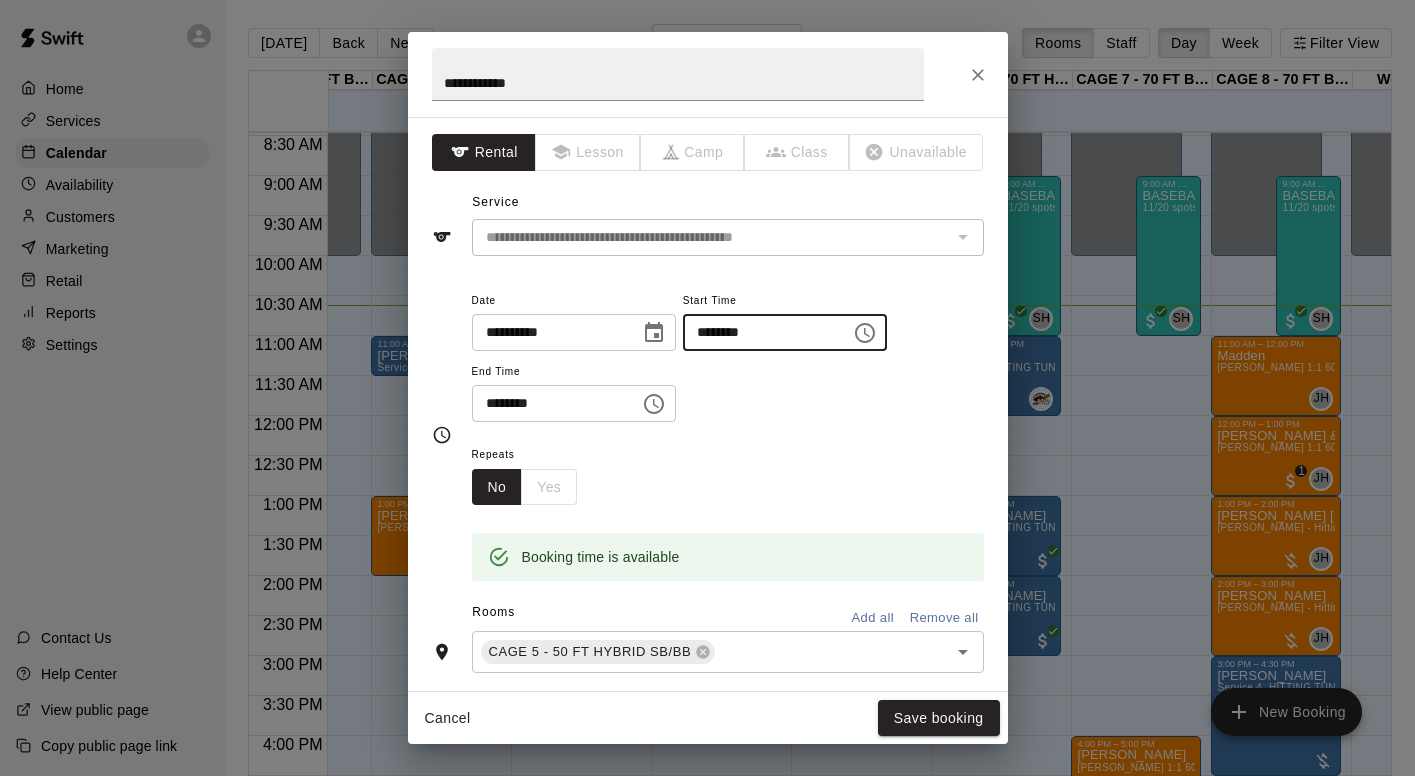 type on "********" 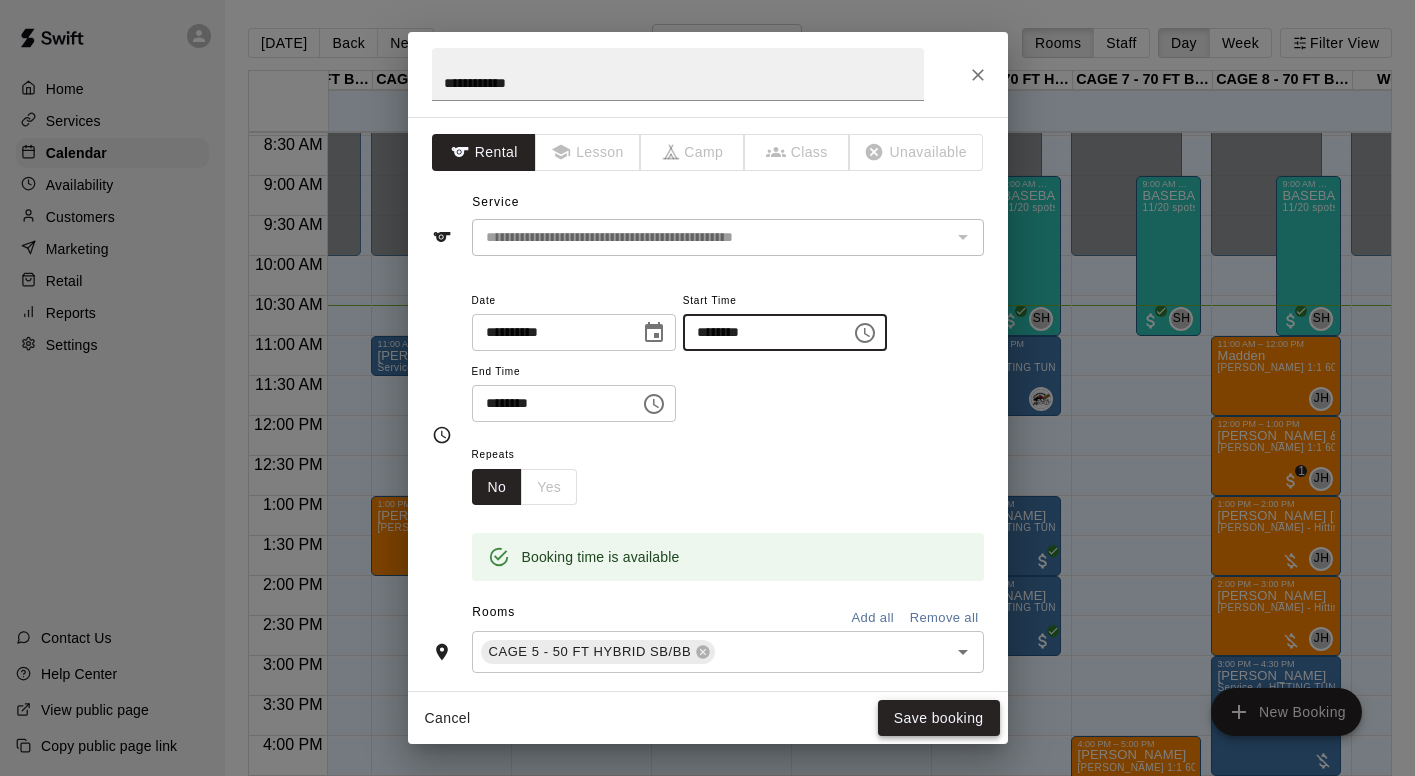 click on "Save booking" at bounding box center [939, 718] 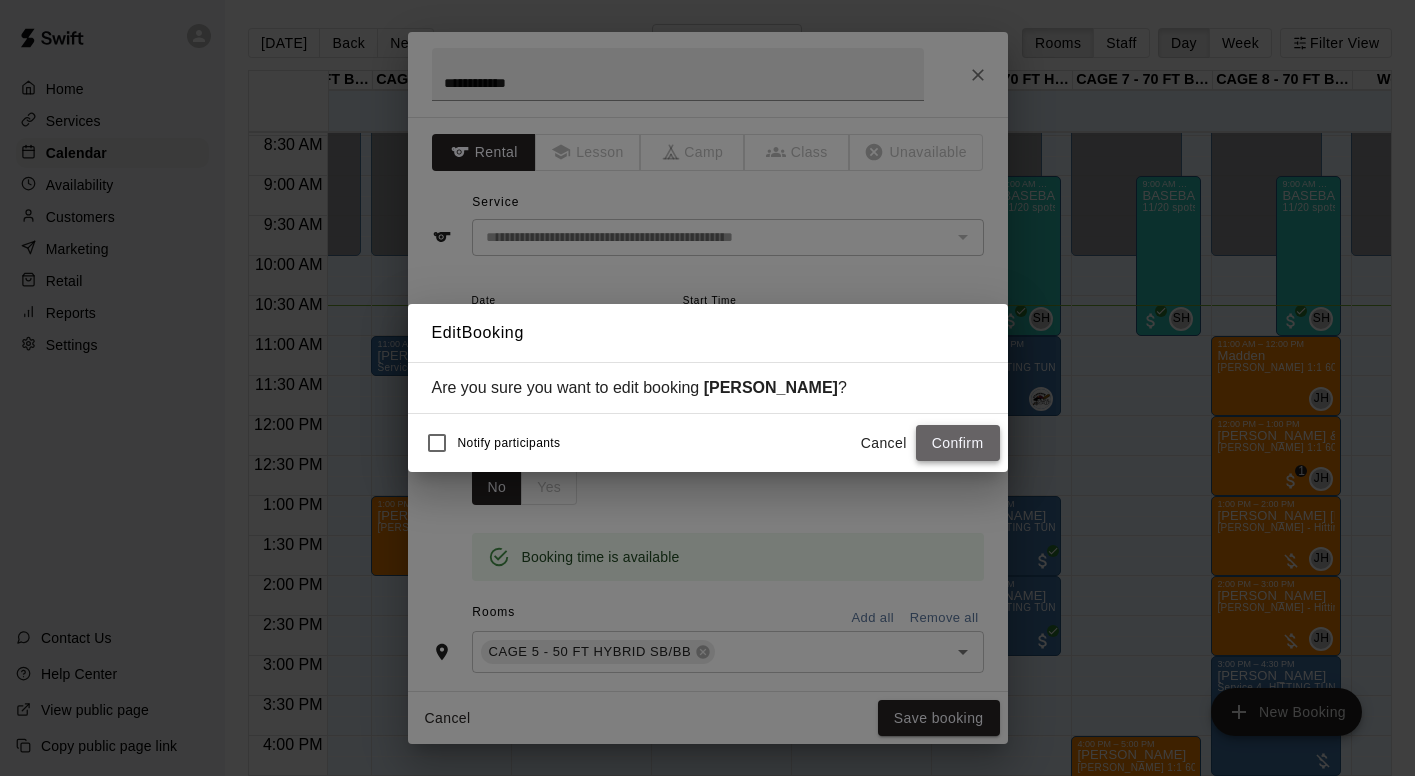 click on "Confirm" at bounding box center (958, 443) 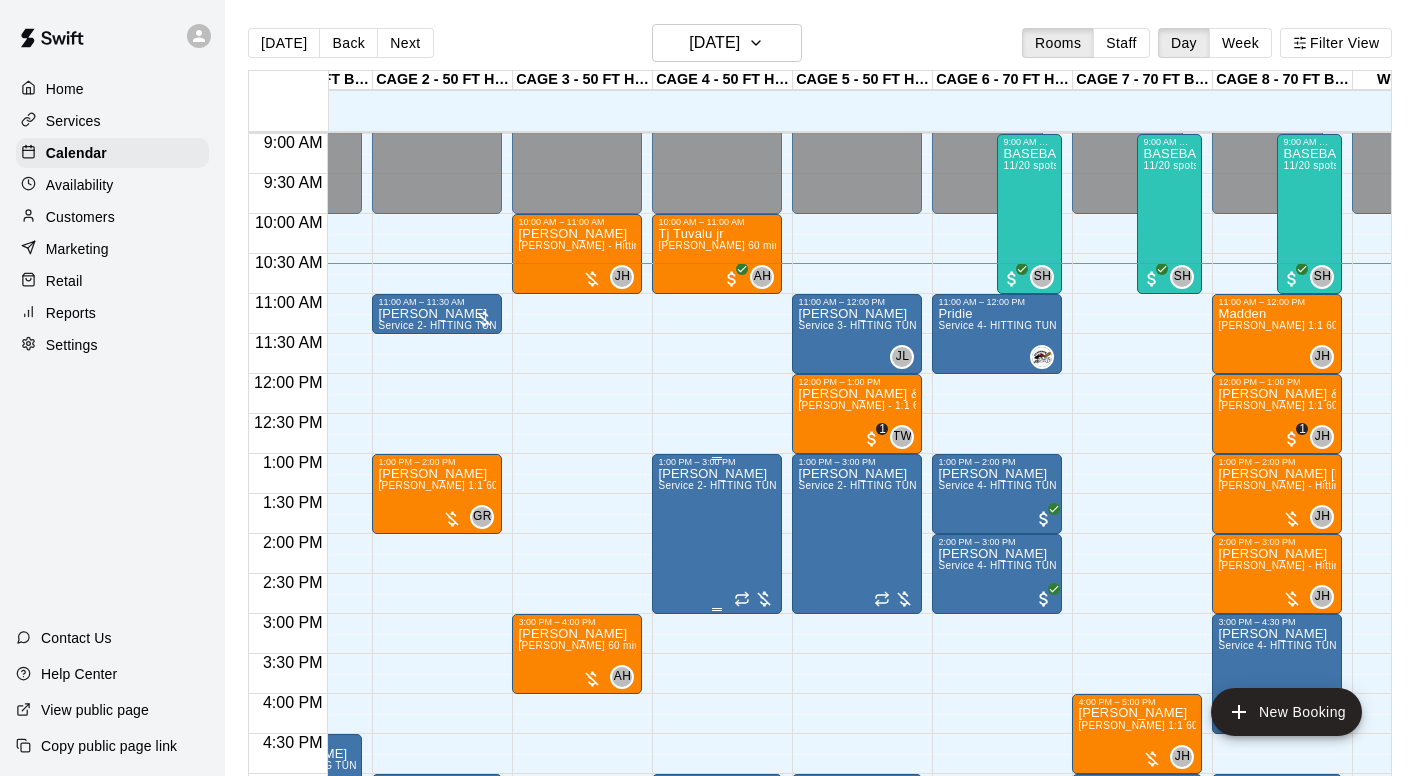 scroll, scrollTop: 719, scrollLeft: 88, axis: both 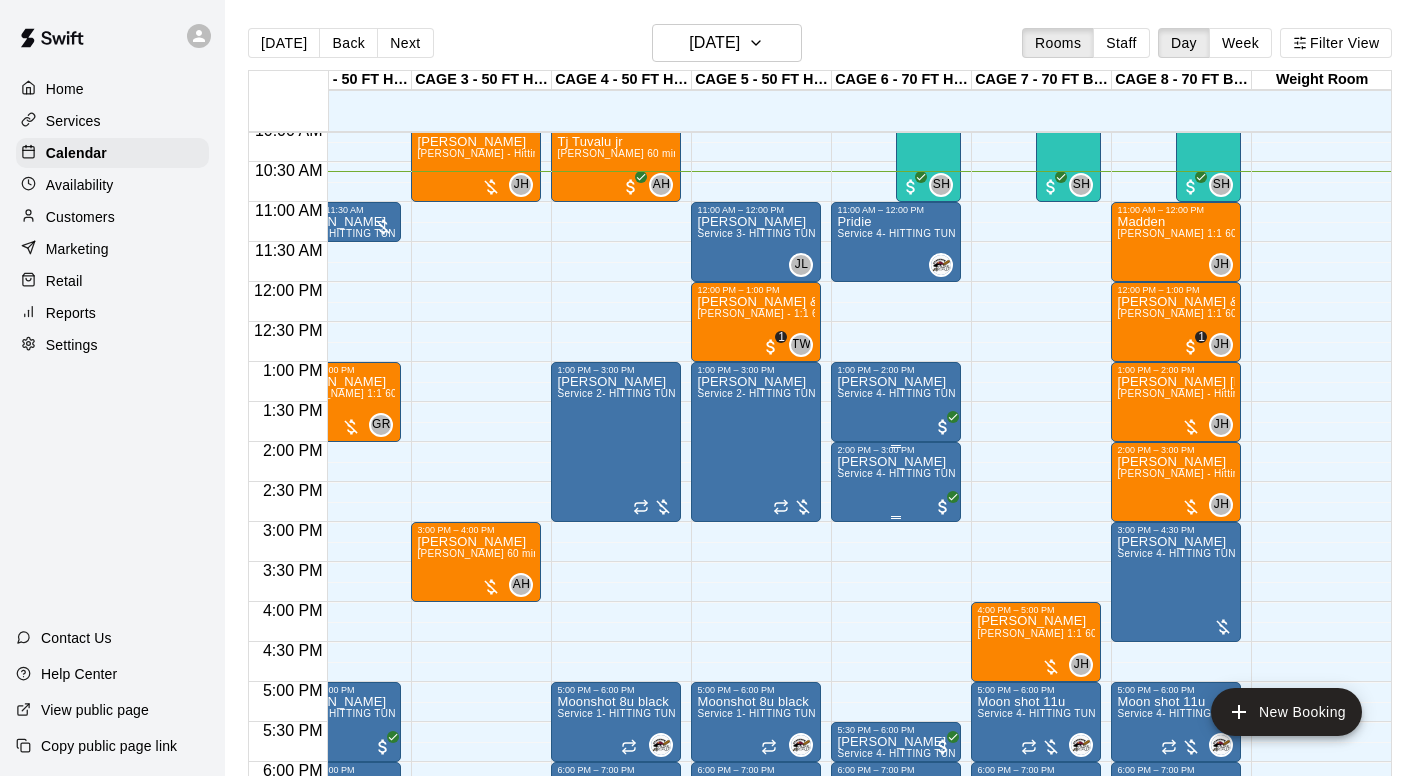 click on "J [PERSON_NAME] Service 4- HITTING TUNNEL RENTAL - 70ft Baseball" at bounding box center (896, 843) 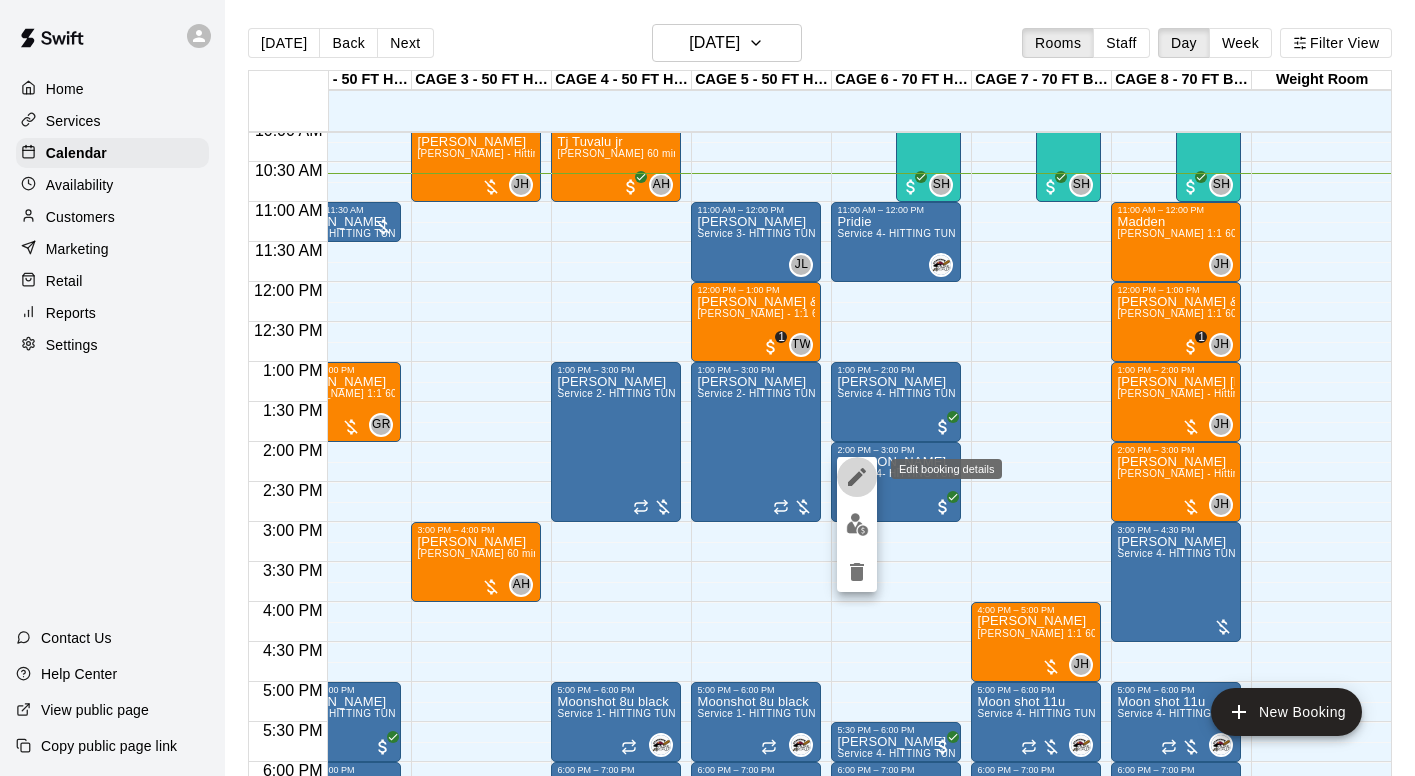 click 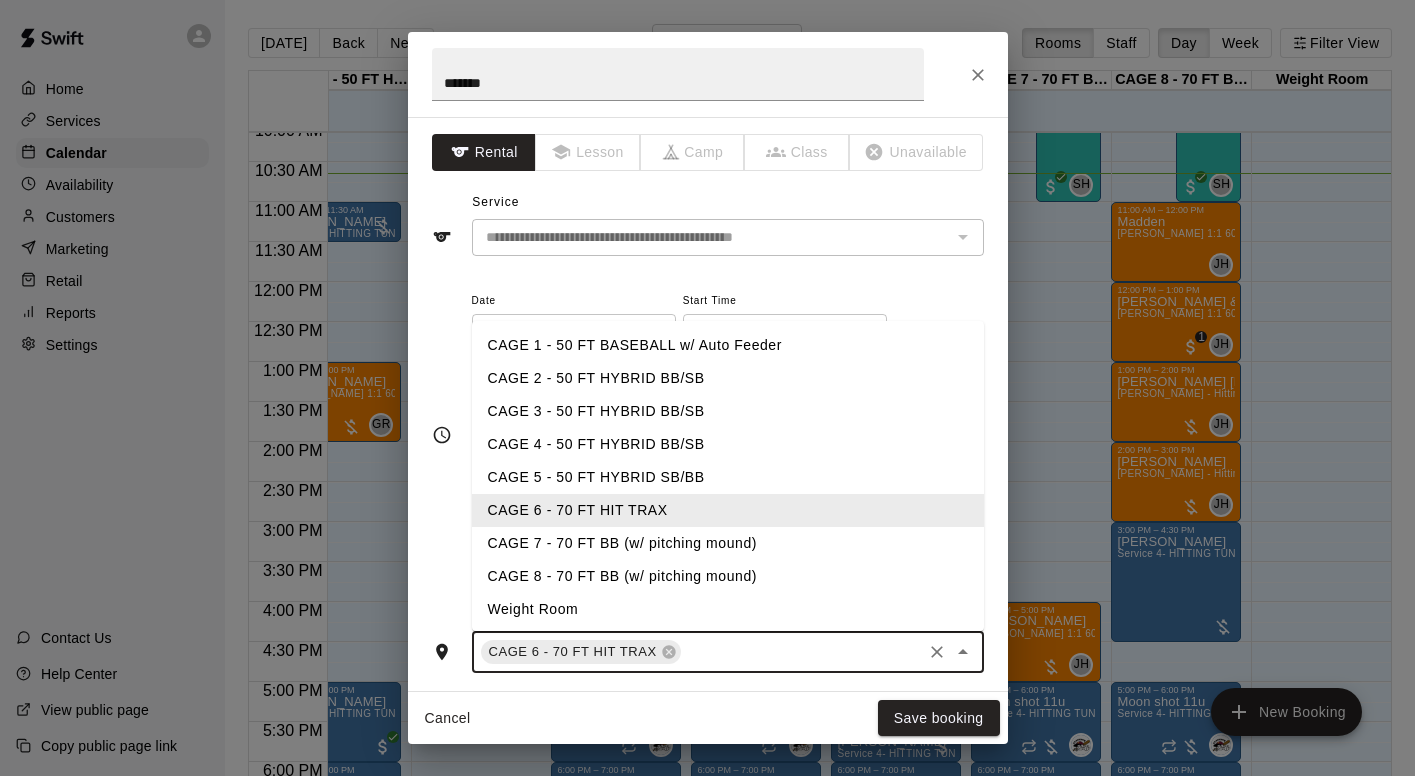 click at bounding box center [801, 652] 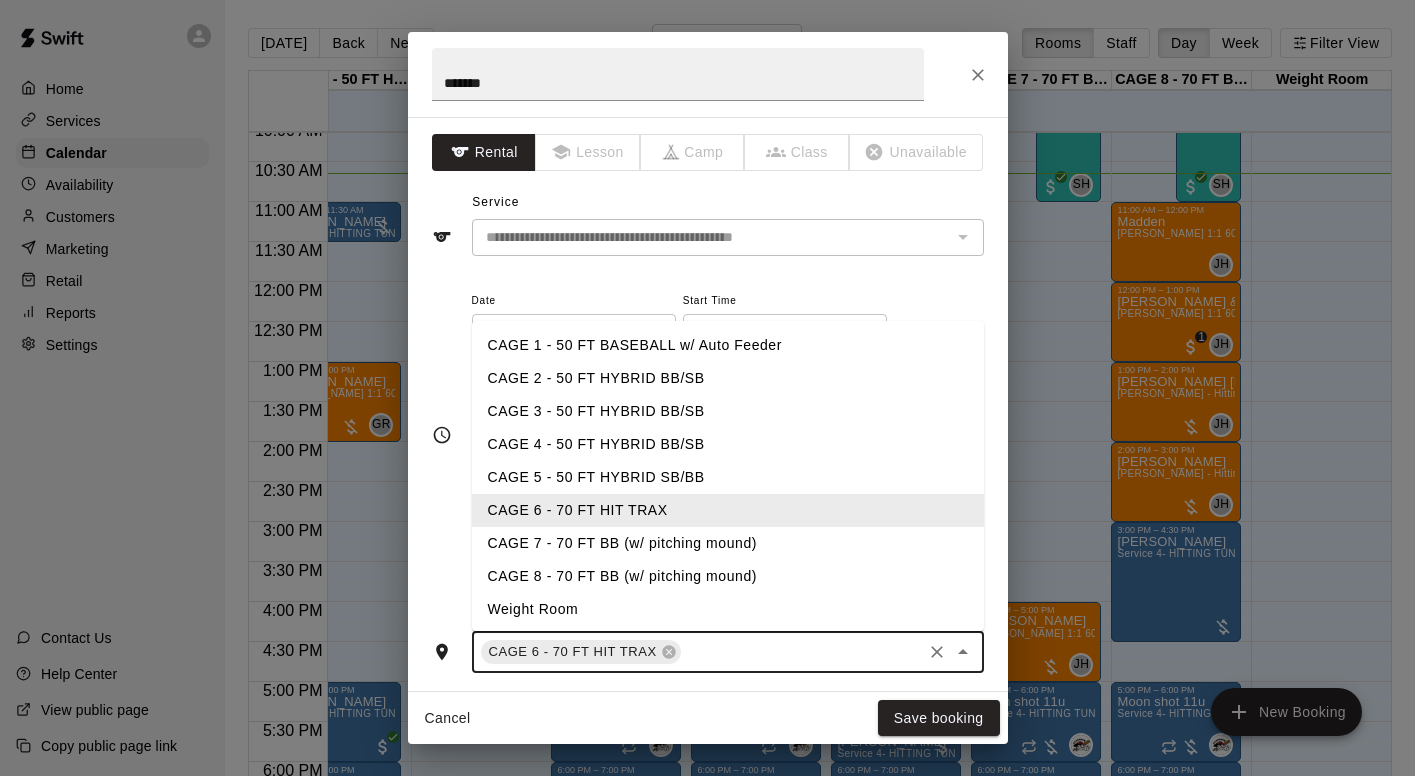 type on "*" 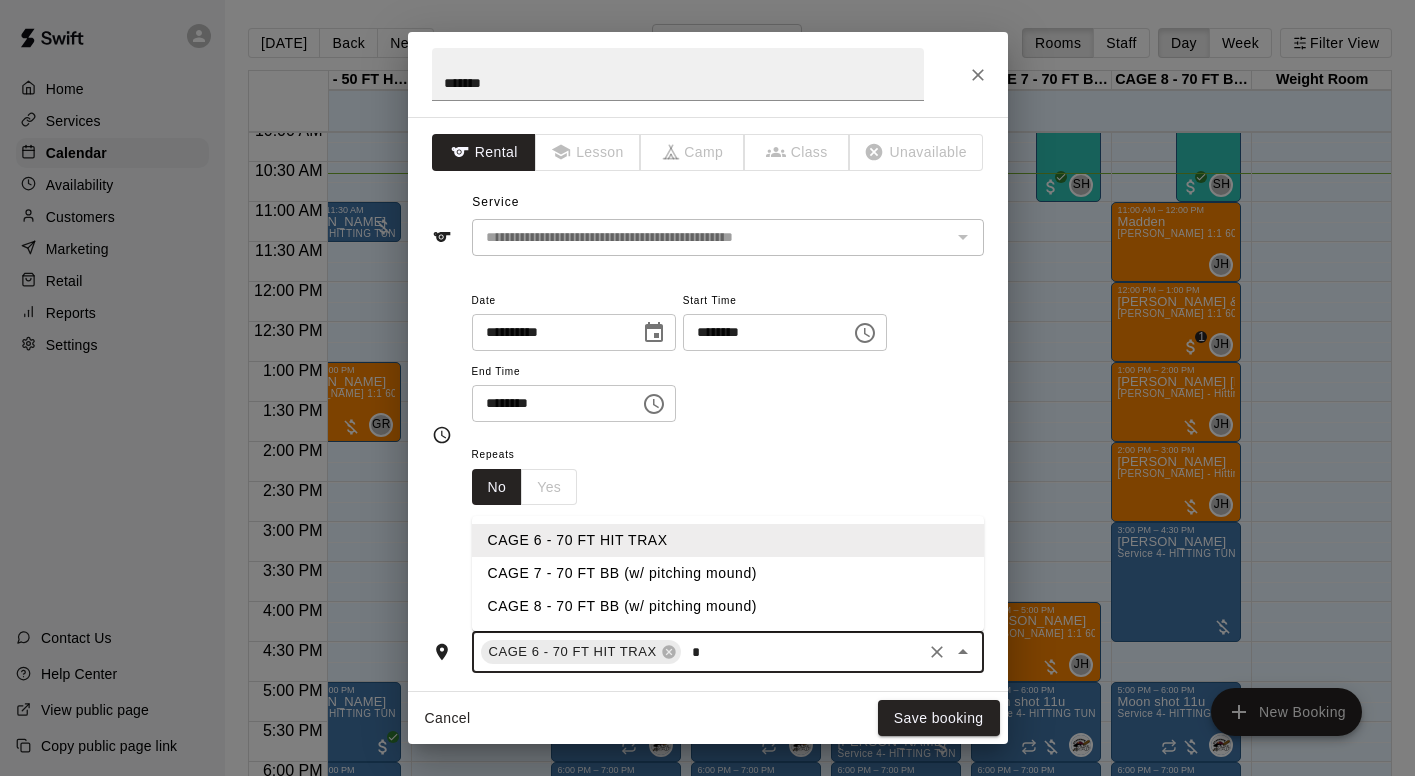 click on "CAGE 7 - 70 FT BB (w/ pitching mound)" at bounding box center [728, 573] 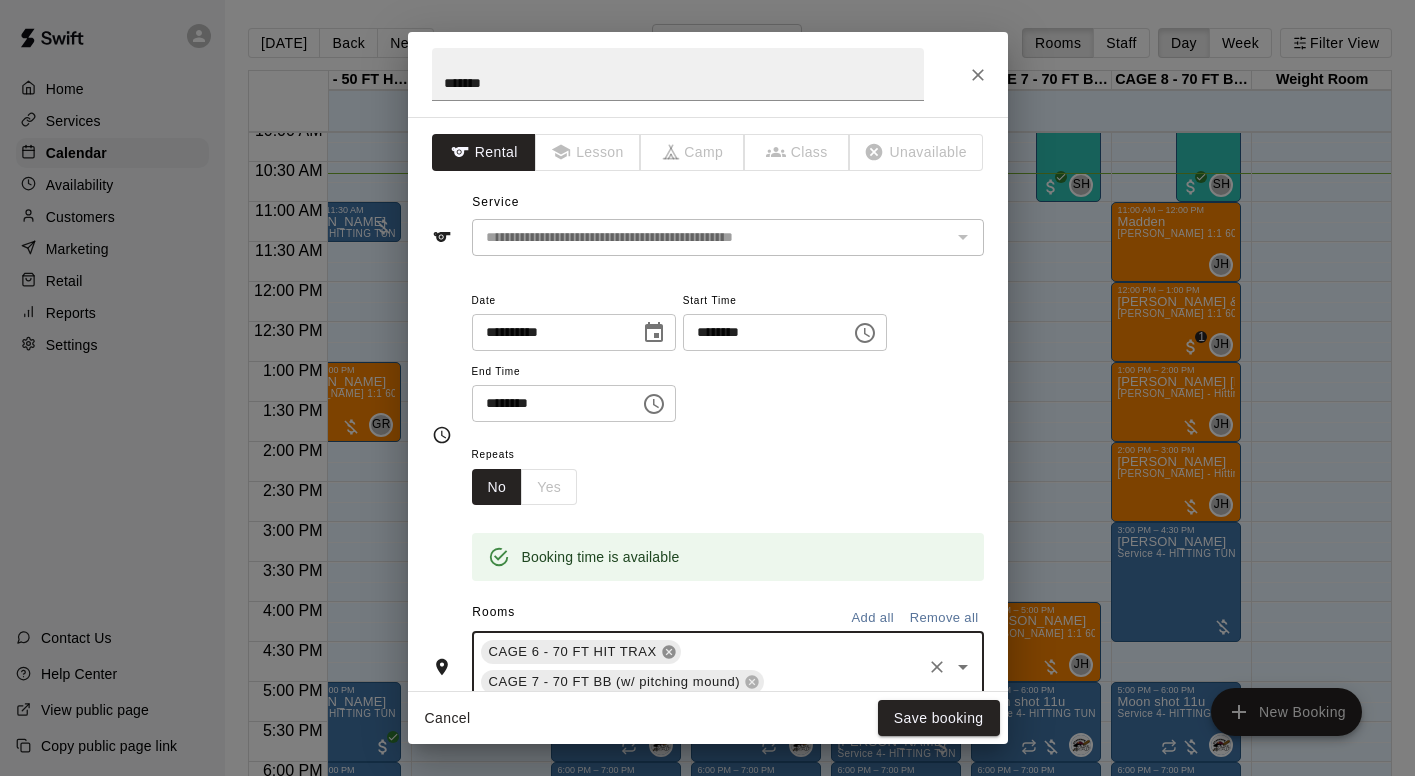 click 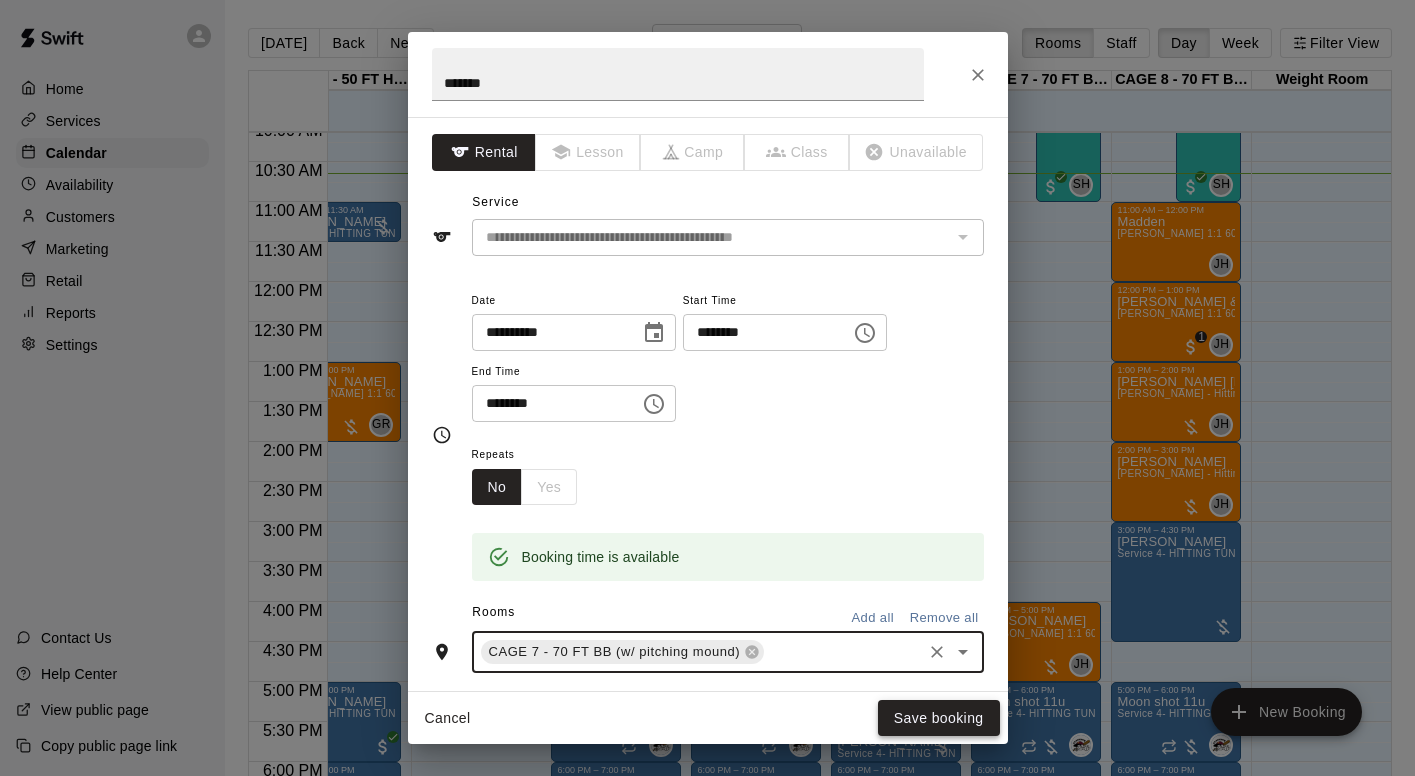 click on "Save booking" at bounding box center (939, 718) 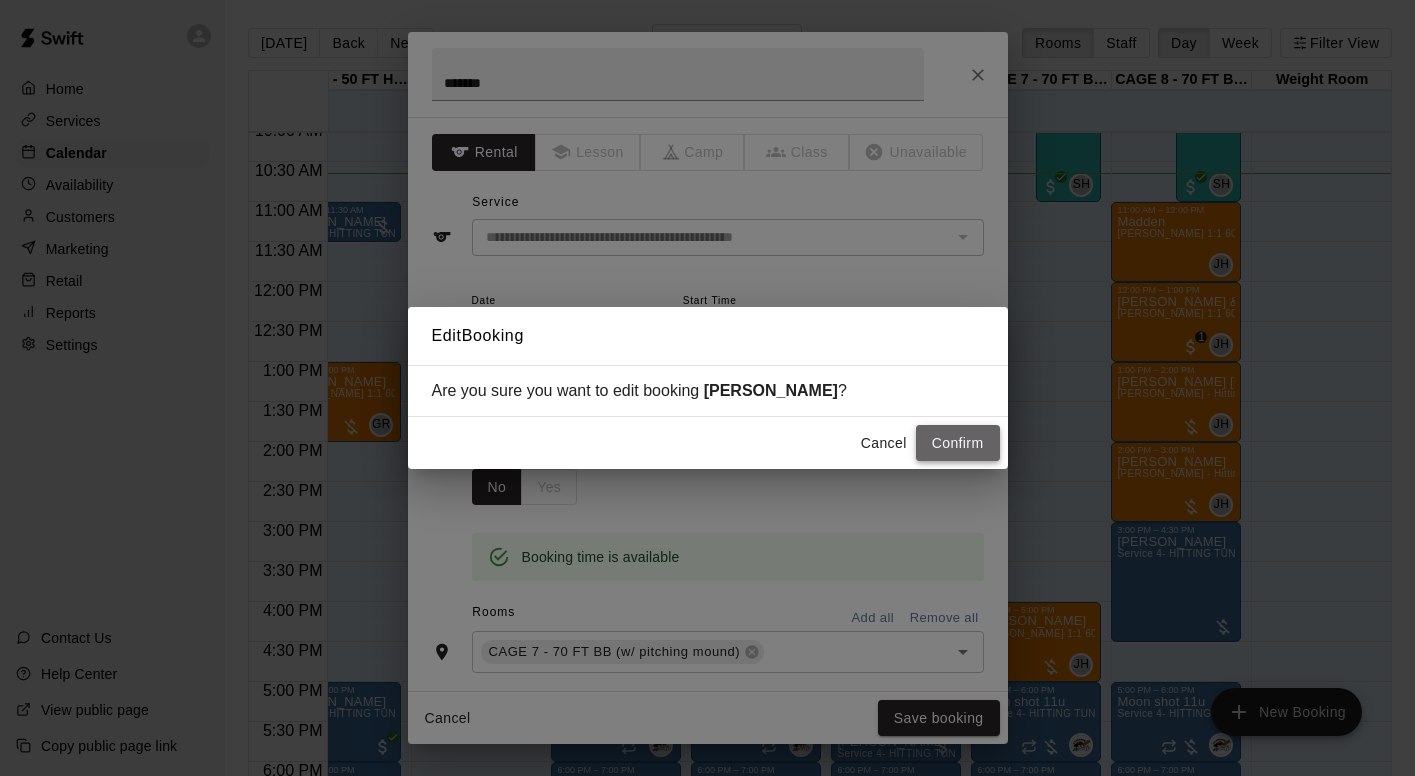 click on "Confirm" at bounding box center (958, 443) 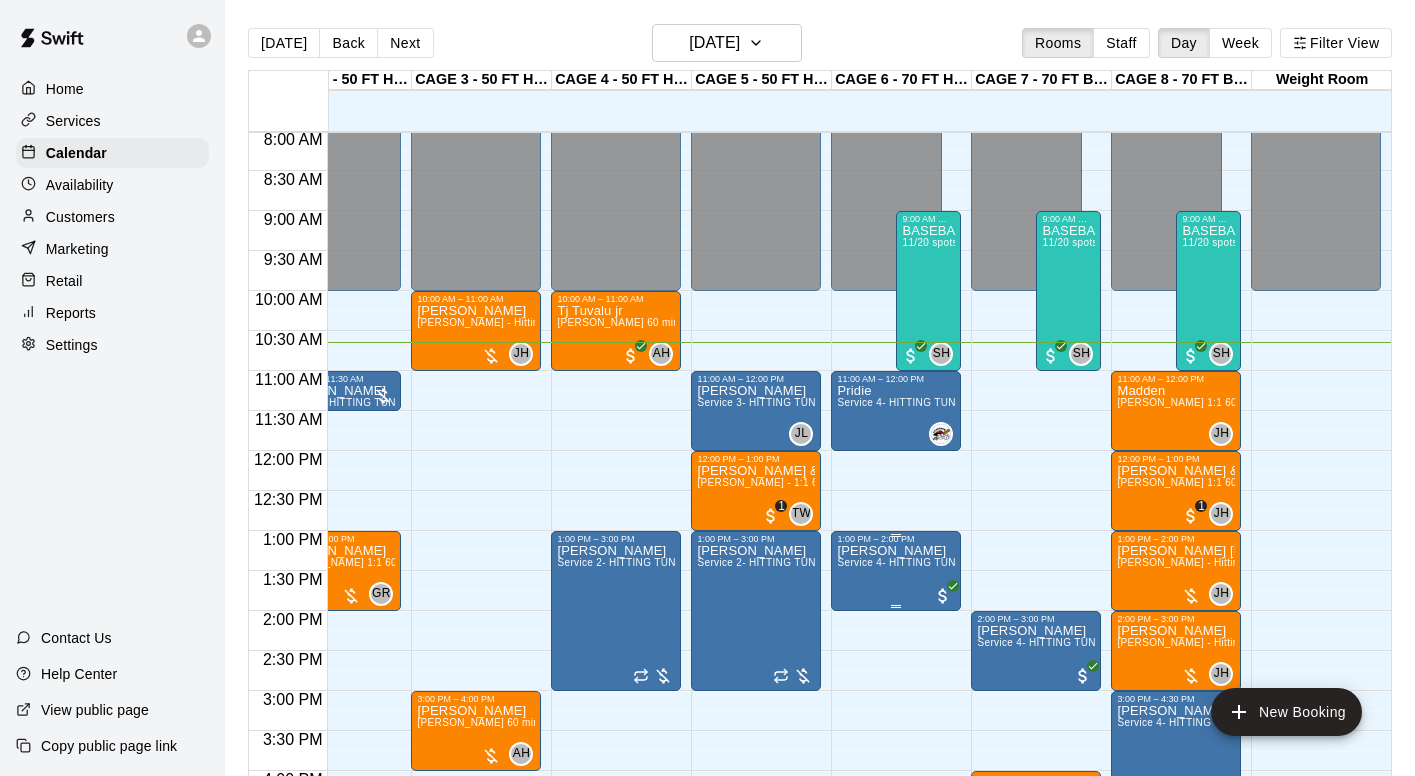 scroll, scrollTop: 686, scrollLeft: 194, axis: both 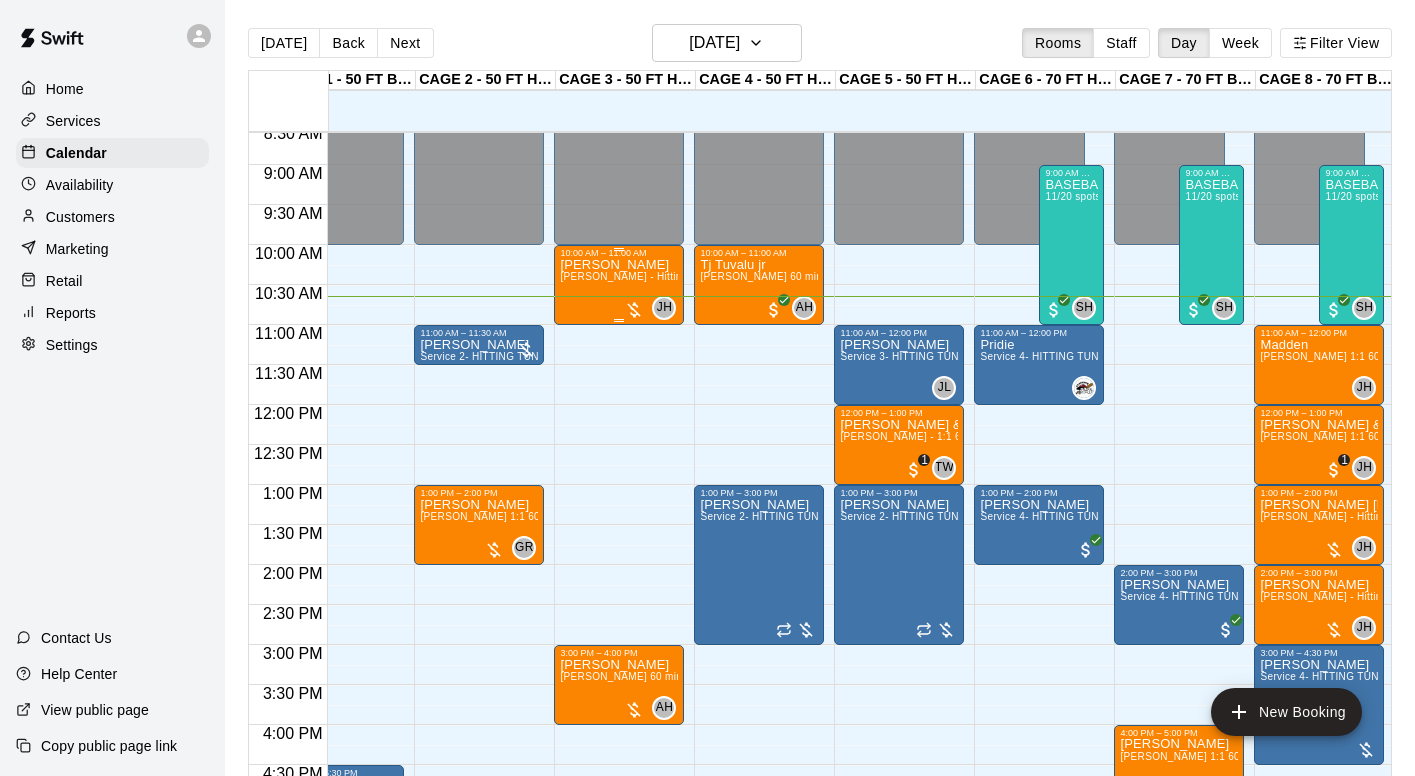 click on "[PERSON_NAME] [PERSON_NAME] - Hitting 60min 1:1 instruction" at bounding box center (619, 646) 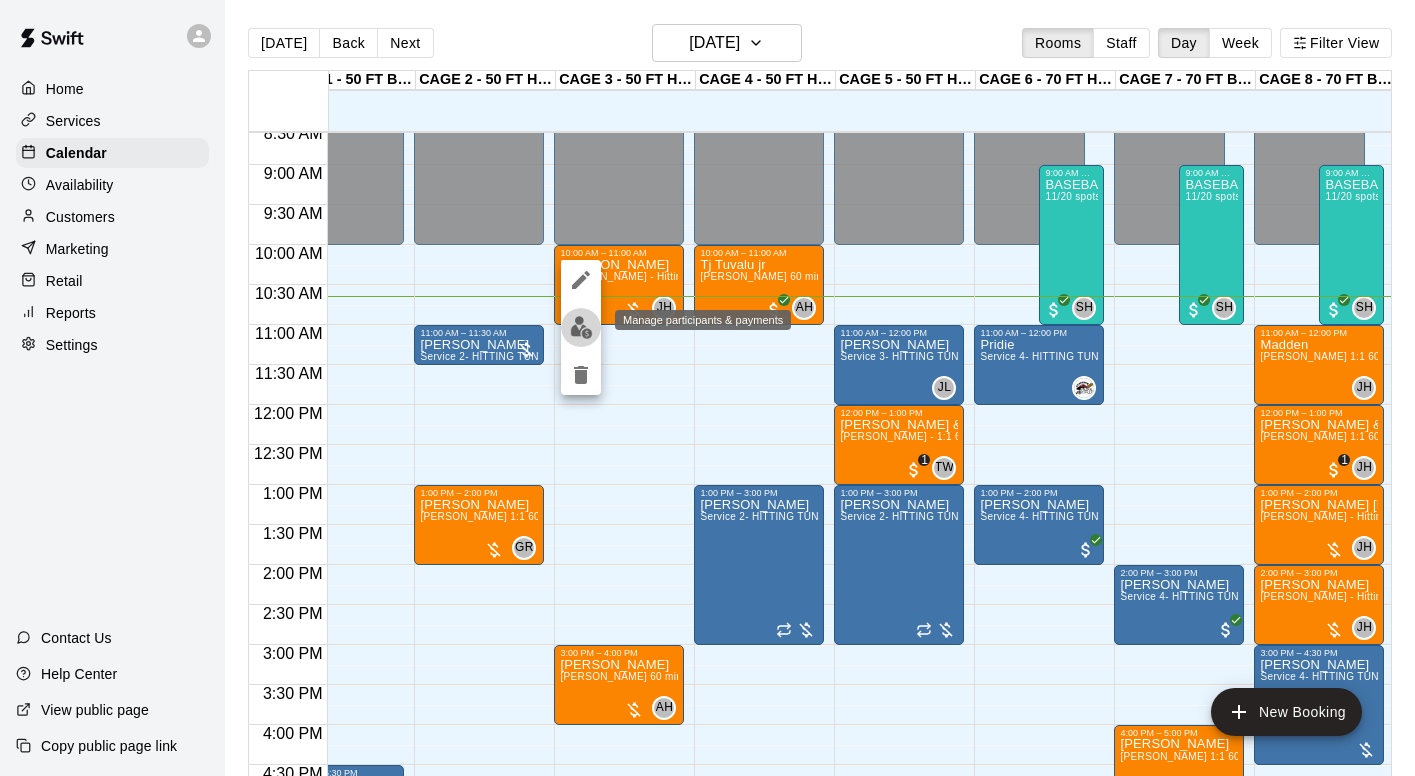 click at bounding box center [581, 327] 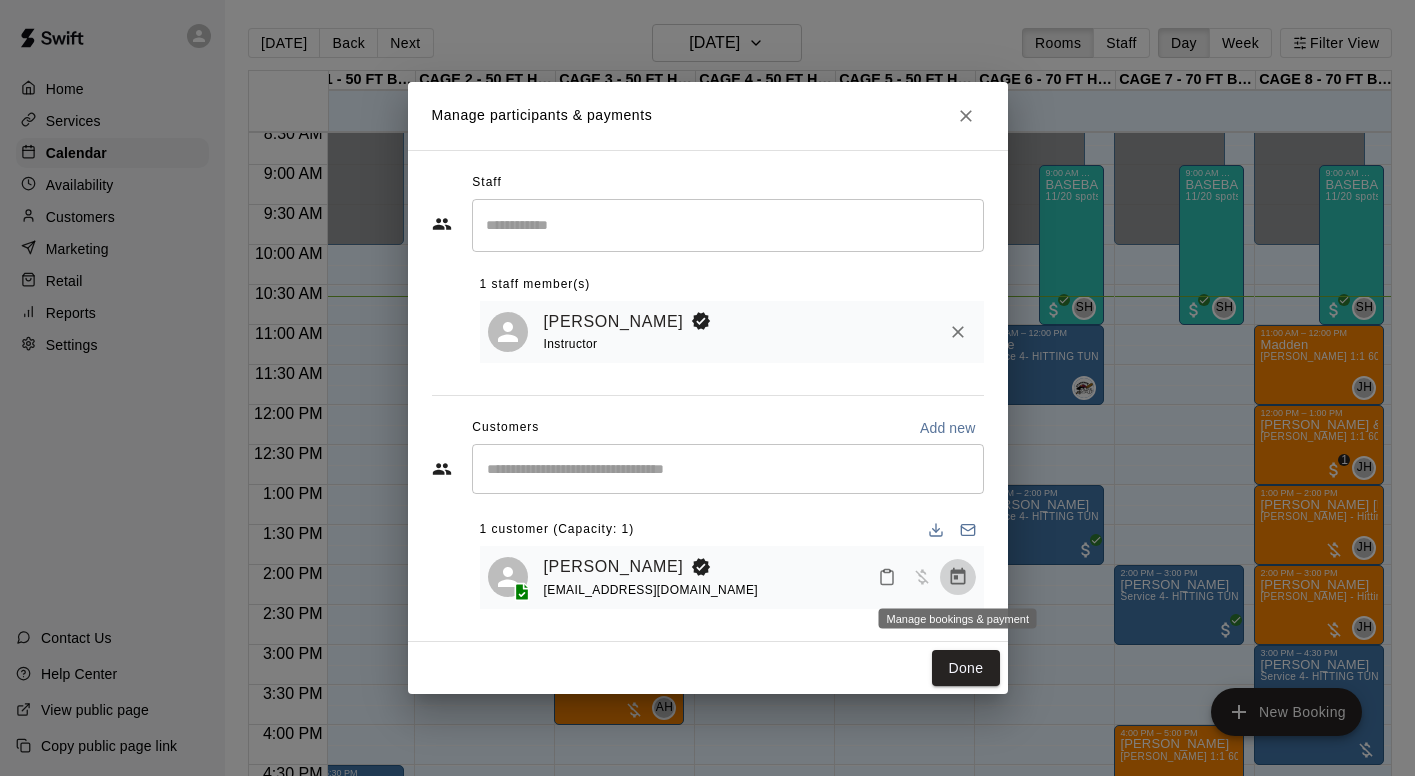 click 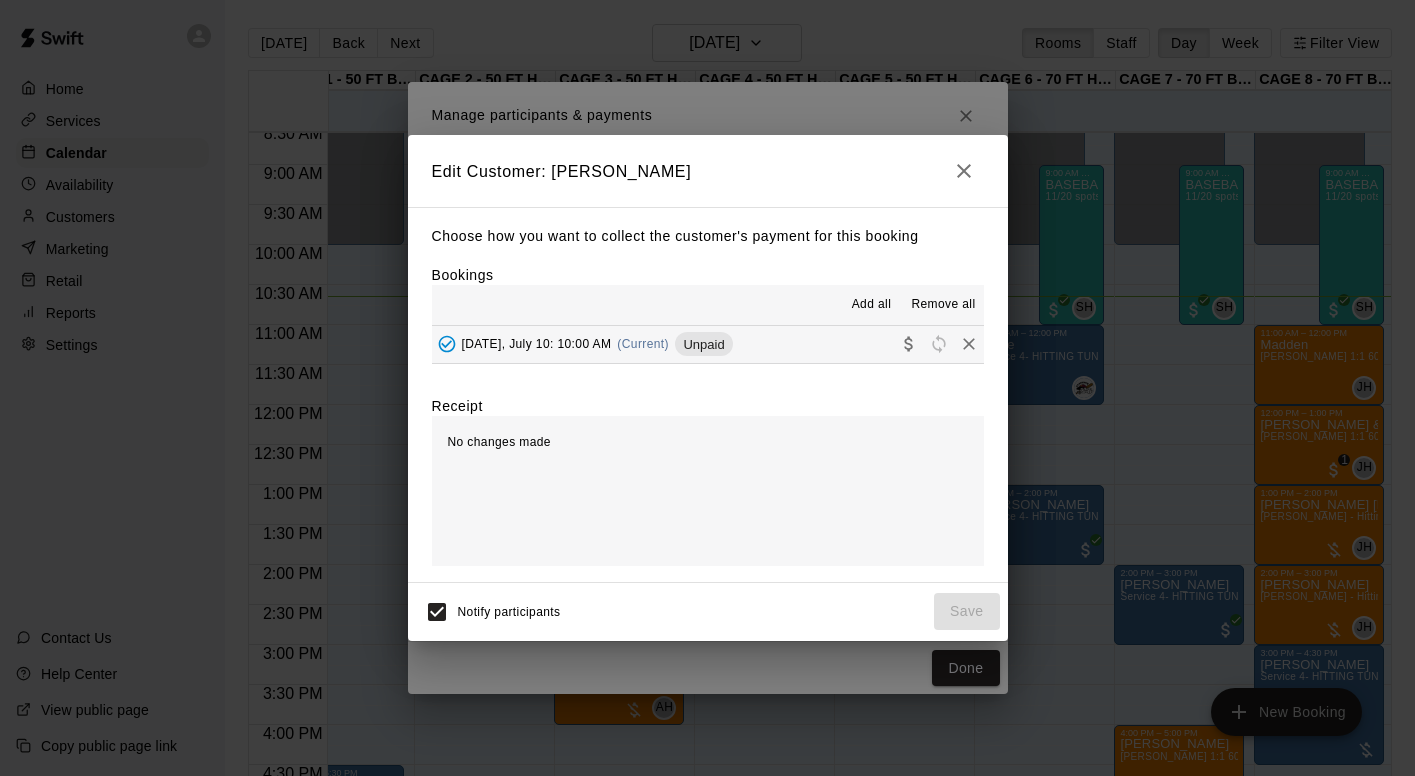 click on "[DATE], July 10: 10:00 AM" at bounding box center [537, 344] 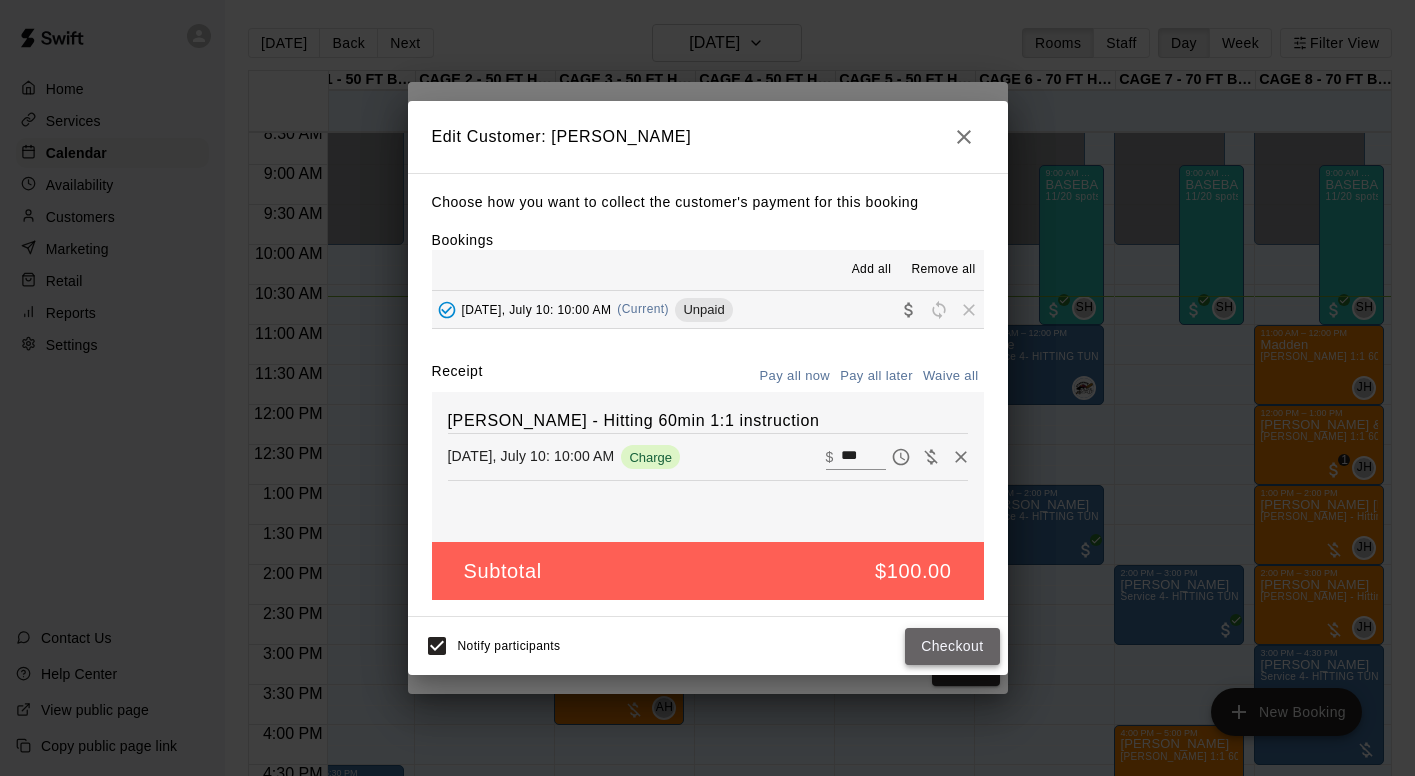 click on "Checkout" at bounding box center [952, 646] 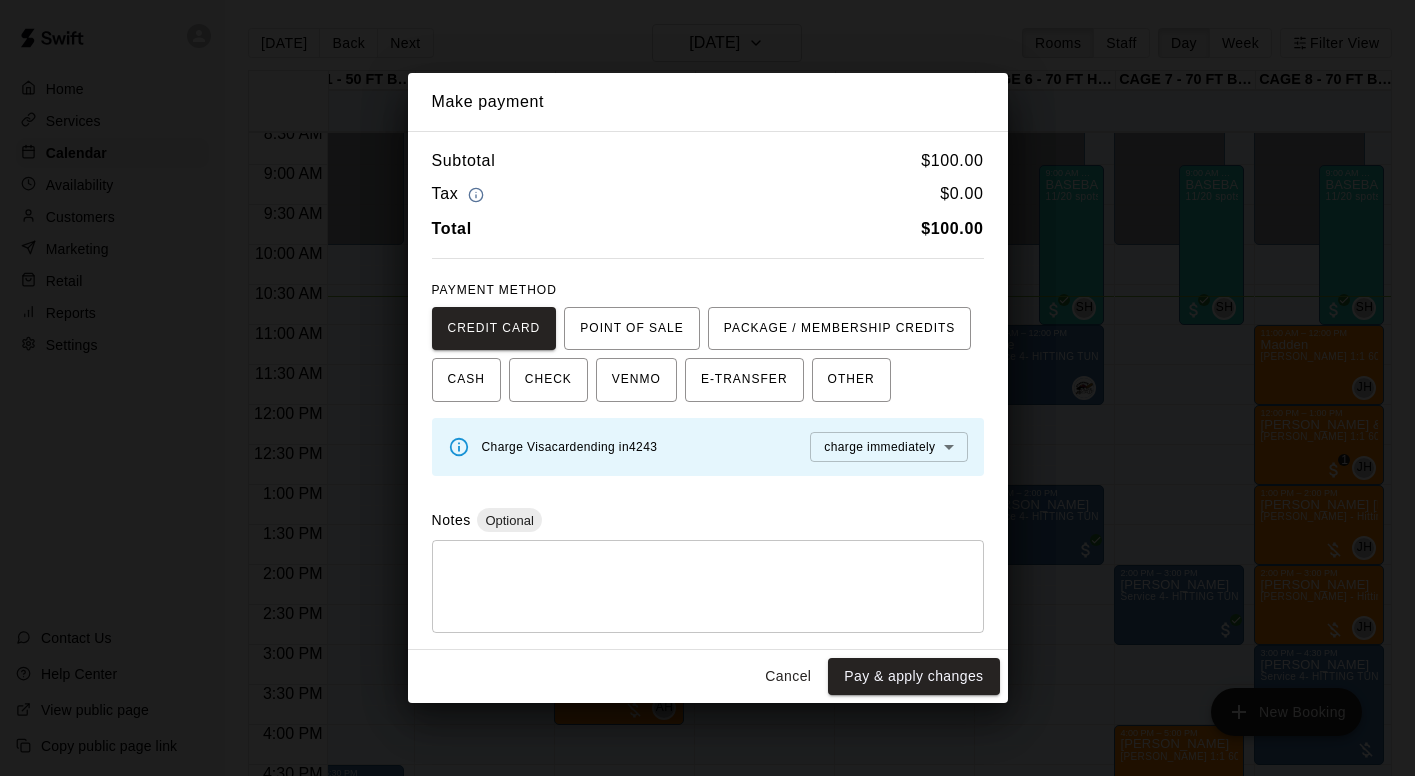 click on "Cancel" at bounding box center (788, 676) 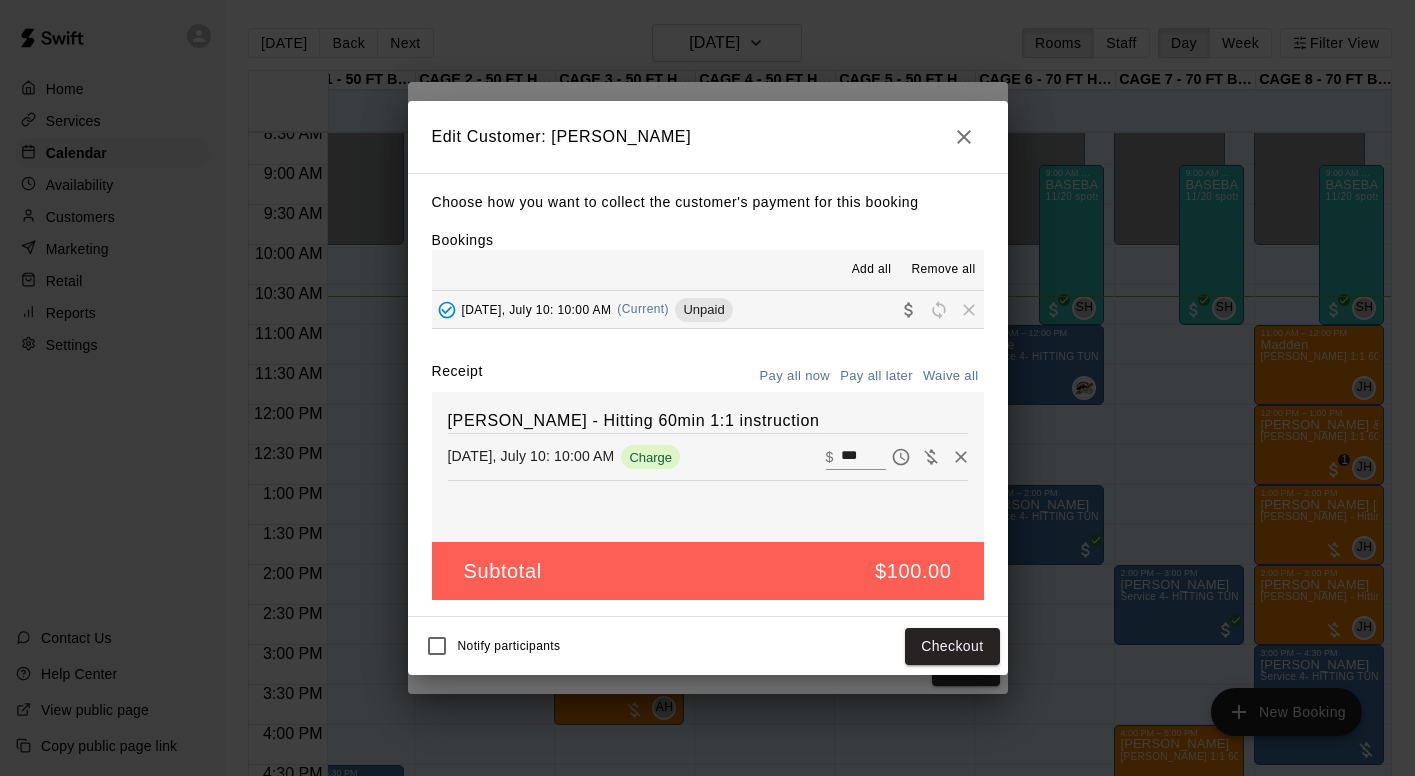 click 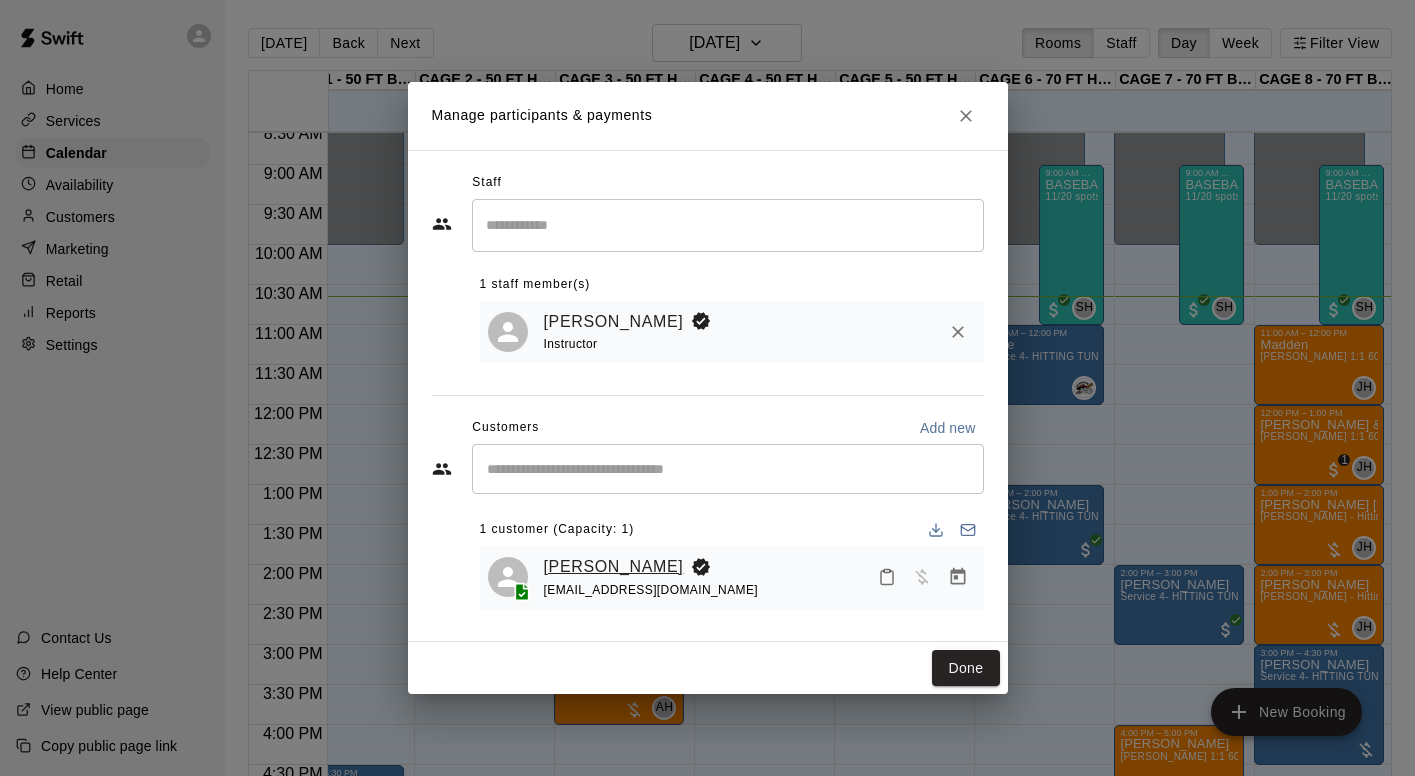 click on "[PERSON_NAME]" at bounding box center [614, 567] 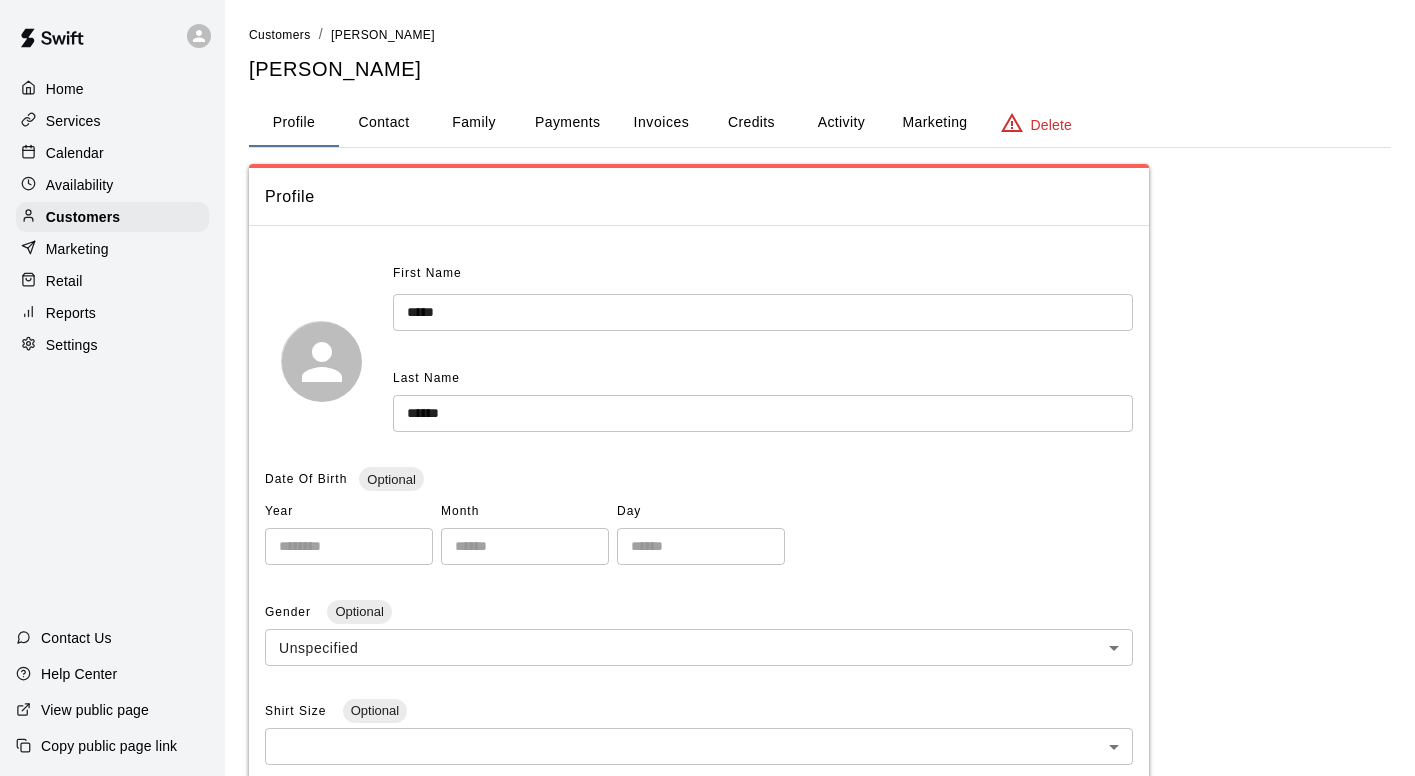 scroll, scrollTop: 0, scrollLeft: 0, axis: both 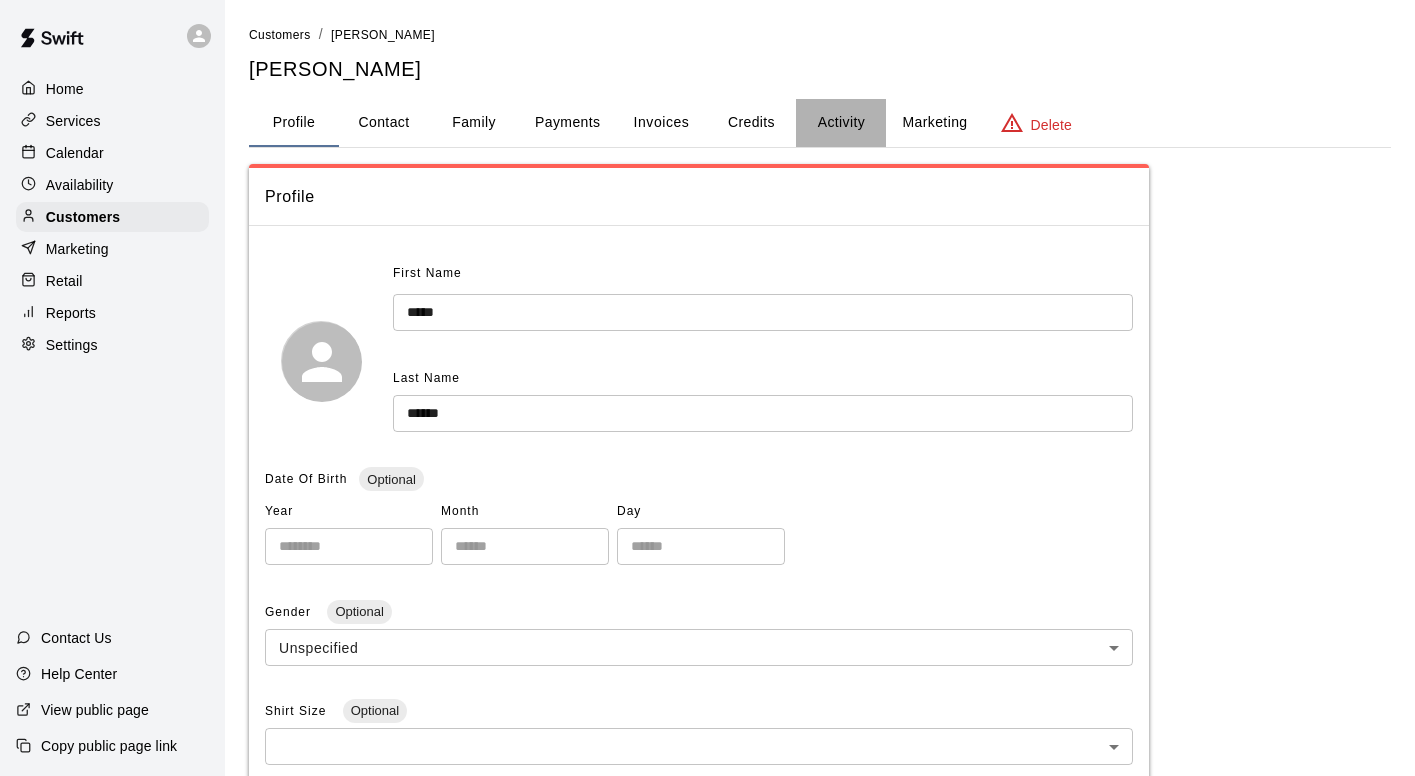 click on "Activity" at bounding box center [841, 123] 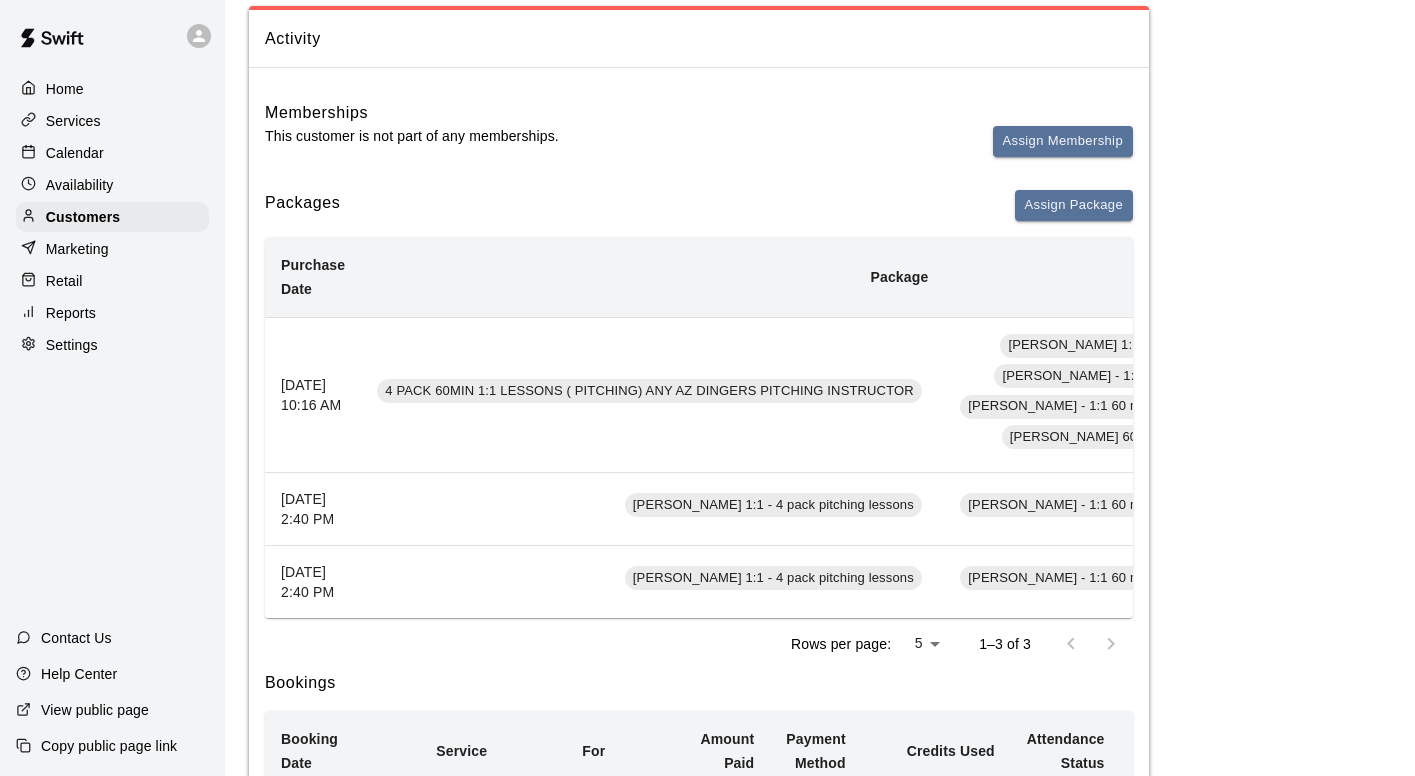 scroll, scrollTop: 245, scrollLeft: 0, axis: vertical 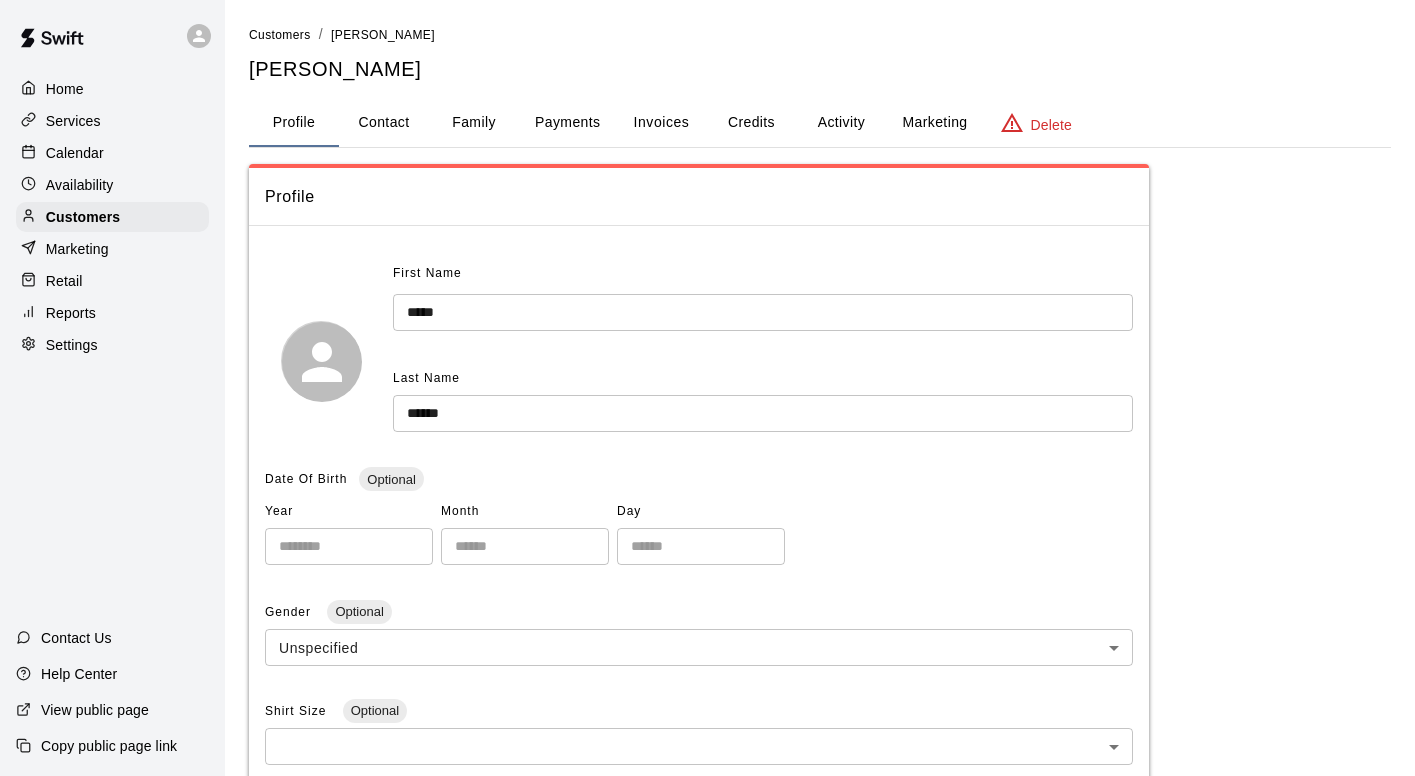 click on "Activity" at bounding box center (841, 123) 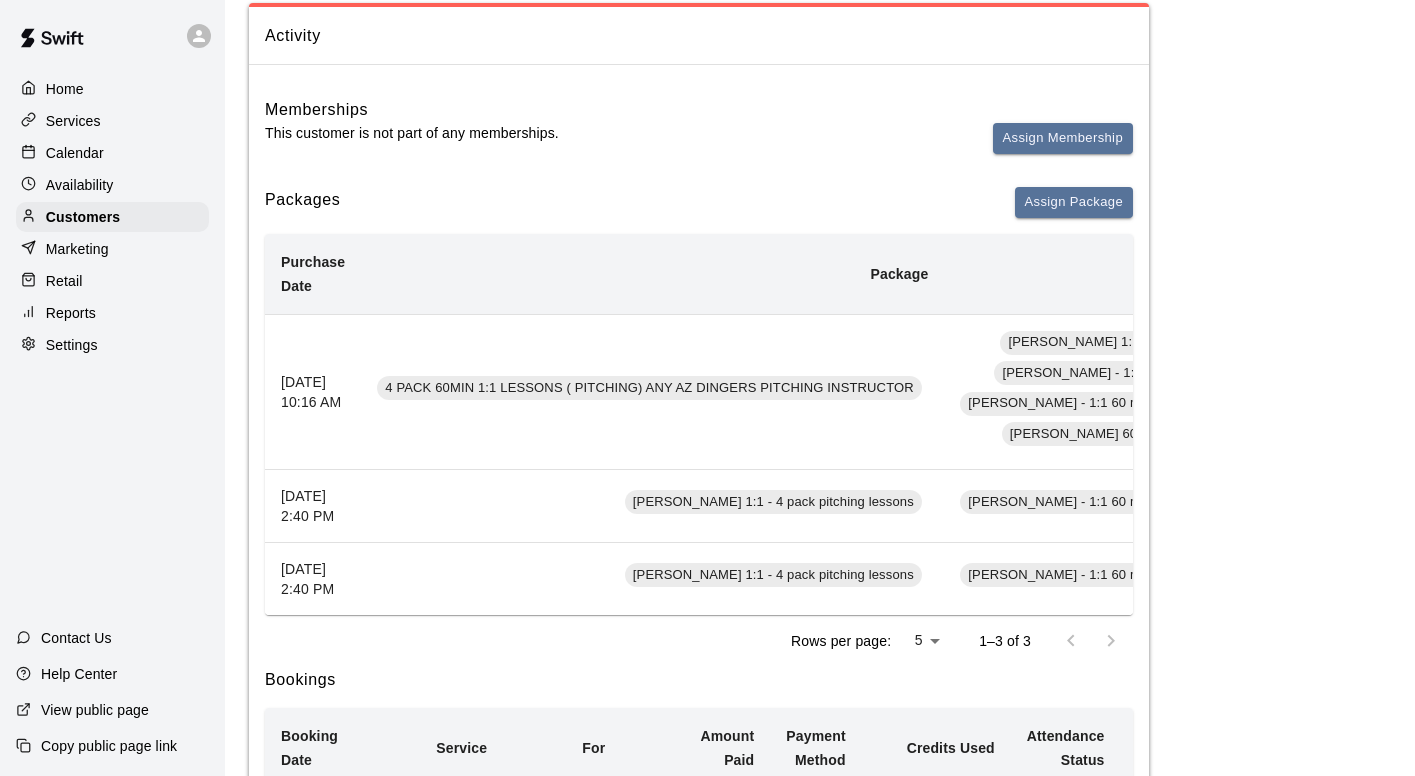 scroll, scrollTop: 188, scrollLeft: 0, axis: vertical 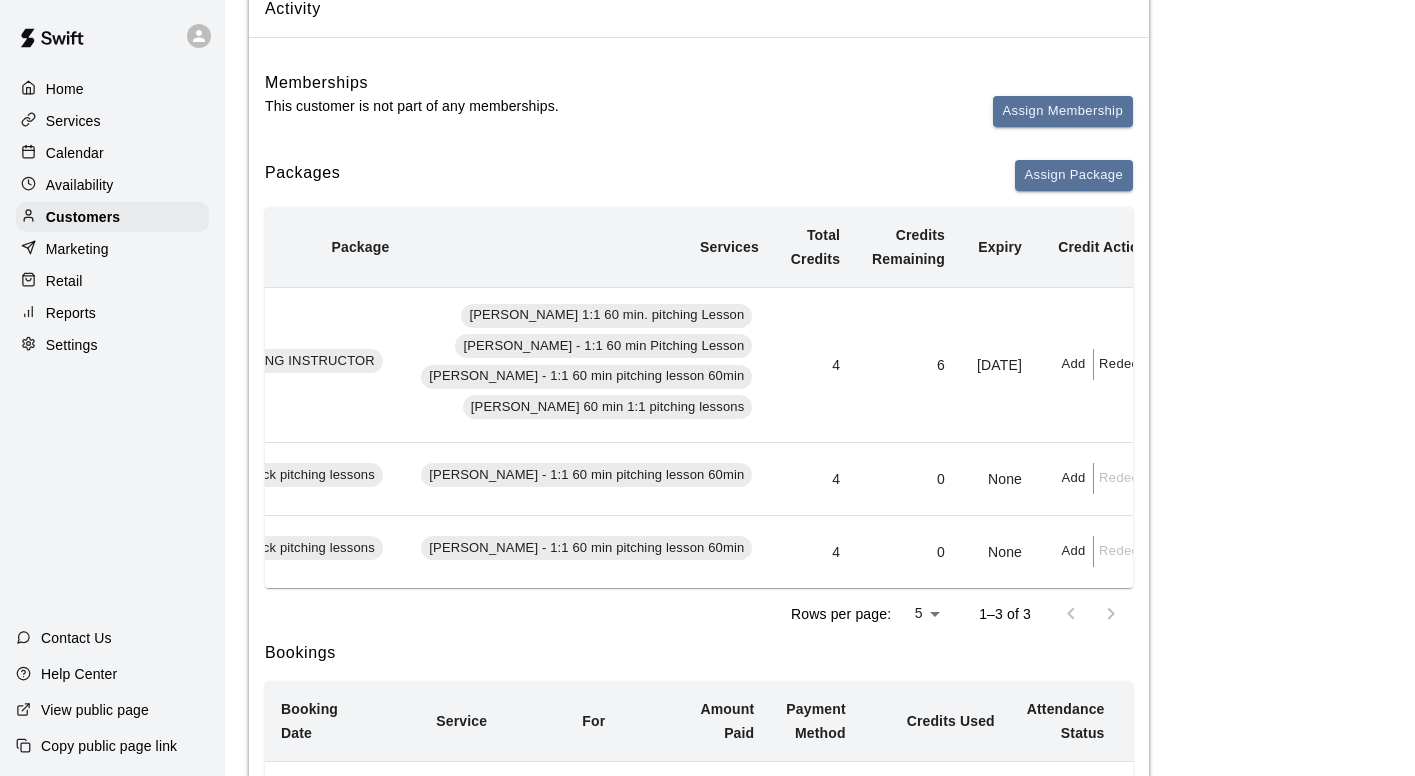 click on "Redeem" at bounding box center [1124, 364] 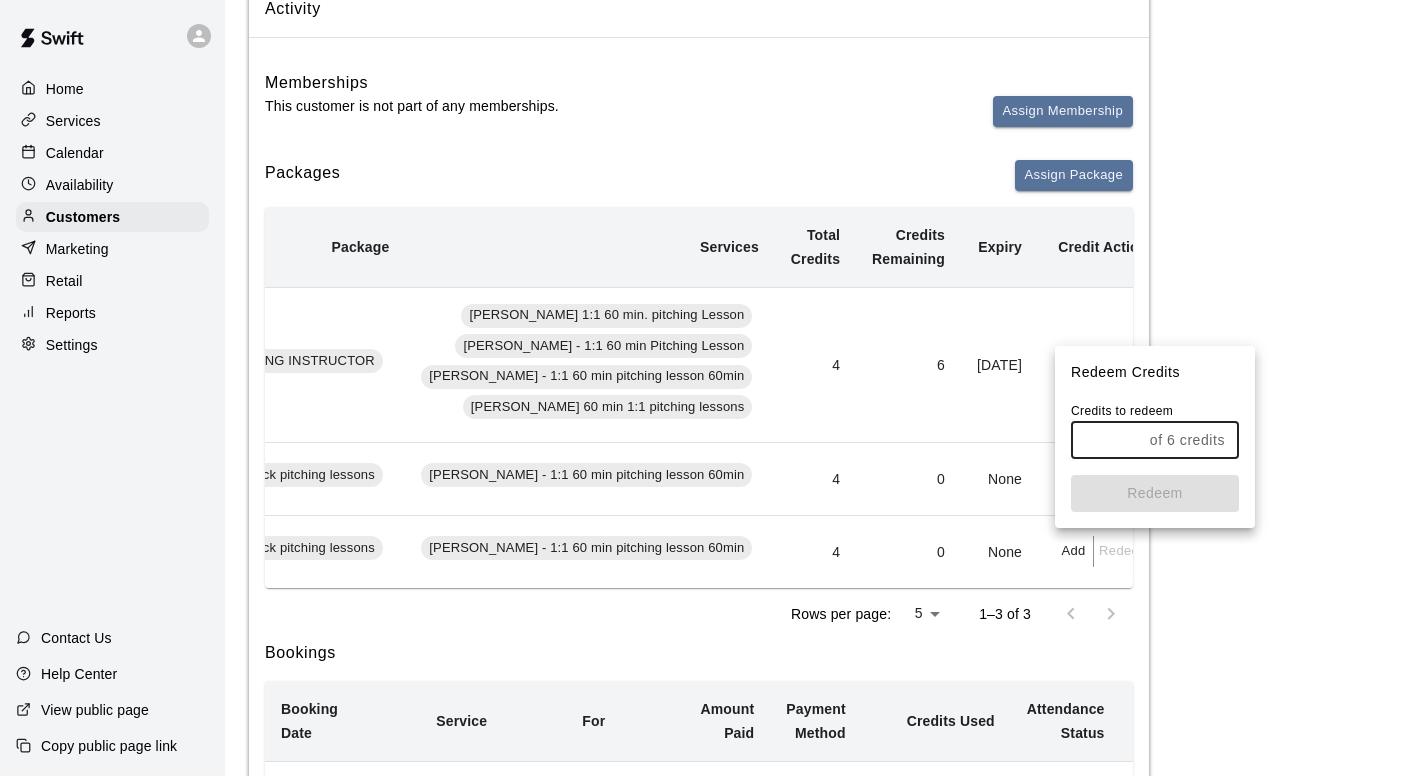 click at bounding box center [1106, 440] 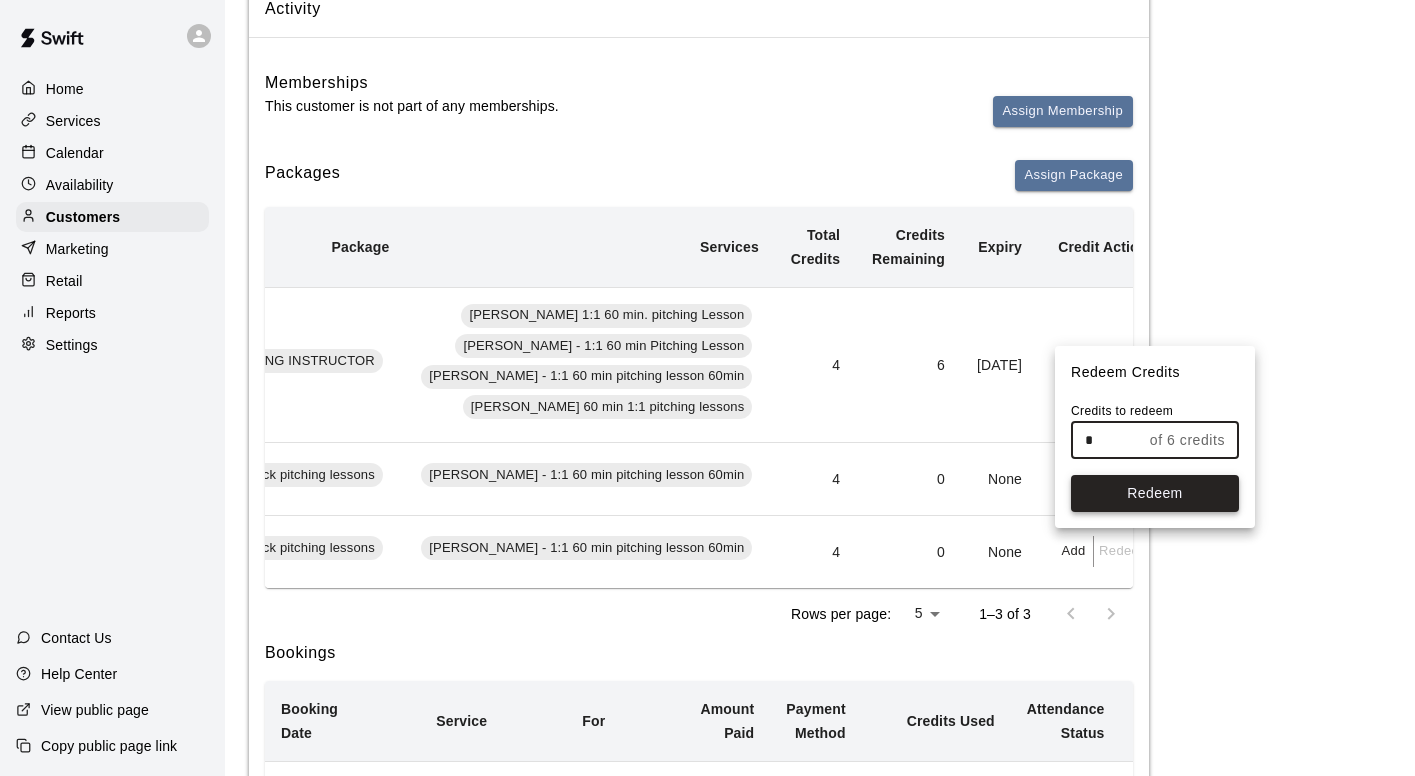 type on "*" 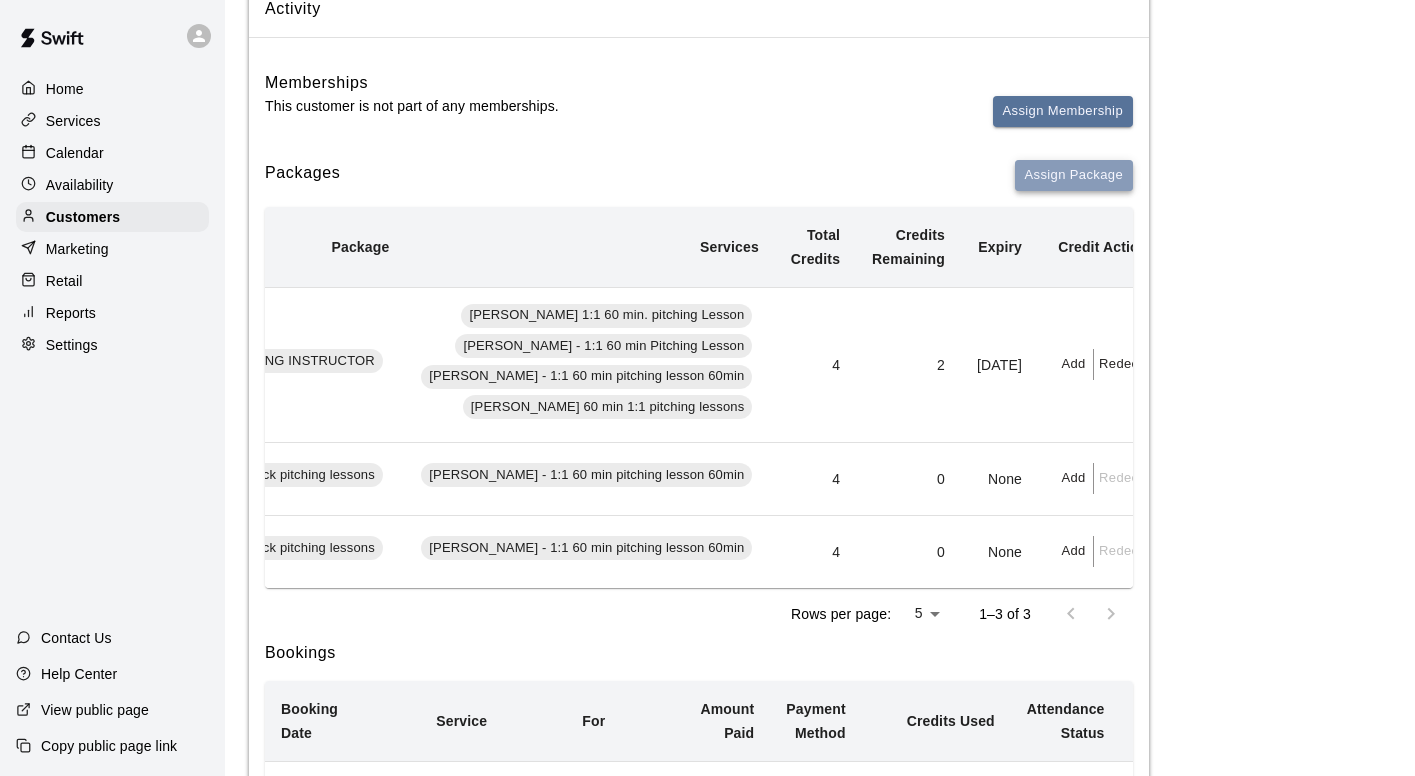 click on "Assign Package" at bounding box center [1074, 175] 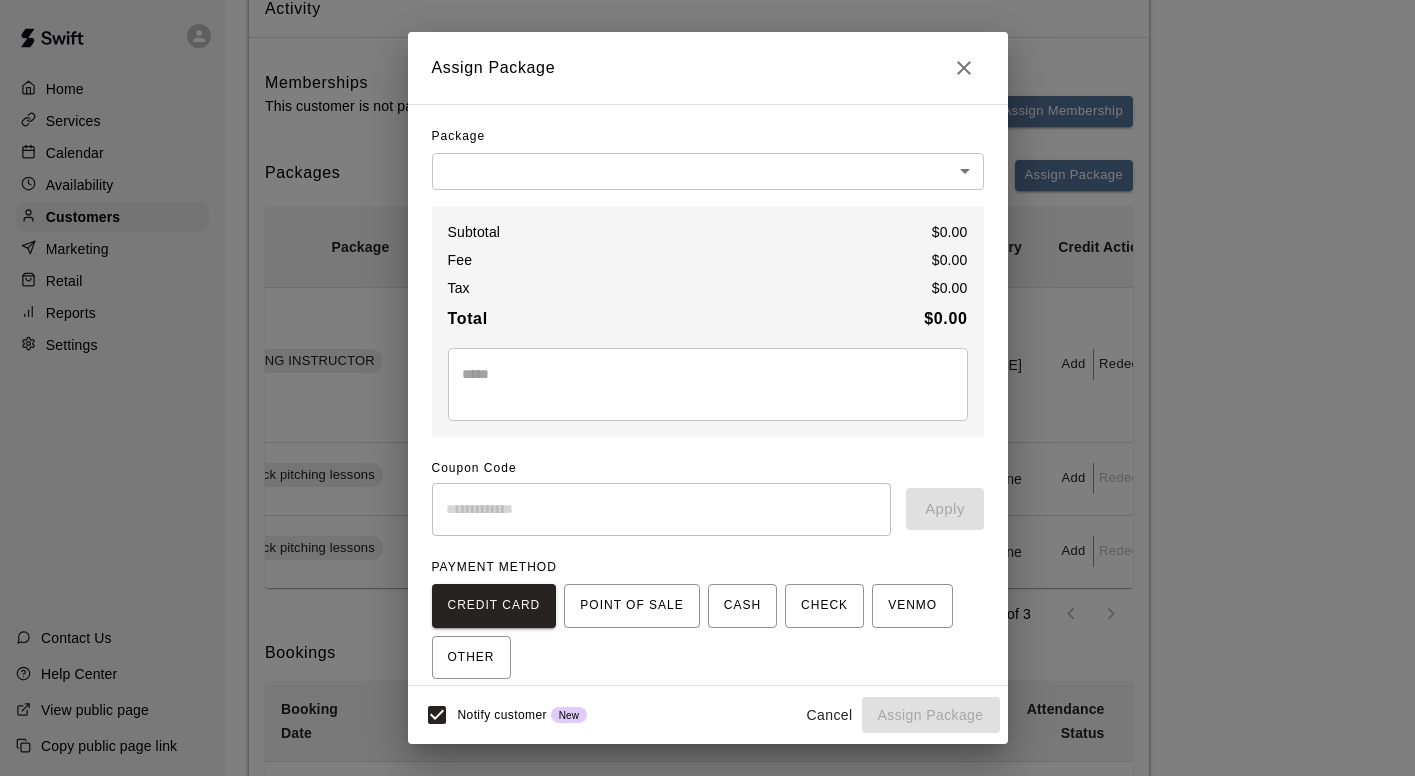 click on "Home Services Calendar Availability Customers Marketing Retail Reports Settings Contact Us Help Center View public page Copy public page link Customers / [PERSON_NAME] [PERSON_NAME] Profile Contact Family Payments Invoices Credits Activity Marketing Delete Activity Memberships This customer is not part of any memberships. Assign Membership Packages Assign Package Purchase Date   Package Services Total Credits Credits Remaining Expiry Credit Actions [DATE] 10:16 AM 4 PACK 60MIN 1:1 LESSONS ( PITCHING) ANY AZ DINGERS PITCHING INSTRUCTOR [PERSON_NAME] 1:1 60 min. pitching Lesson  [PERSON_NAME] - 1:1 60 min Pitching Lesson  [PERSON_NAME] - 1:1  60 min pitching lesson 60min [PERSON_NAME] 60 min 1:1 pitching lessons 4 2 [DATE] Add Redeem [DATE] 2:40 PM [PERSON_NAME] 1:1 - 4 pack pitching lessons  [PERSON_NAME] - 1:1  60 min pitching lesson 60min 4 0 None Add Redeem [DATE] 2:40 PM [PERSON_NAME] 1:1 - 4 pack pitching lessons  [PERSON_NAME] - 1:1  60 min pitching lesson 60min 4 0 None Add 5 *" at bounding box center (707, 940) 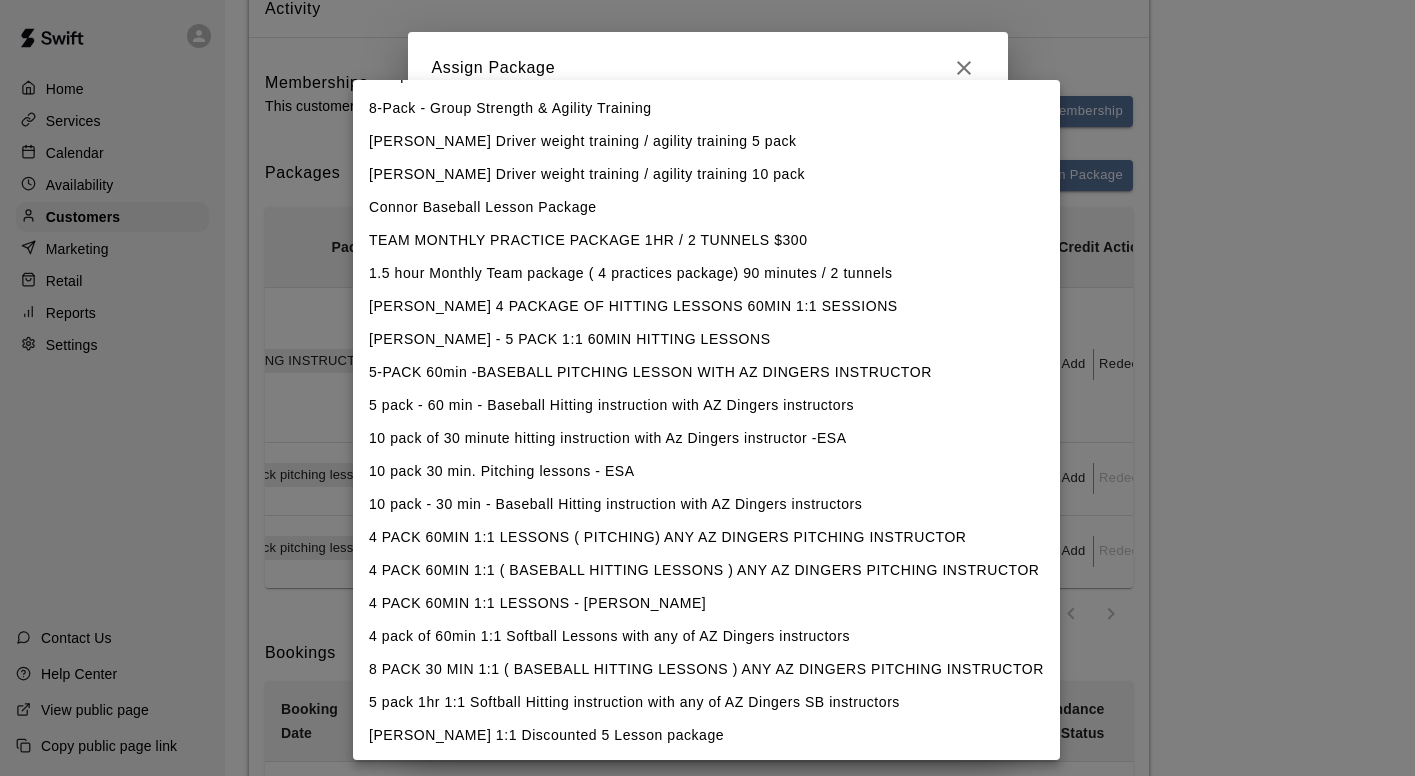 scroll, scrollTop: 557, scrollLeft: 0, axis: vertical 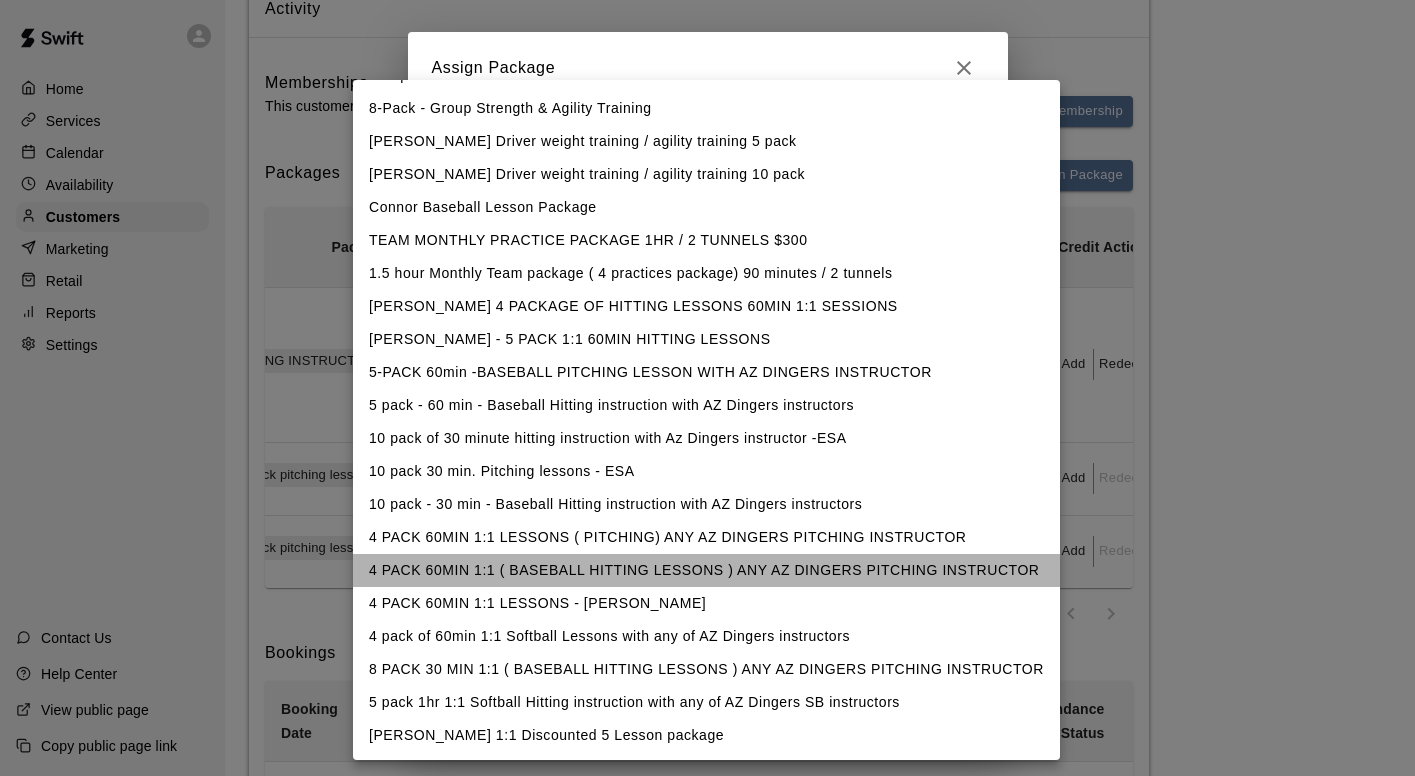 click on "4 PACK 60MIN 1:1 ( BASEBALL HITTING LESSONS ) ANY AZ DINGERS PITCHING INSTRUCTOR" at bounding box center [706, 570] 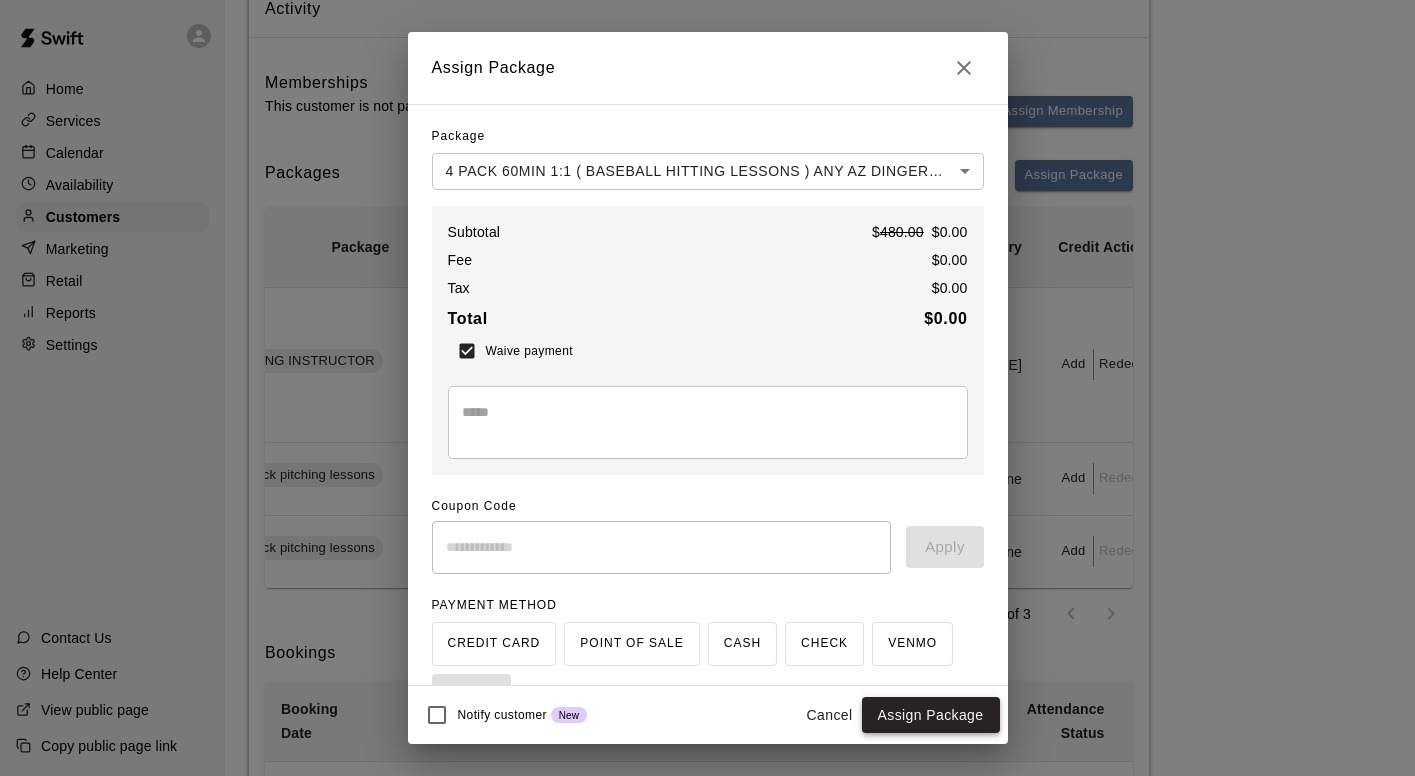 click on "Assign Package" at bounding box center [931, 715] 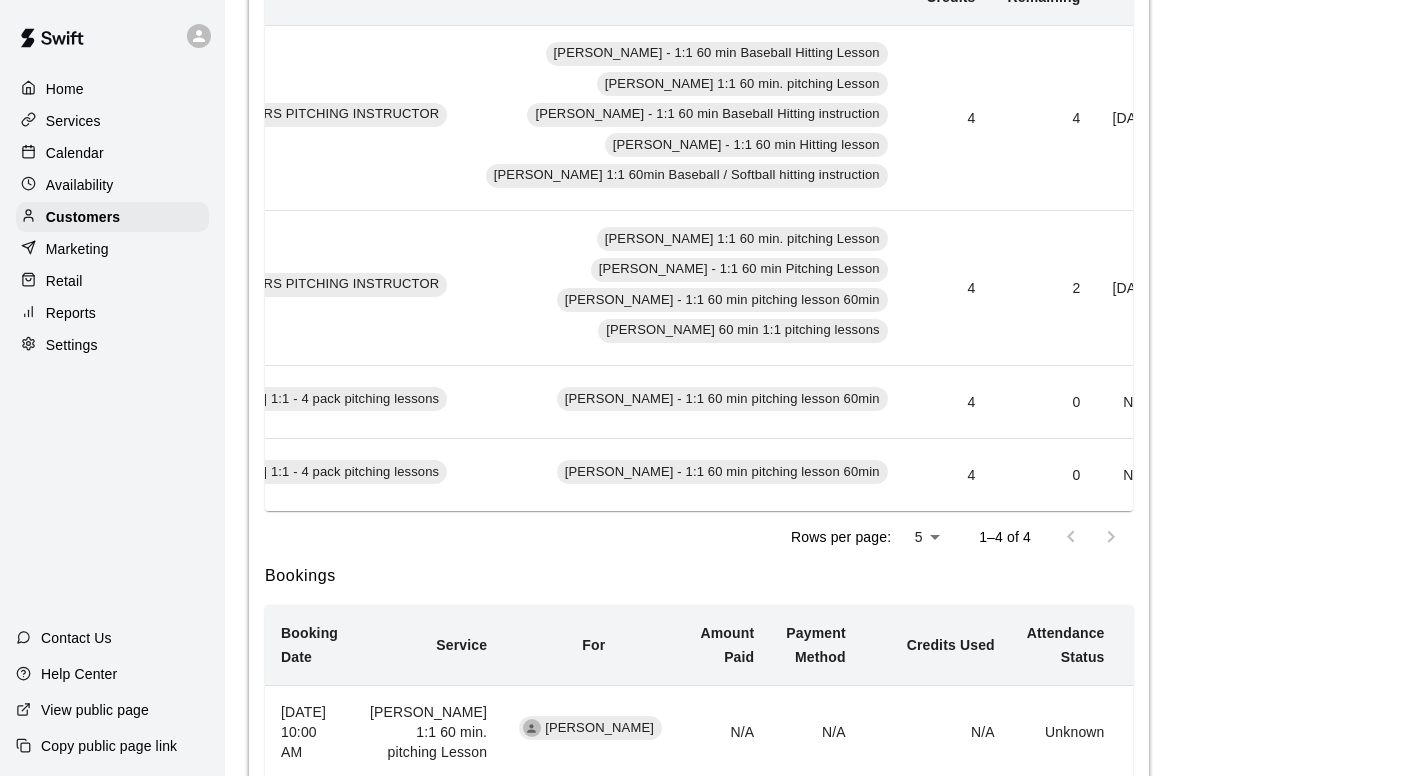 scroll, scrollTop: 453, scrollLeft: 0, axis: vertical 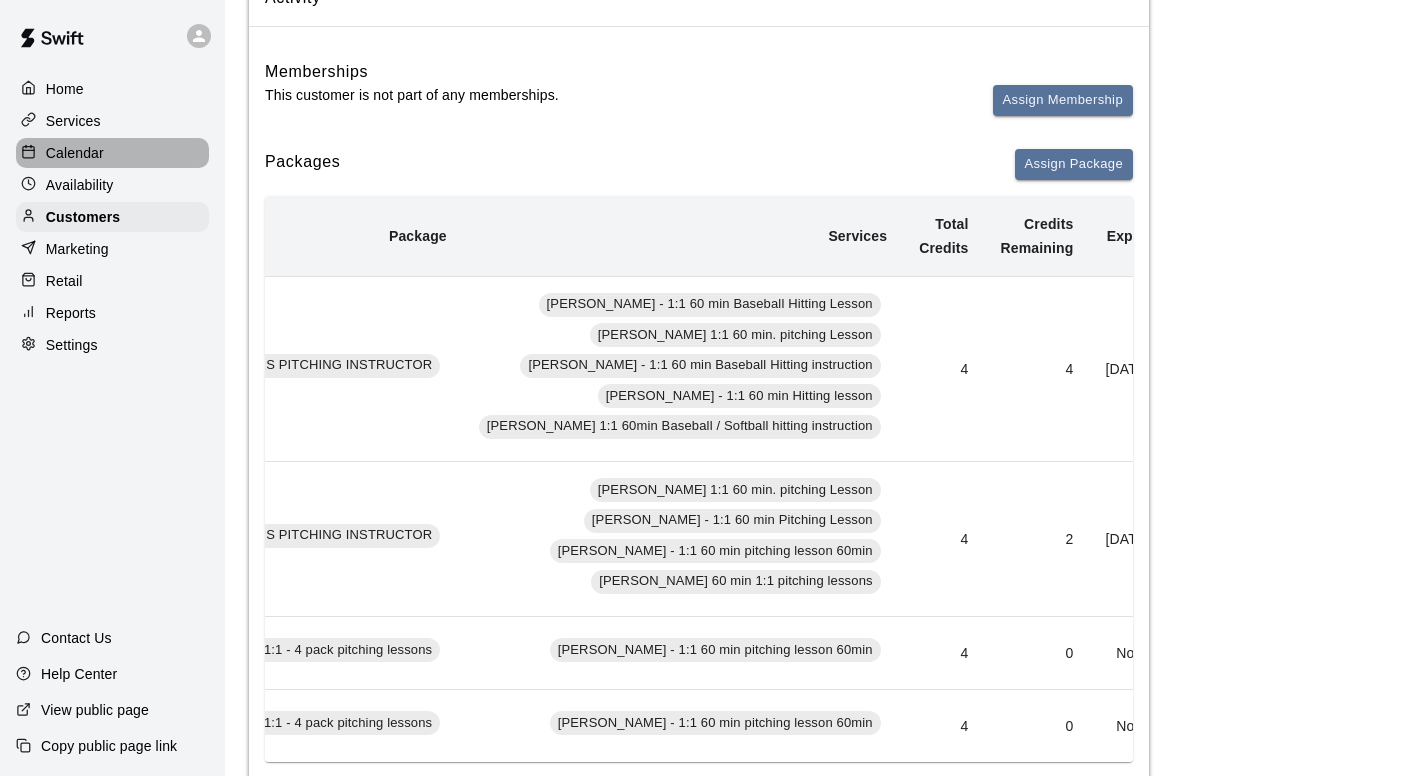click on "Calendar" at bounding box center (75, 153) 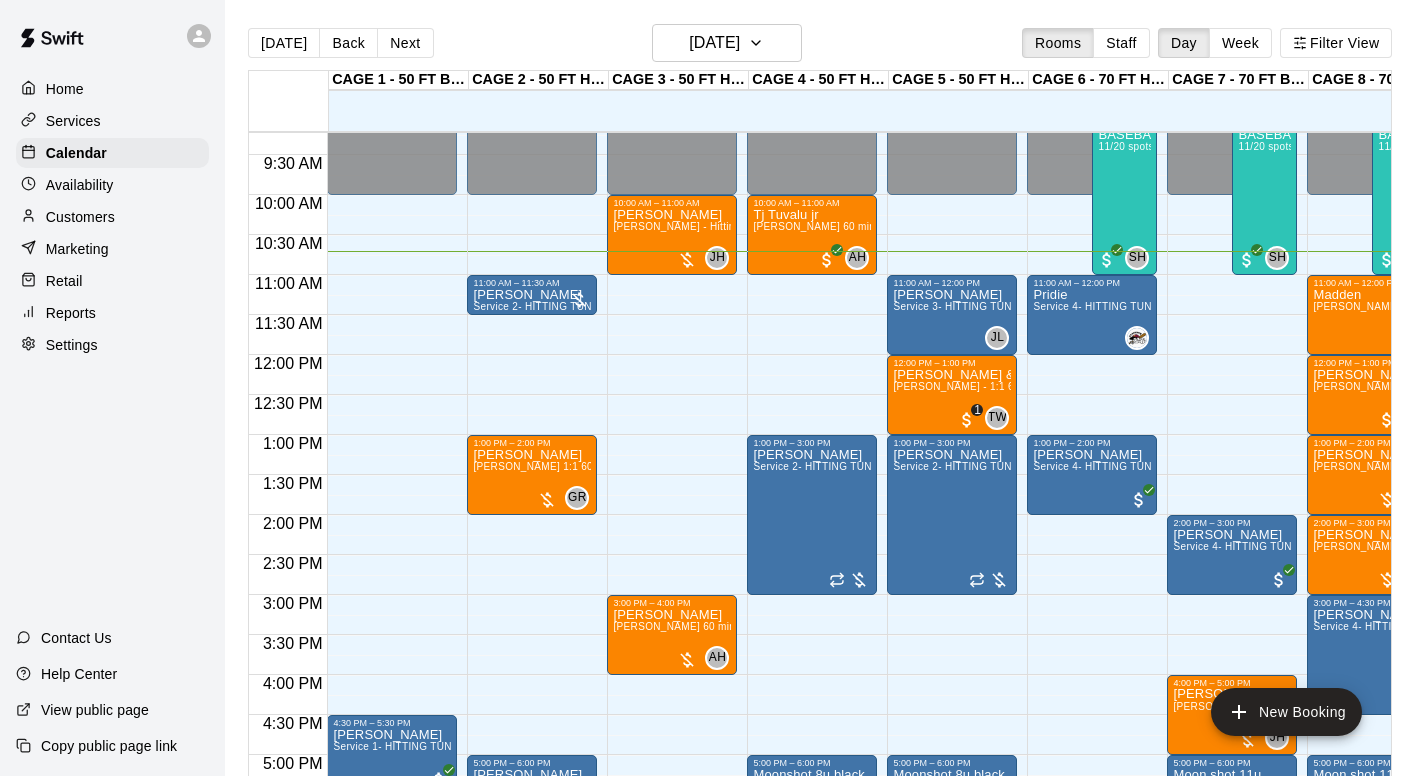scroll, scrollTop: 711, scrollLeft: 0, axis: vertical 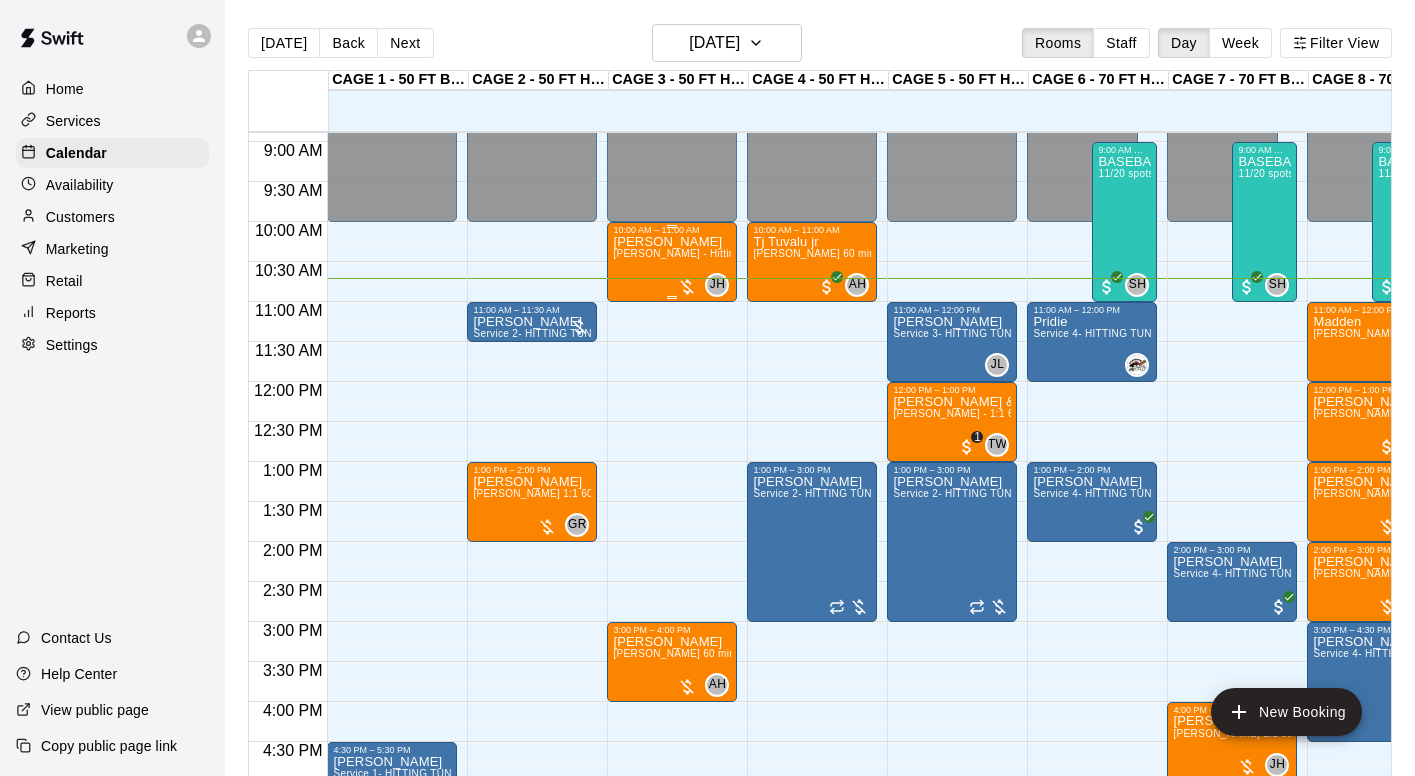 click on "[PERSON_NAME] - Hitting 60min 1:1 instruction" at bounding box center (728, 253) 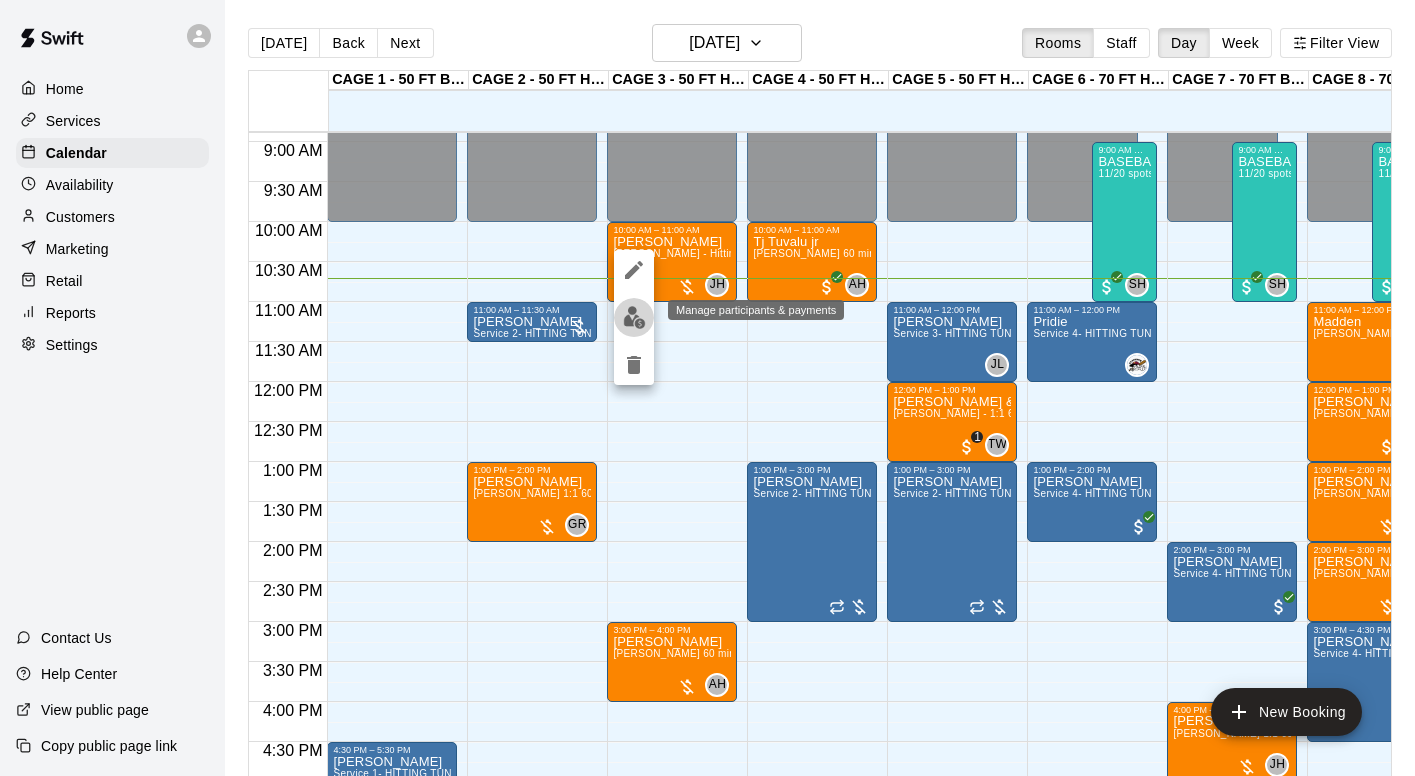 click at bounding box center (634, 317) 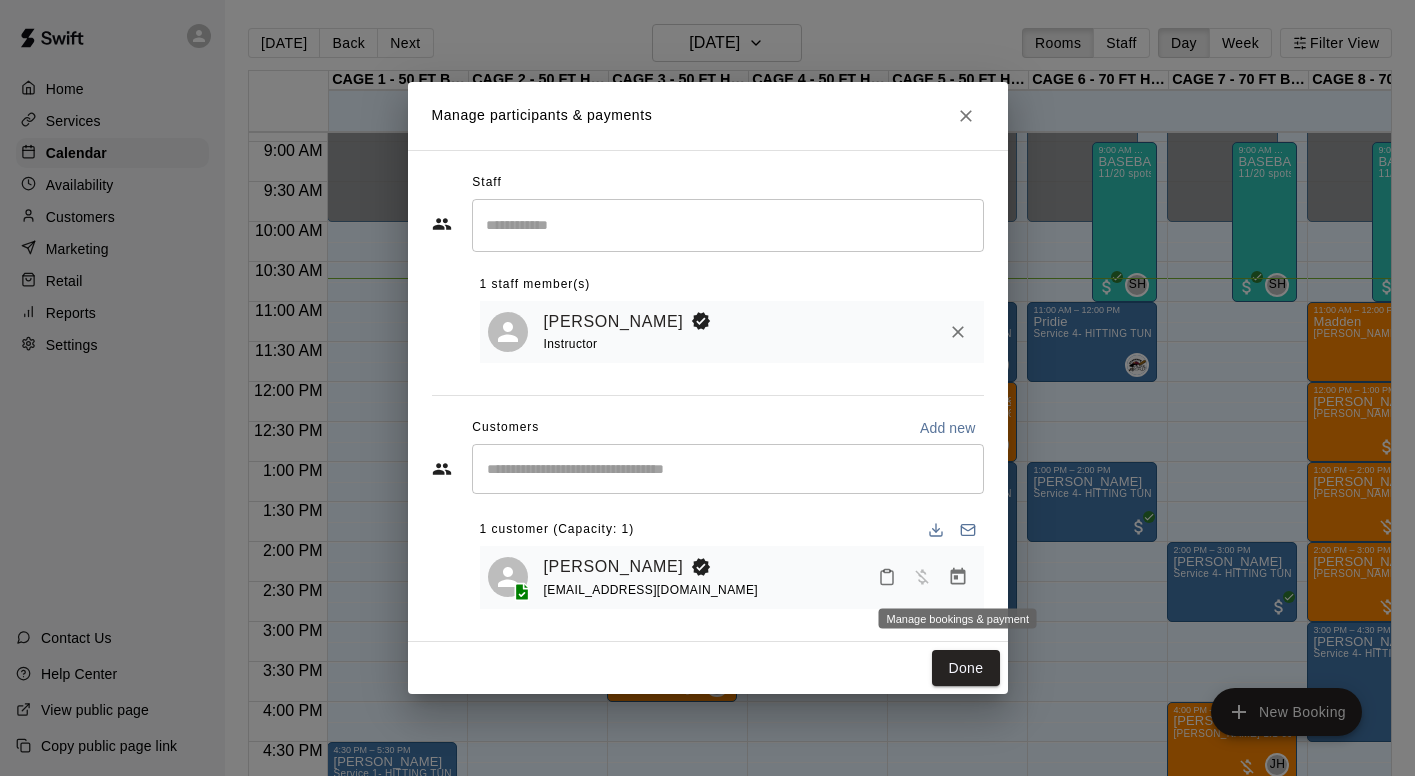 click 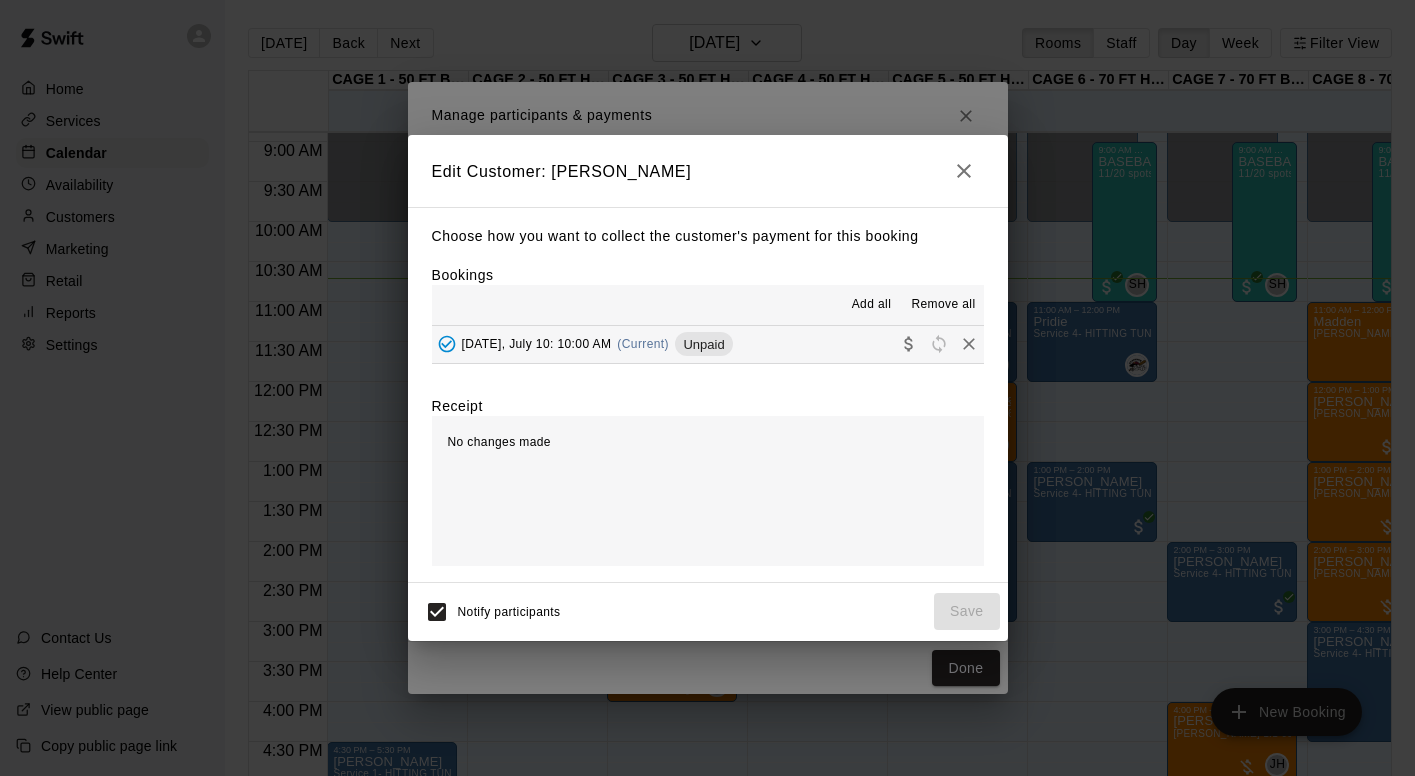 click on "[DATE], July 10: 10:00 AM" at bounding box center (537, 344) 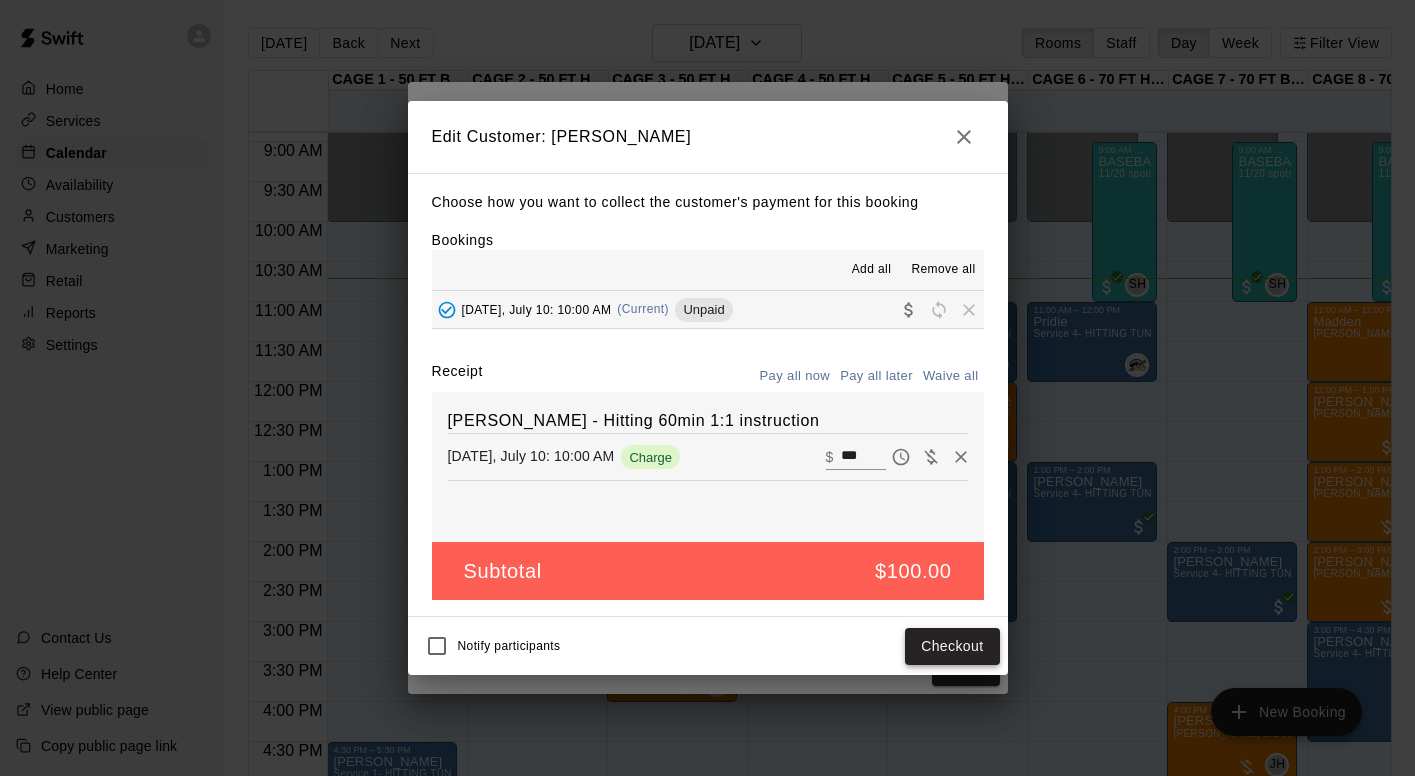click on "Checkout" at bounding box center [952, 646] 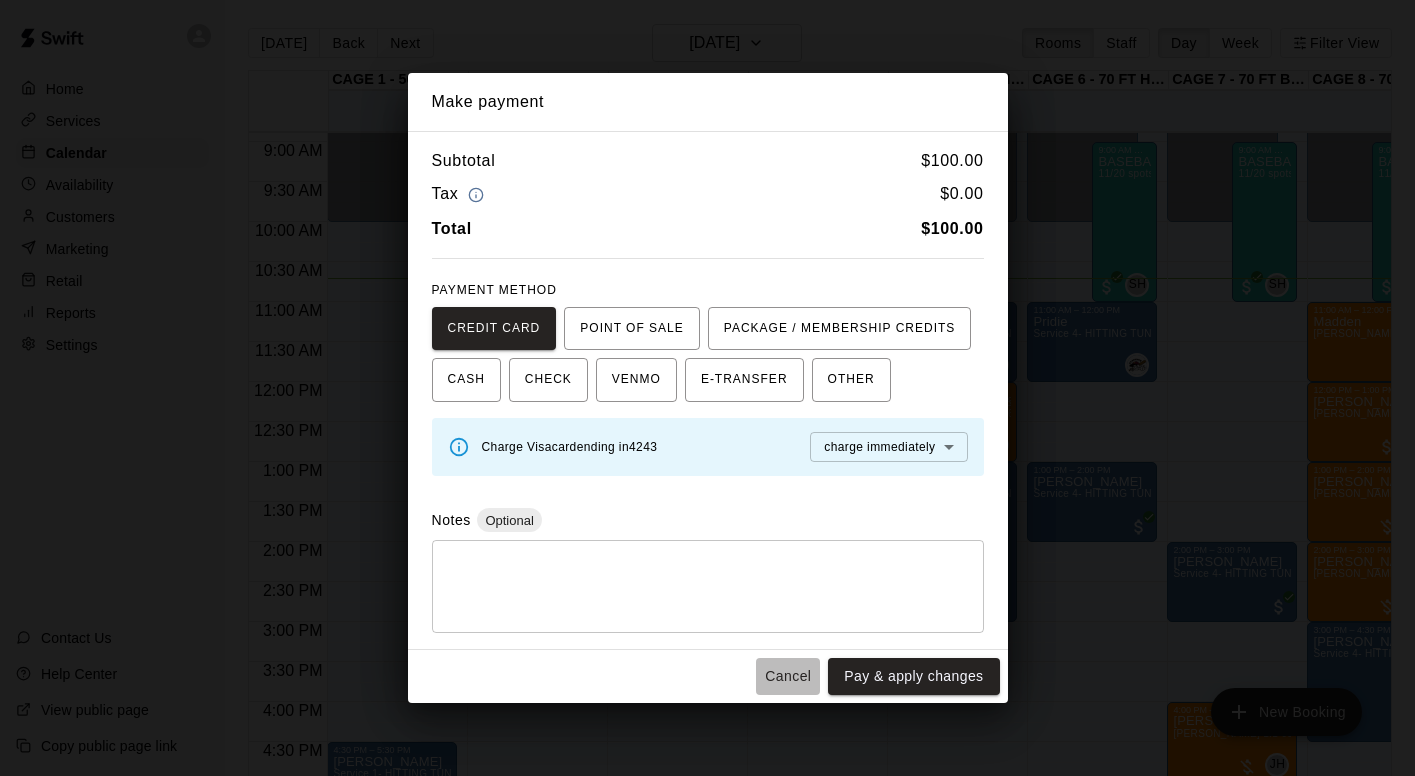 click on "Cancel" at bounding box center (788, 676) 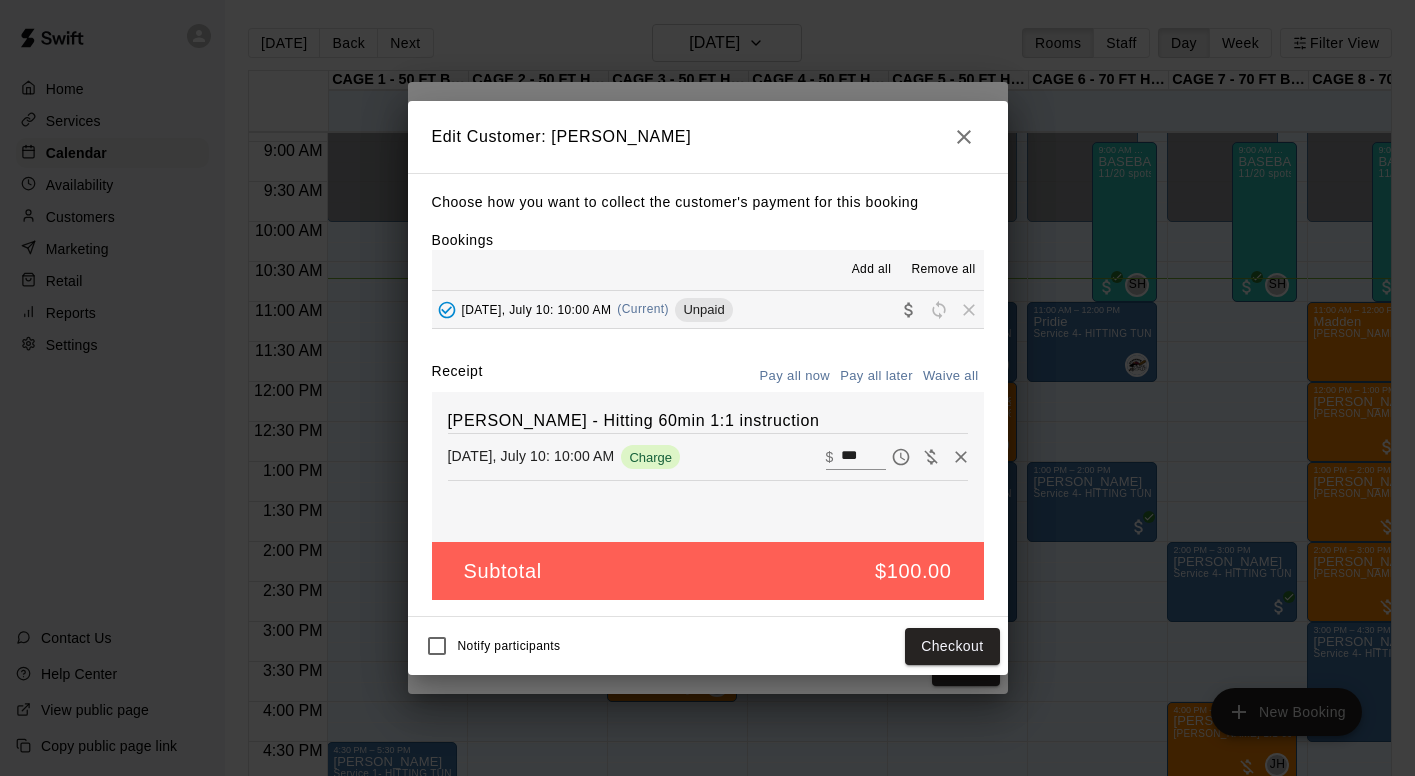click 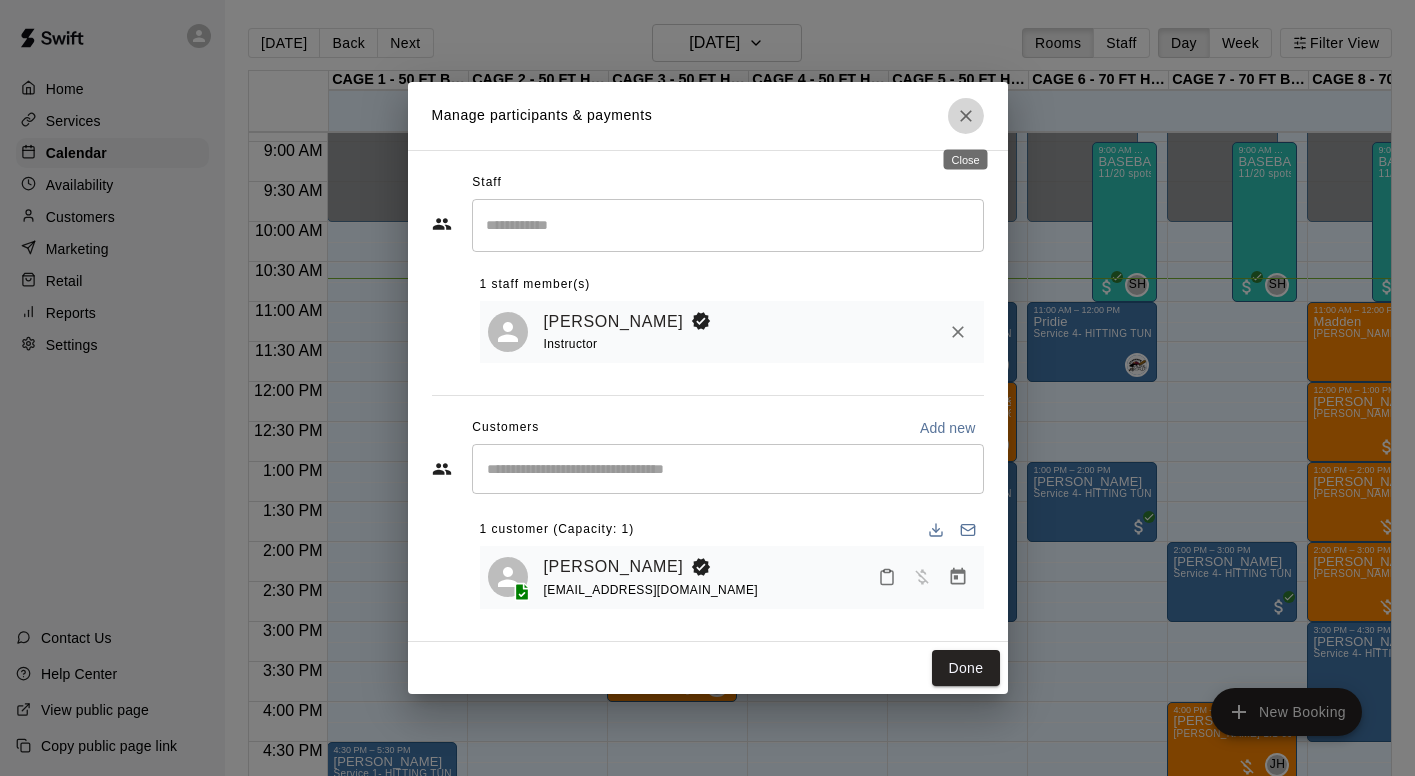 click at bounding box center [966, 116] 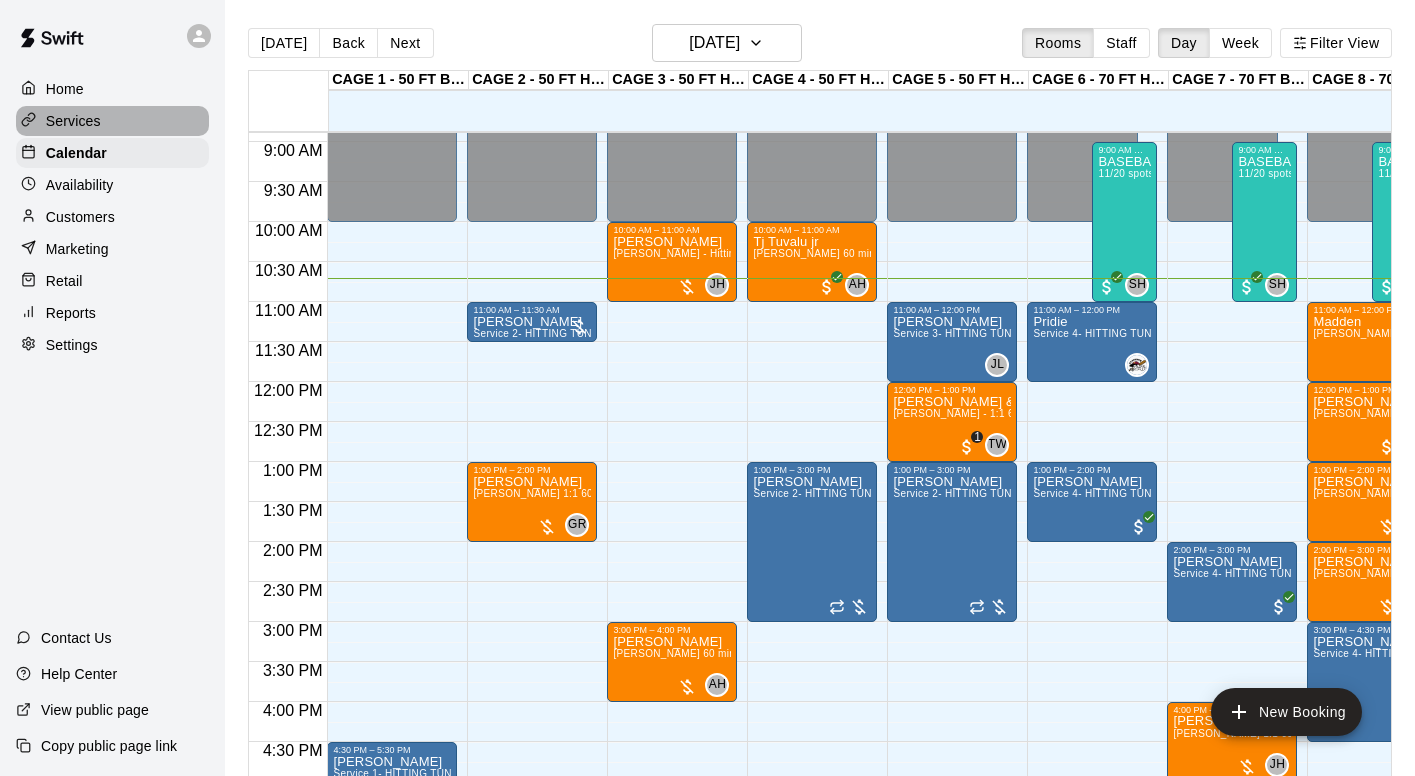click on "Services" at bounding box center (73, 121) 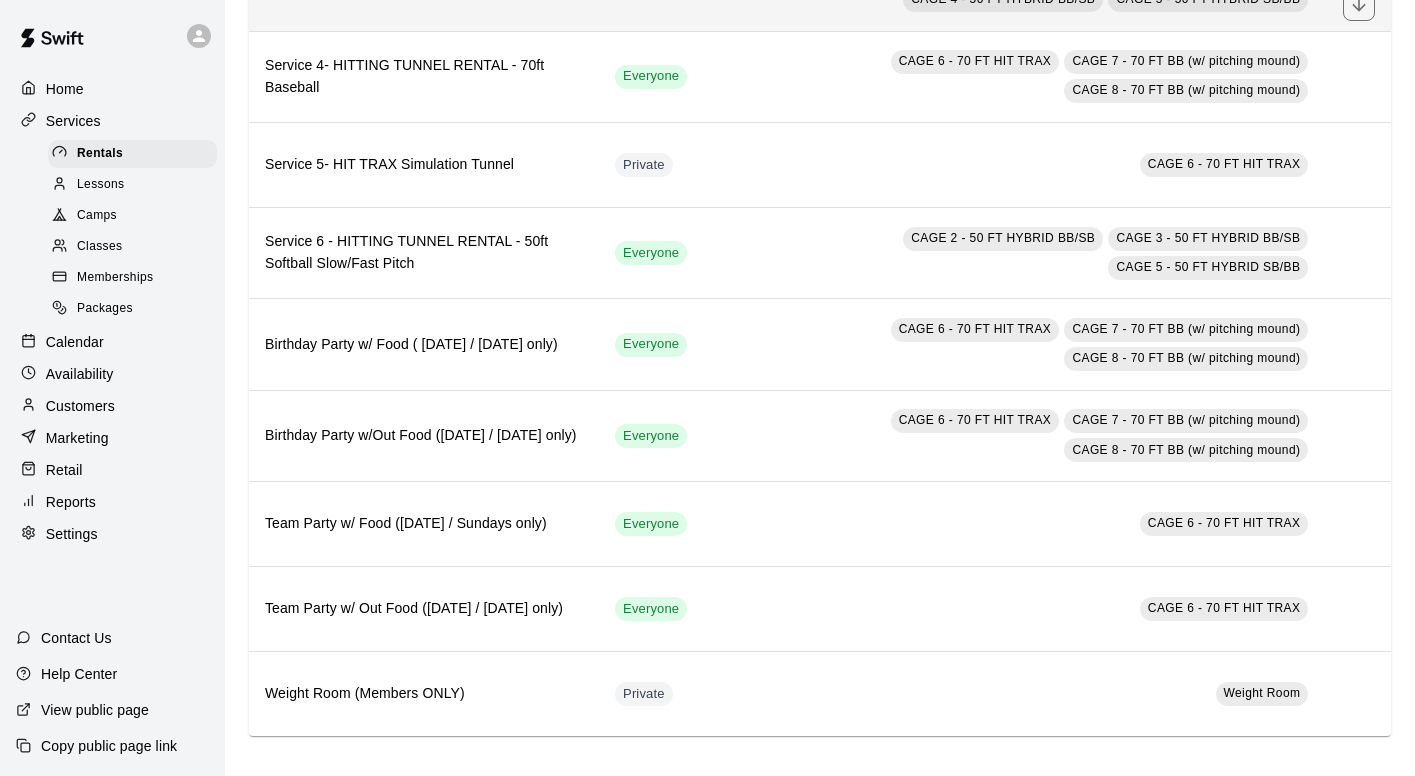 scroll, scrollTop: 434, scrollLeft: 0, axis: vertical 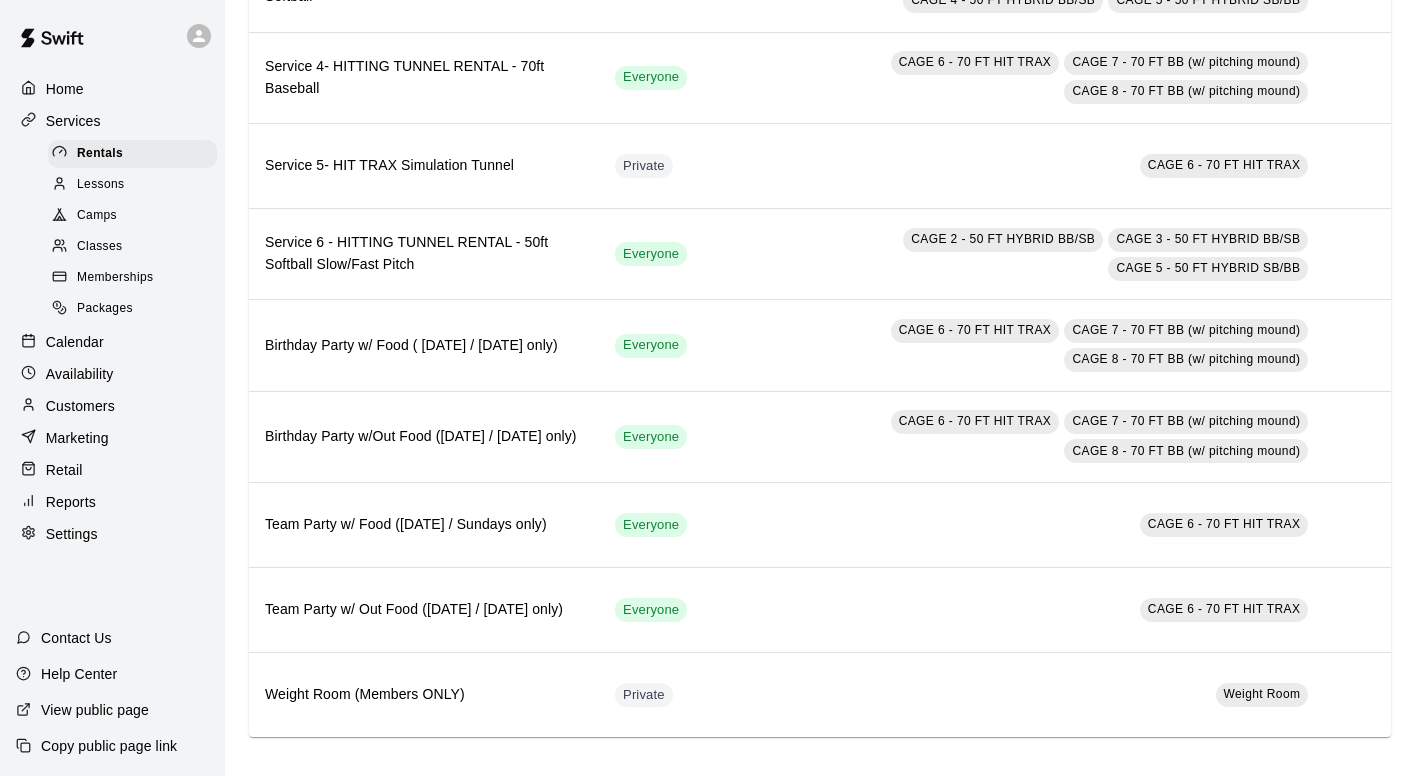 click on "Lessons" at bounding box center (101, 185) 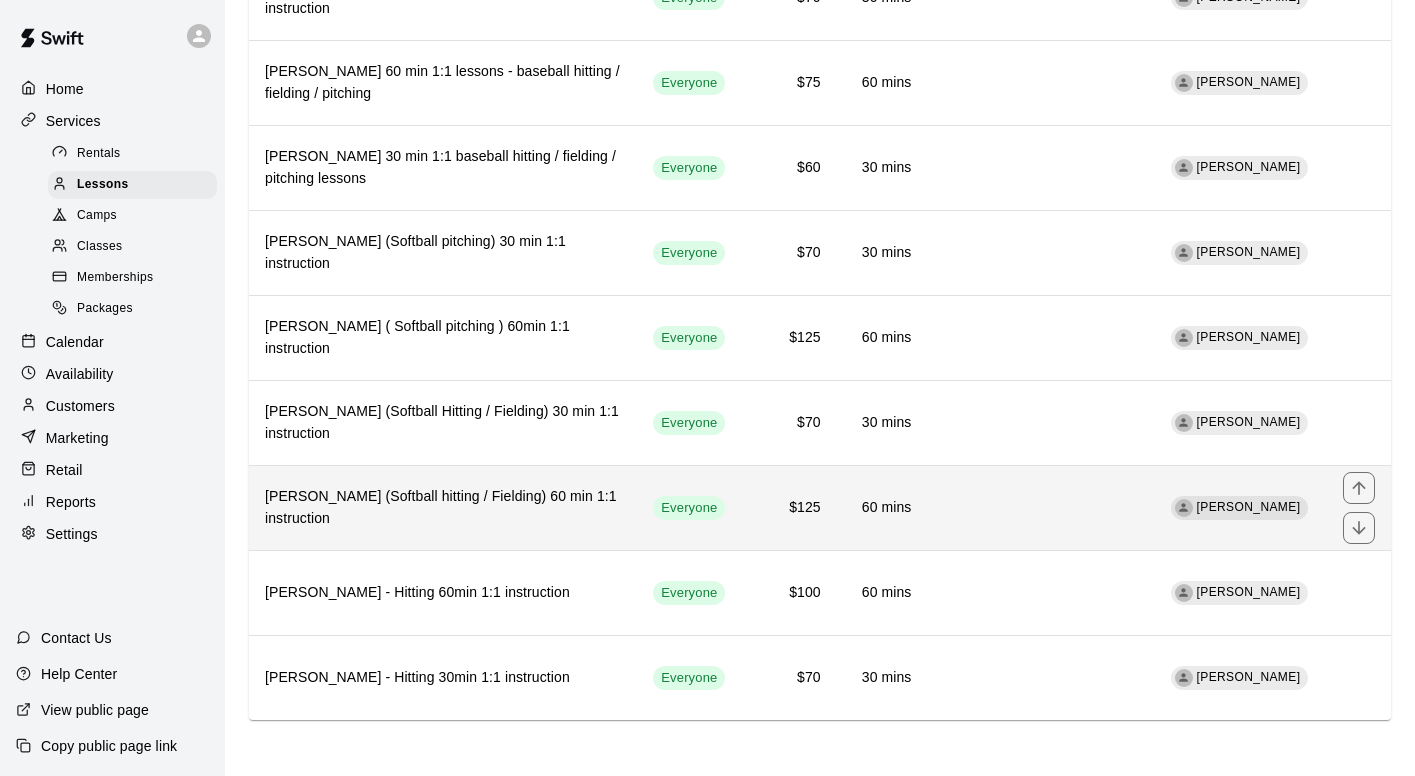 scroll, scrollTop: 2993, scrollLeft: 0, axis: vertical 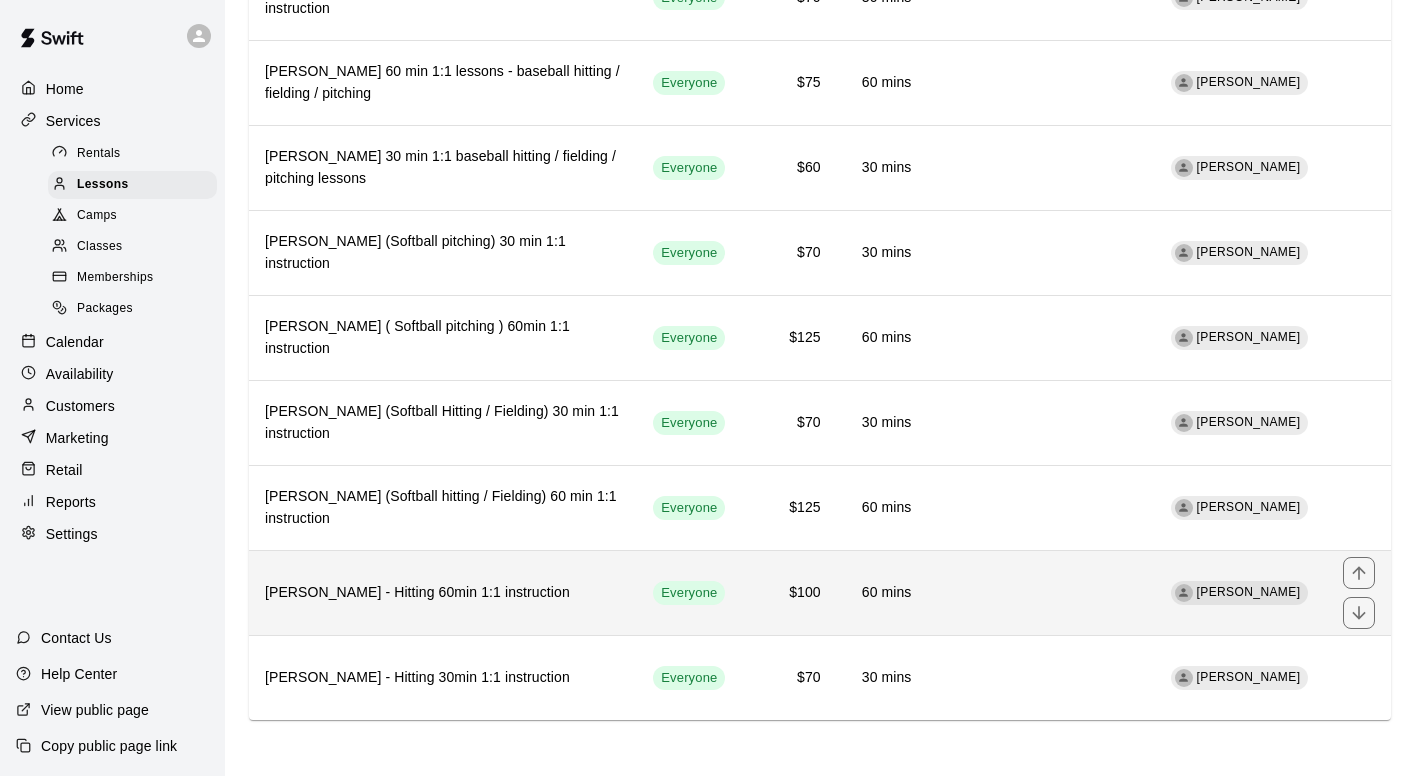 click on "[PERSON_NAME] - Hitting 60min 1:1 instruction" at bounding box center [443, 593] 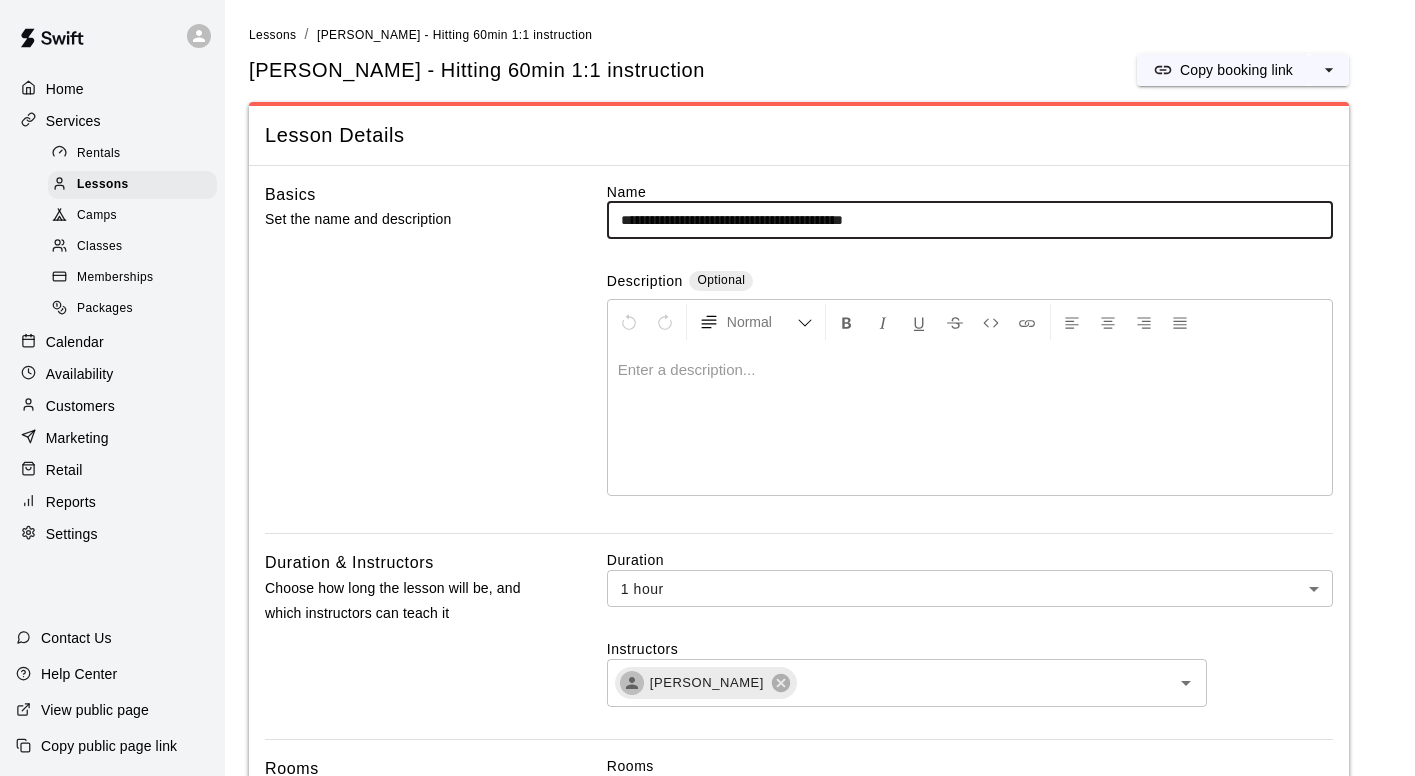 scroll, scrollTop: 0, scrollLeft: 0, axis: both 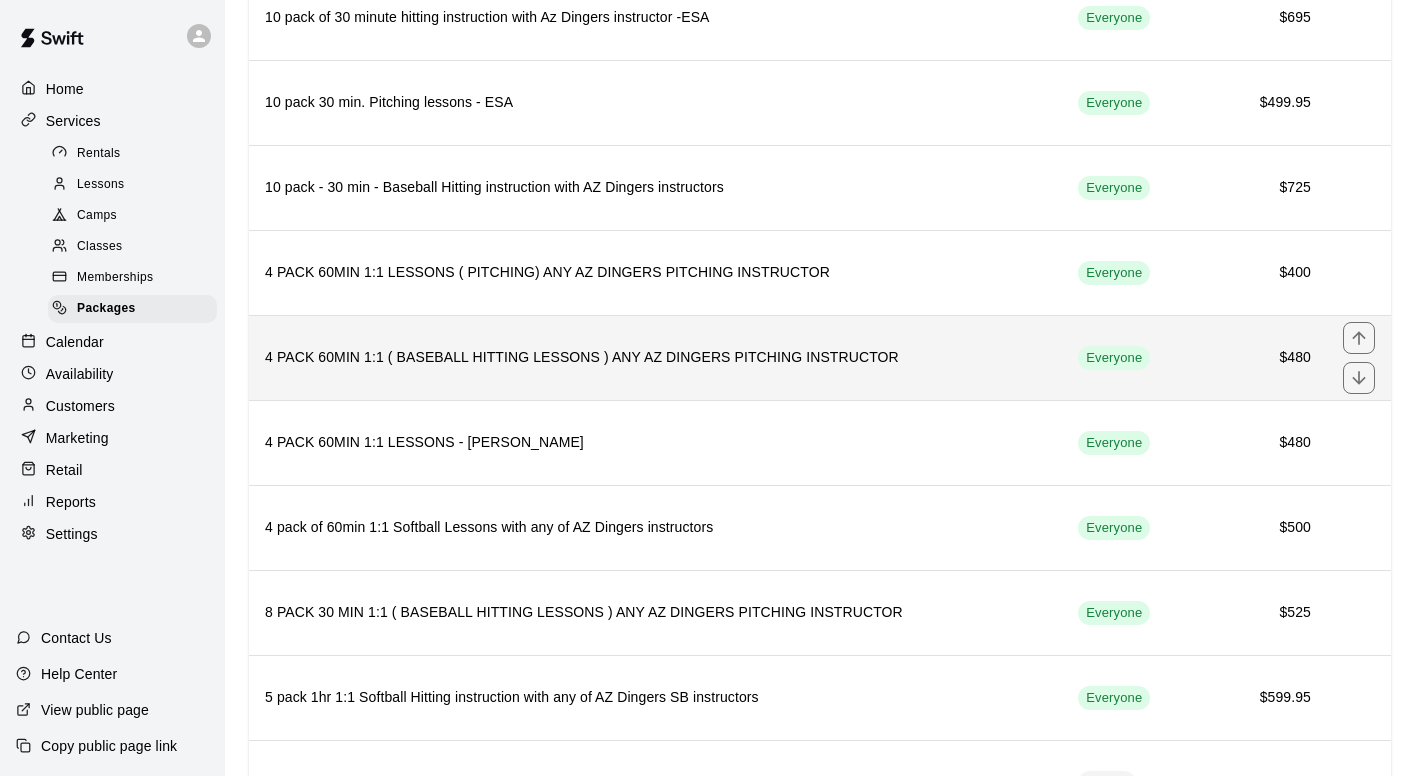 click on "4 PACK 60MIN 1:1 ( BASEBALL HITTING LESSONS ) ANY AZ DINGERS PITCHING INSTRUCTOR" at bounding box center (655, 358) 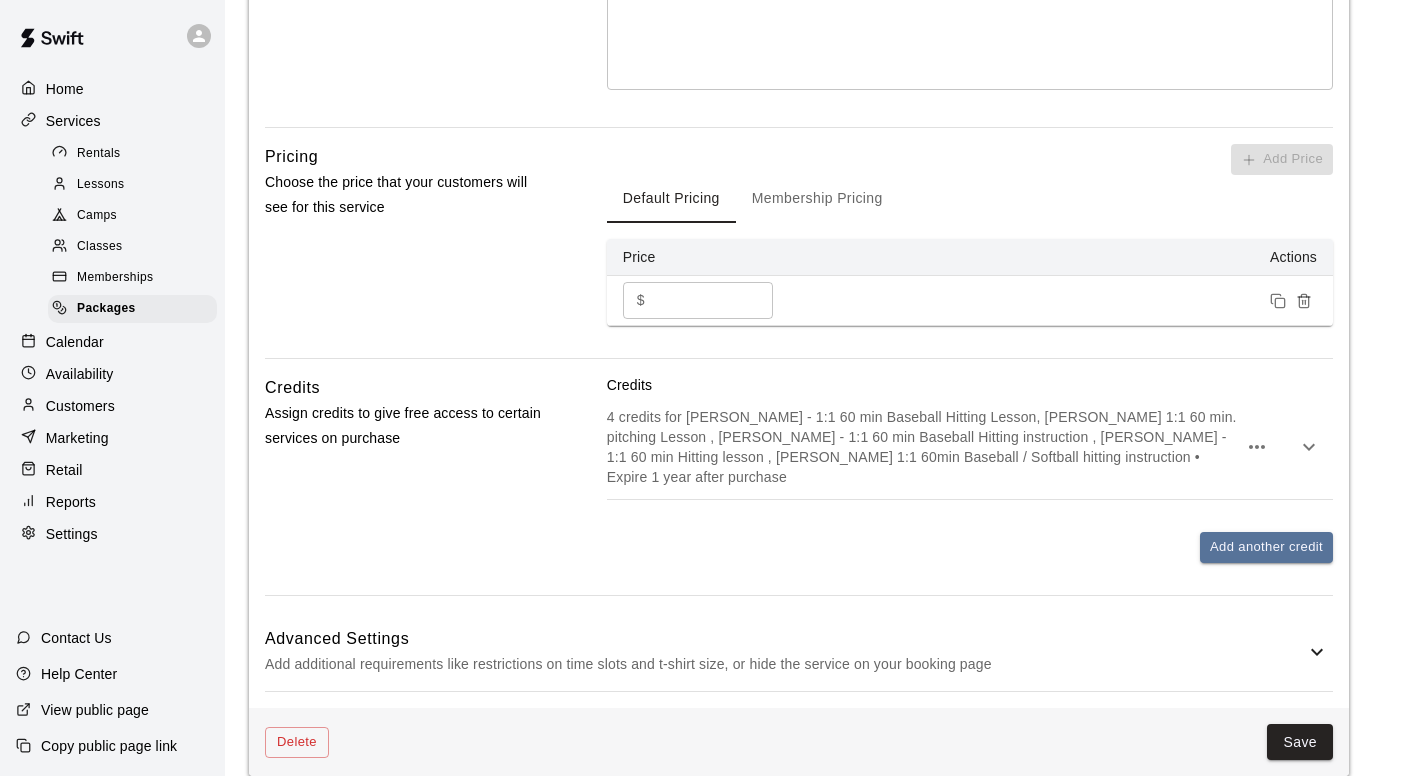 scroll, scrollTop: 489, scrollLeft: 0, axis: vertical 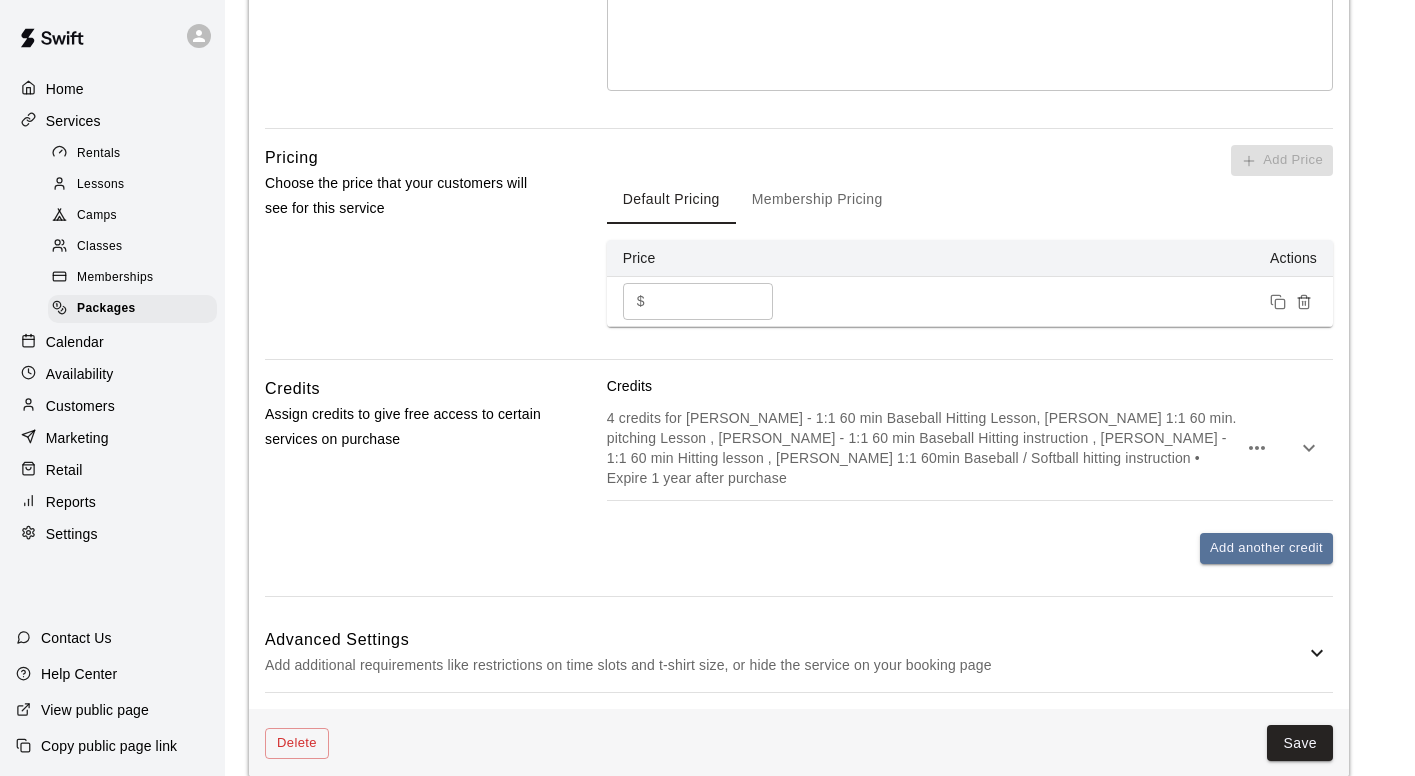 click 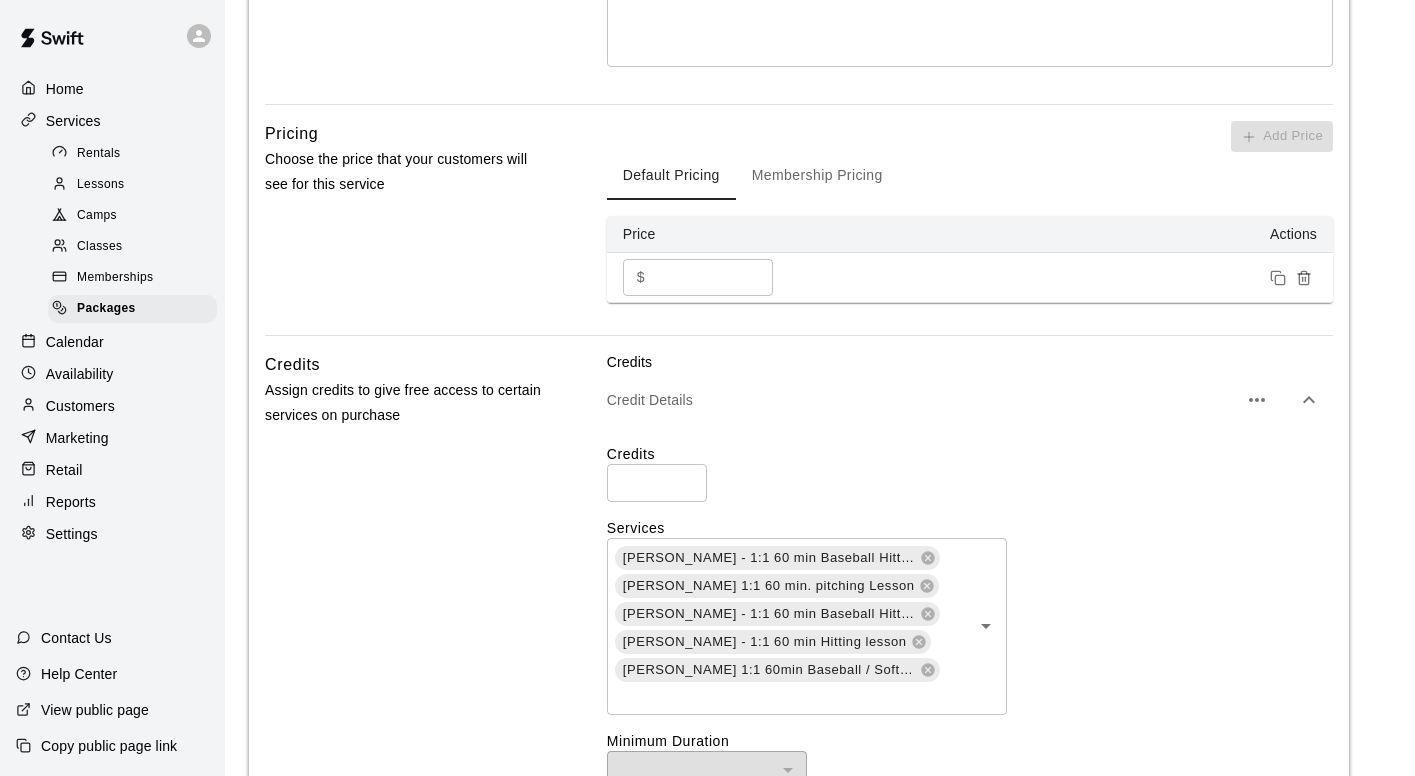 scroll, scrollTop: 517, scrollLeft: 0, axis: vertical 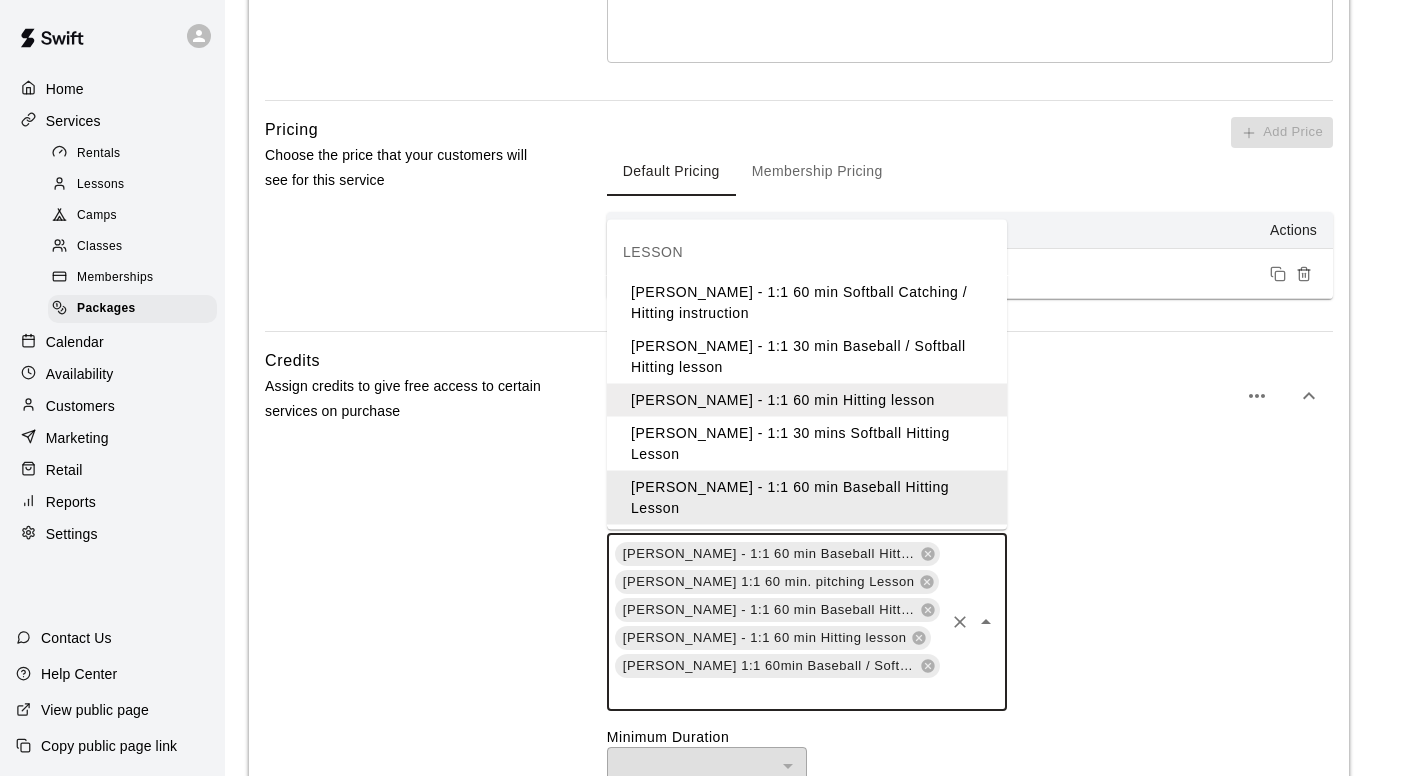 click at bounding box center (777, 692) 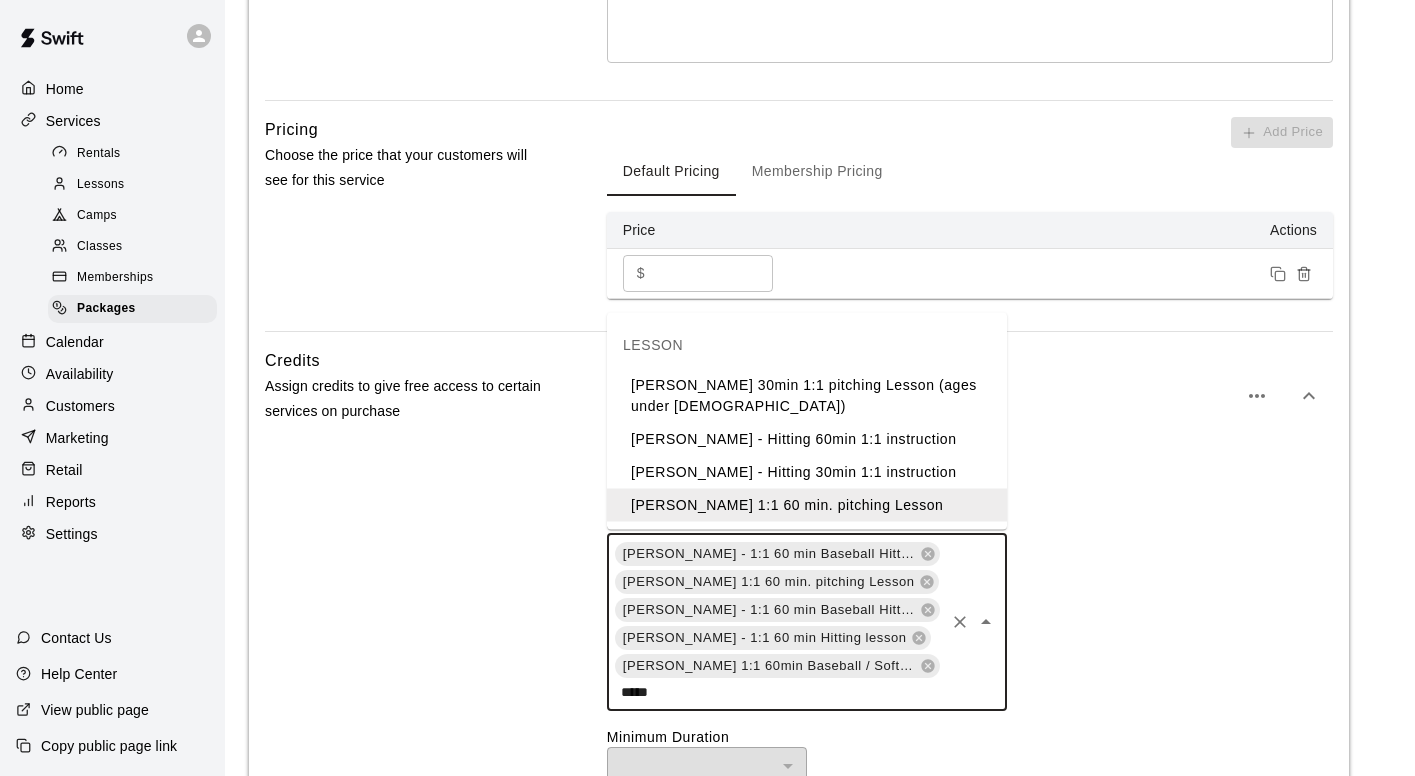 type on "******" 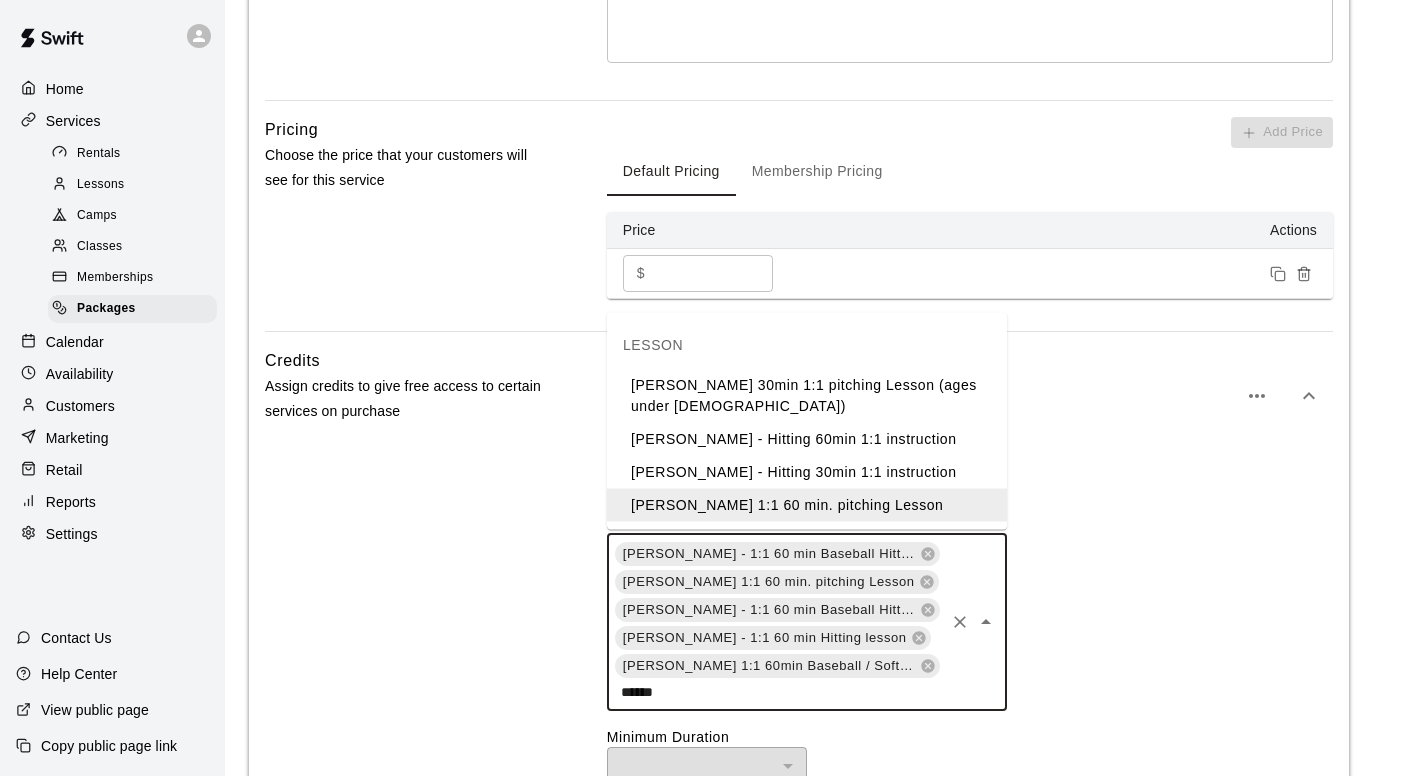 click on "[PERSON_NAME] - Hitting 60min 1:1 instruction" at bounding box center [807, 439] 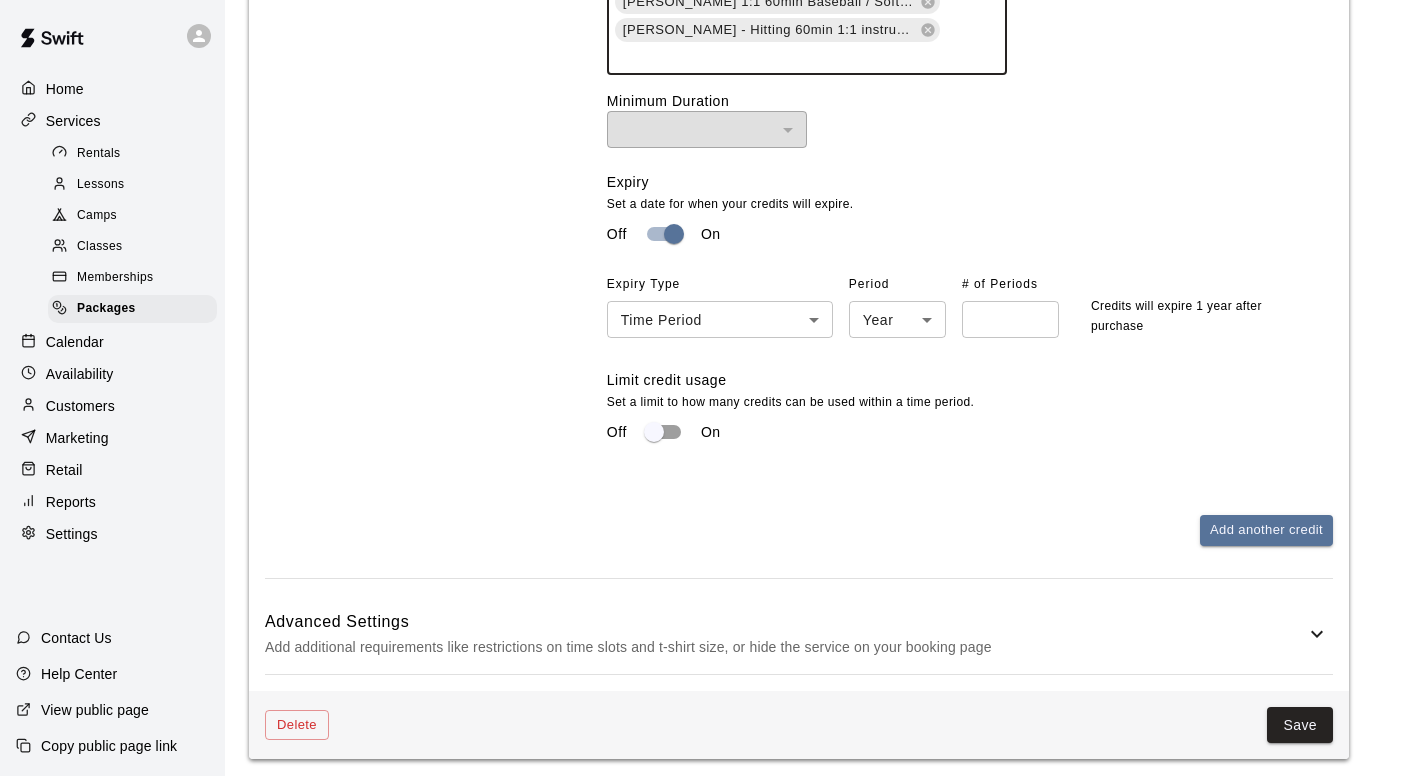 scroll, scrollTop: 1179, scrollLeft: 0, axis: vertical 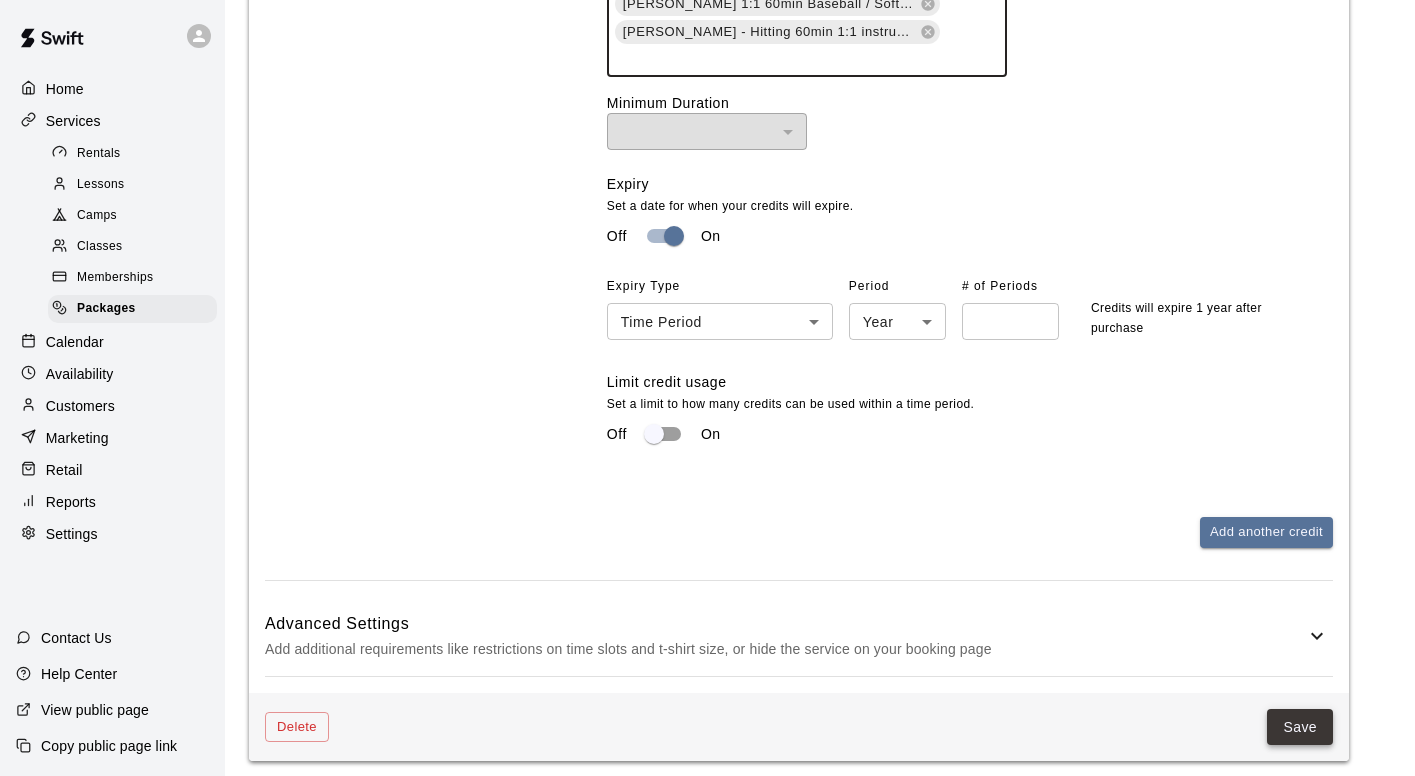 click on "Save" at bounding box center [1300, 727] 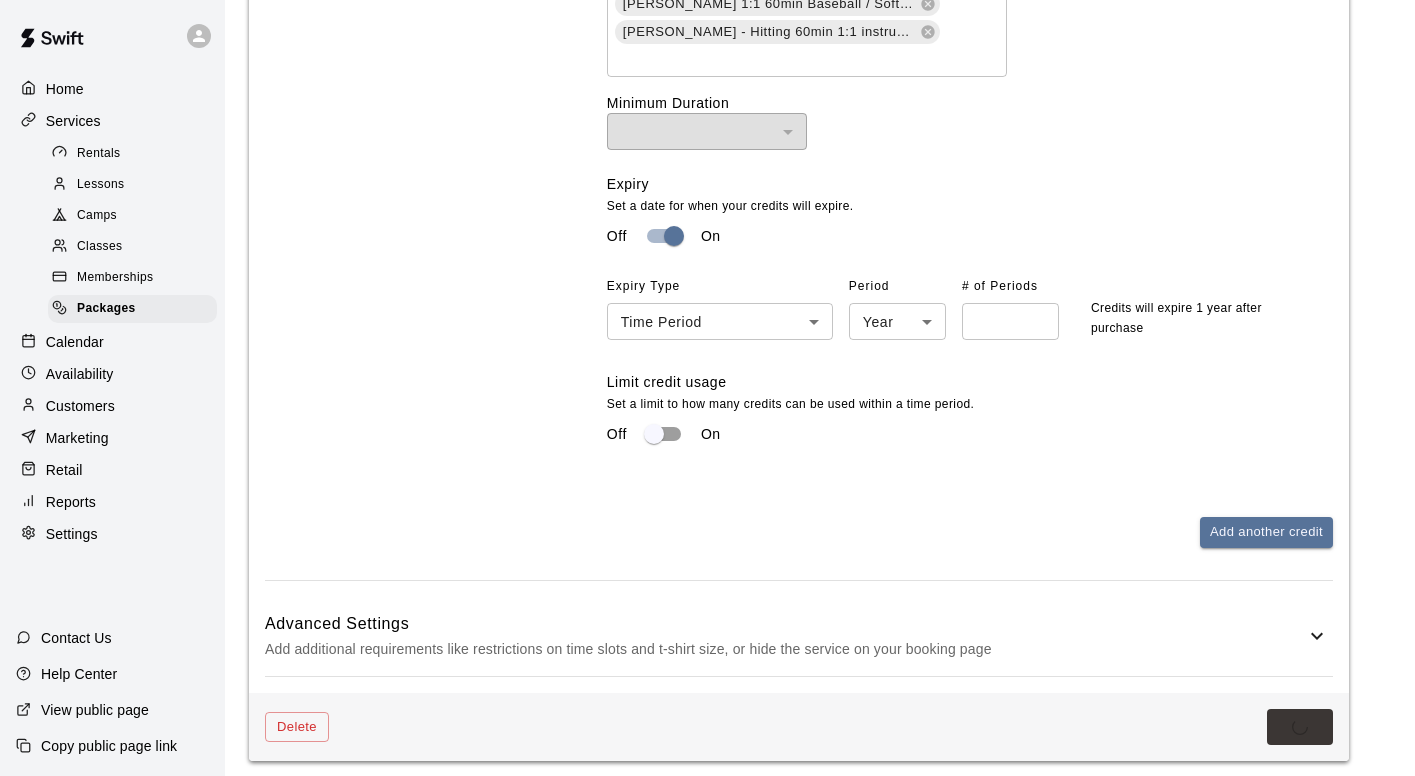 scroll, scrollTop: 0, scrollLeft: 0, axis: both 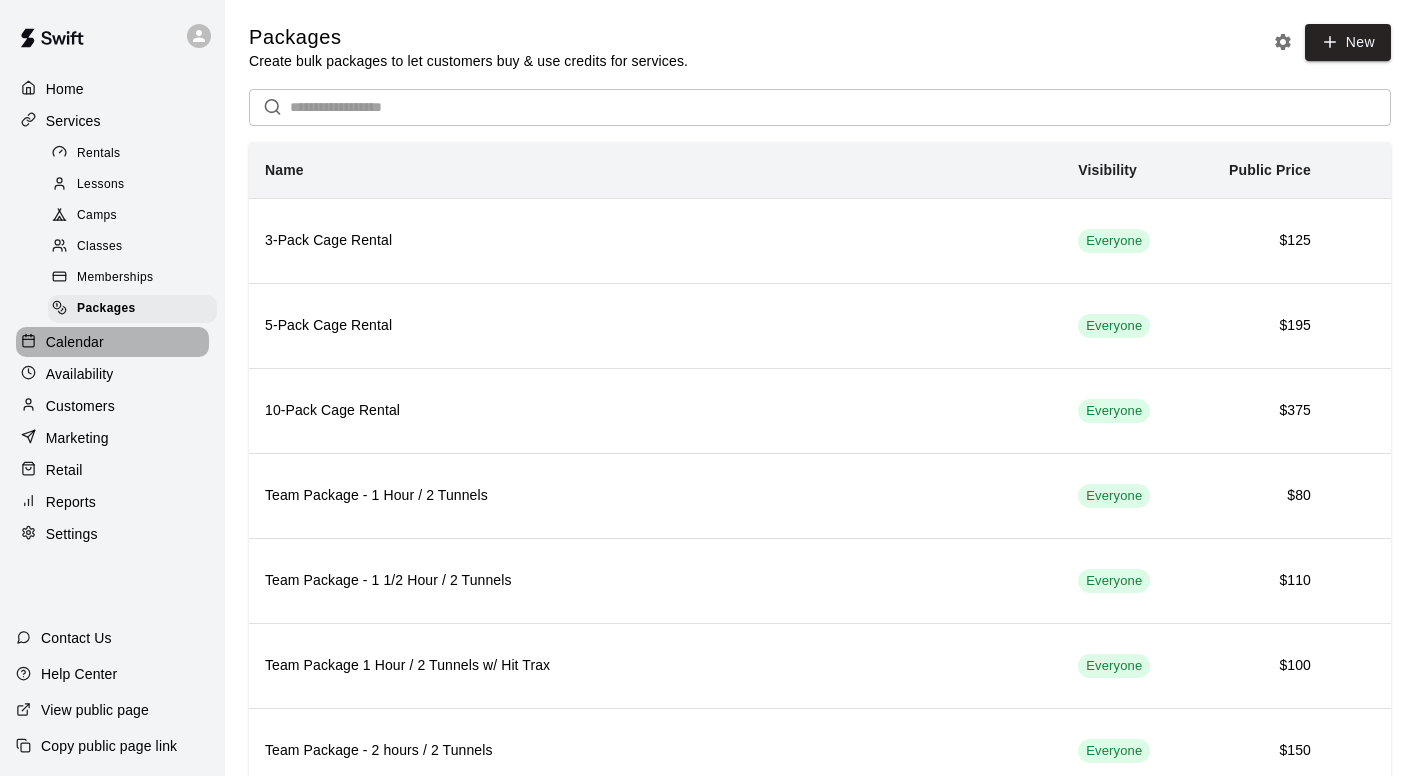 click on "Calendar" at bounding box center (75, 342) 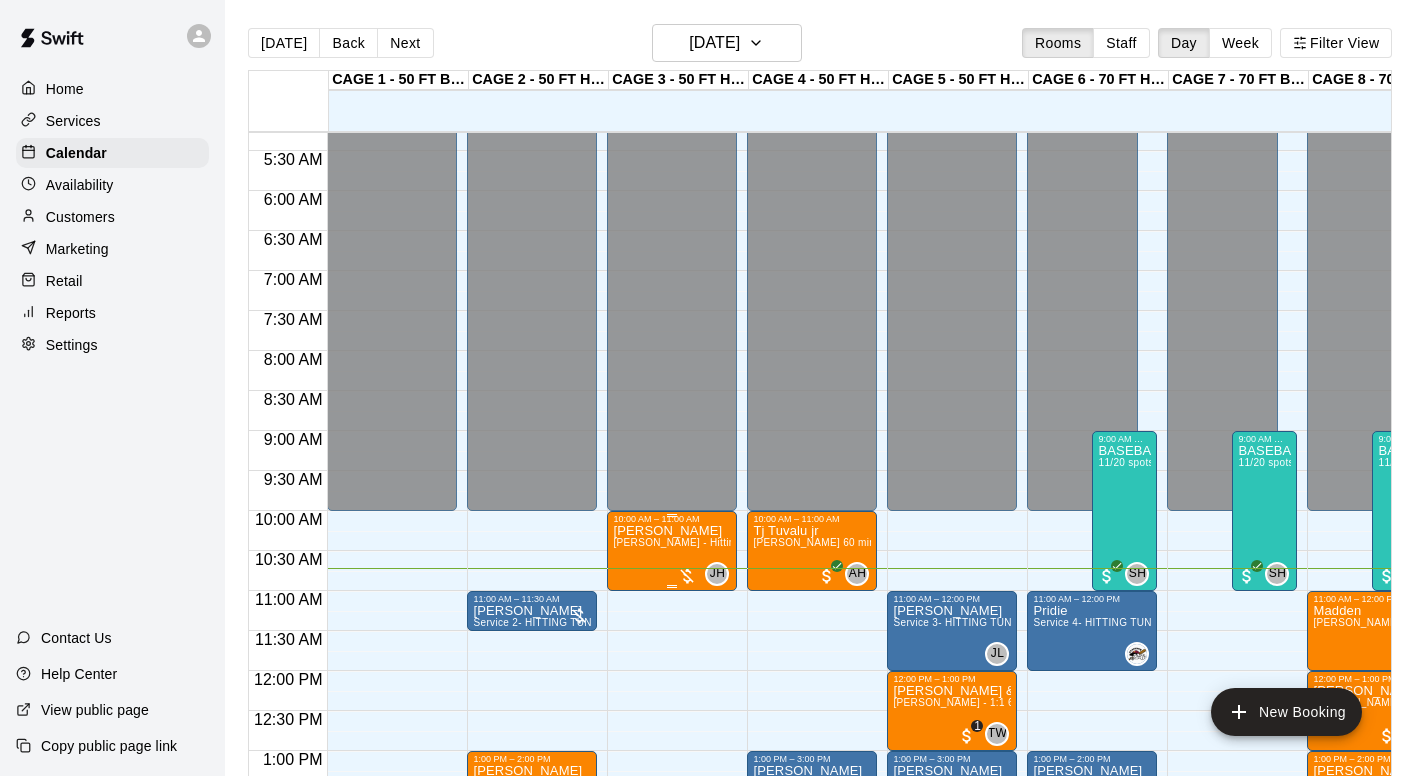 scroll, scrollTop: 418, scrollLeft: 0, axis: vertical 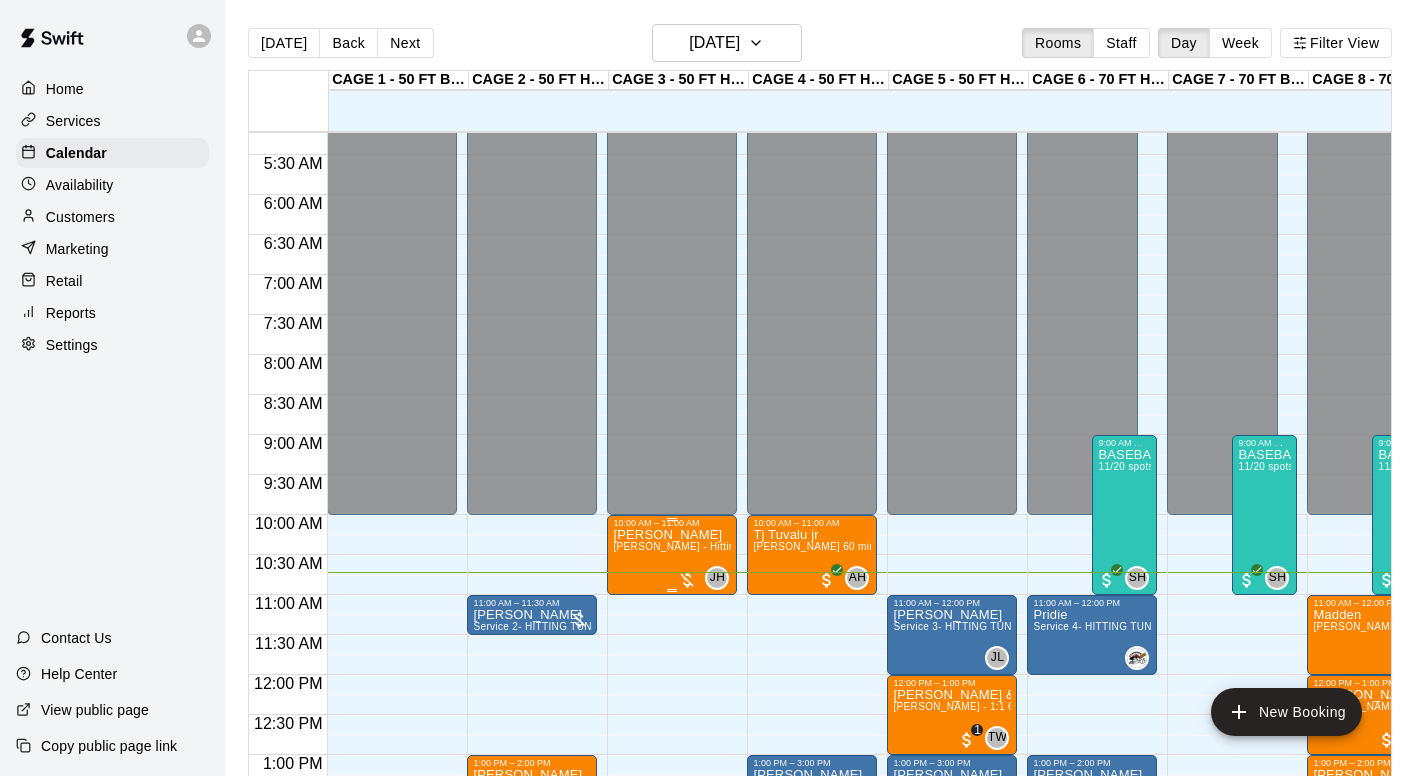 click on "[PERSON_NAME] - Hitting 60min 1:1 instruction" at bounding box center [728, 546] 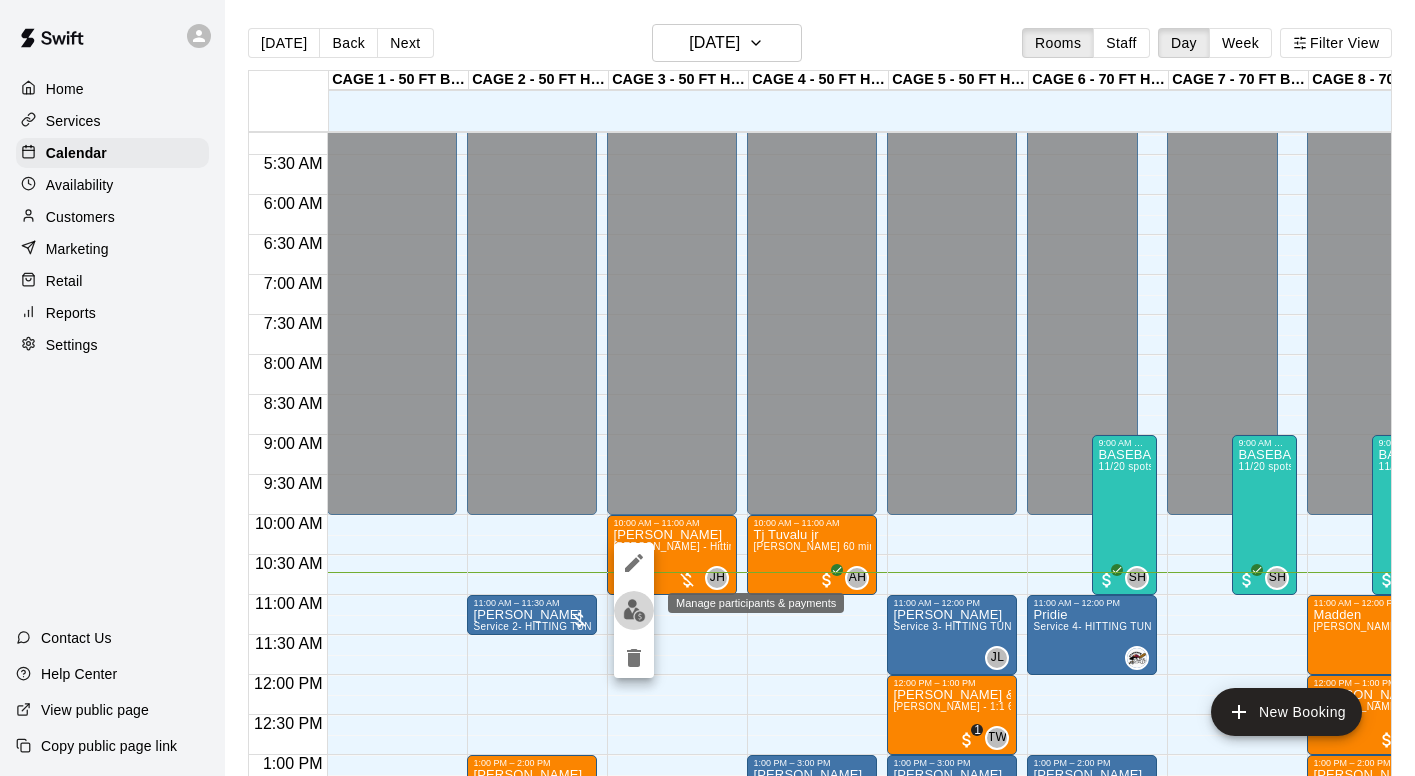 click at bounding box center (634, 610) 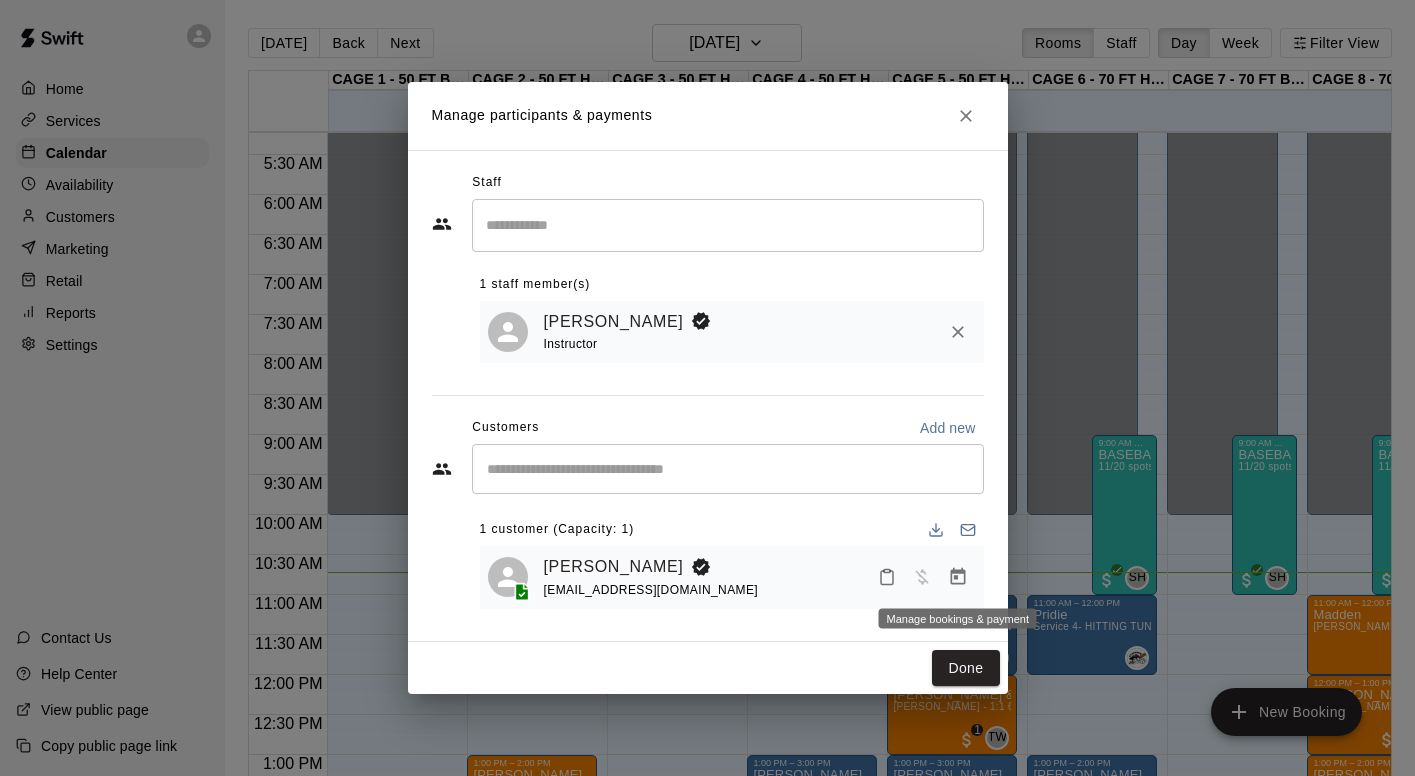 click 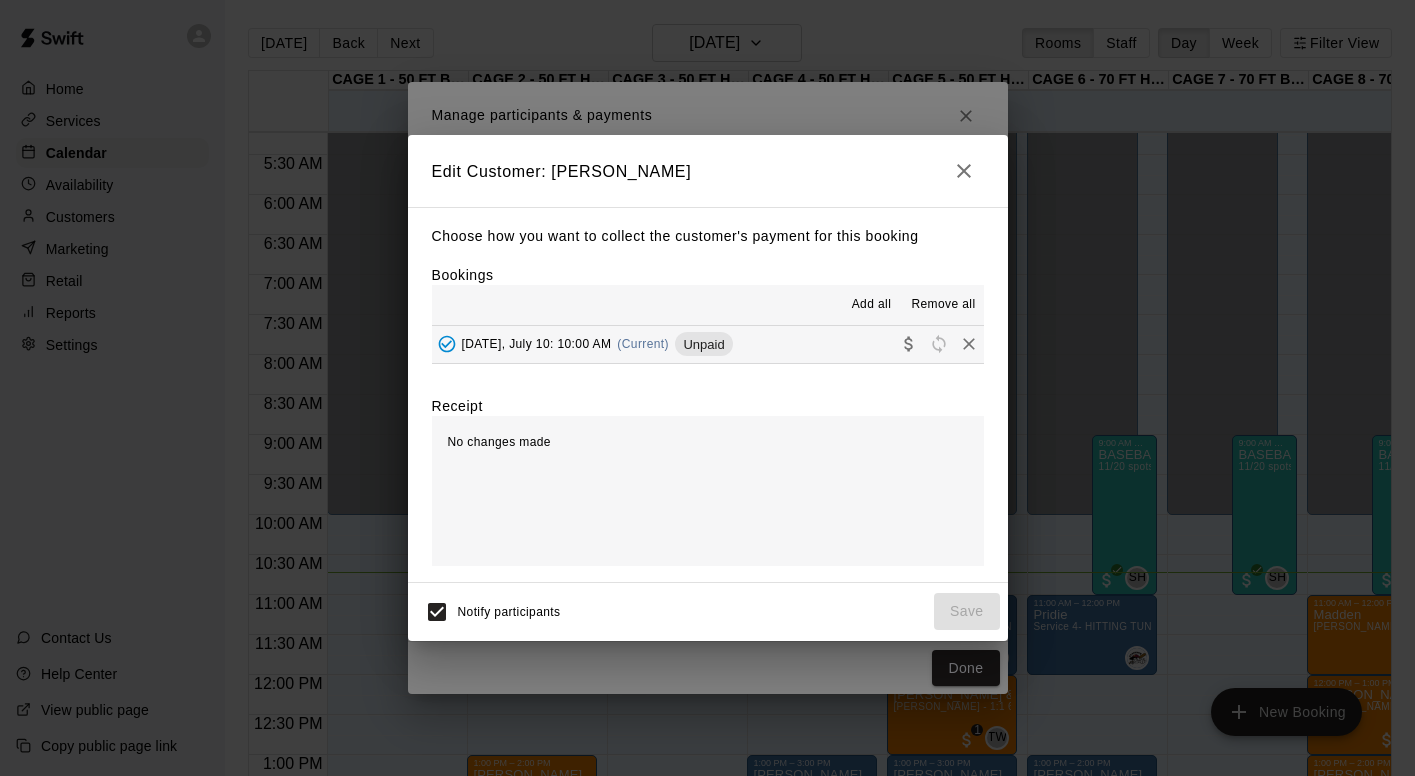 click on "[DATE], July 10: 10:00 AM" at bounding box center [537, 344] 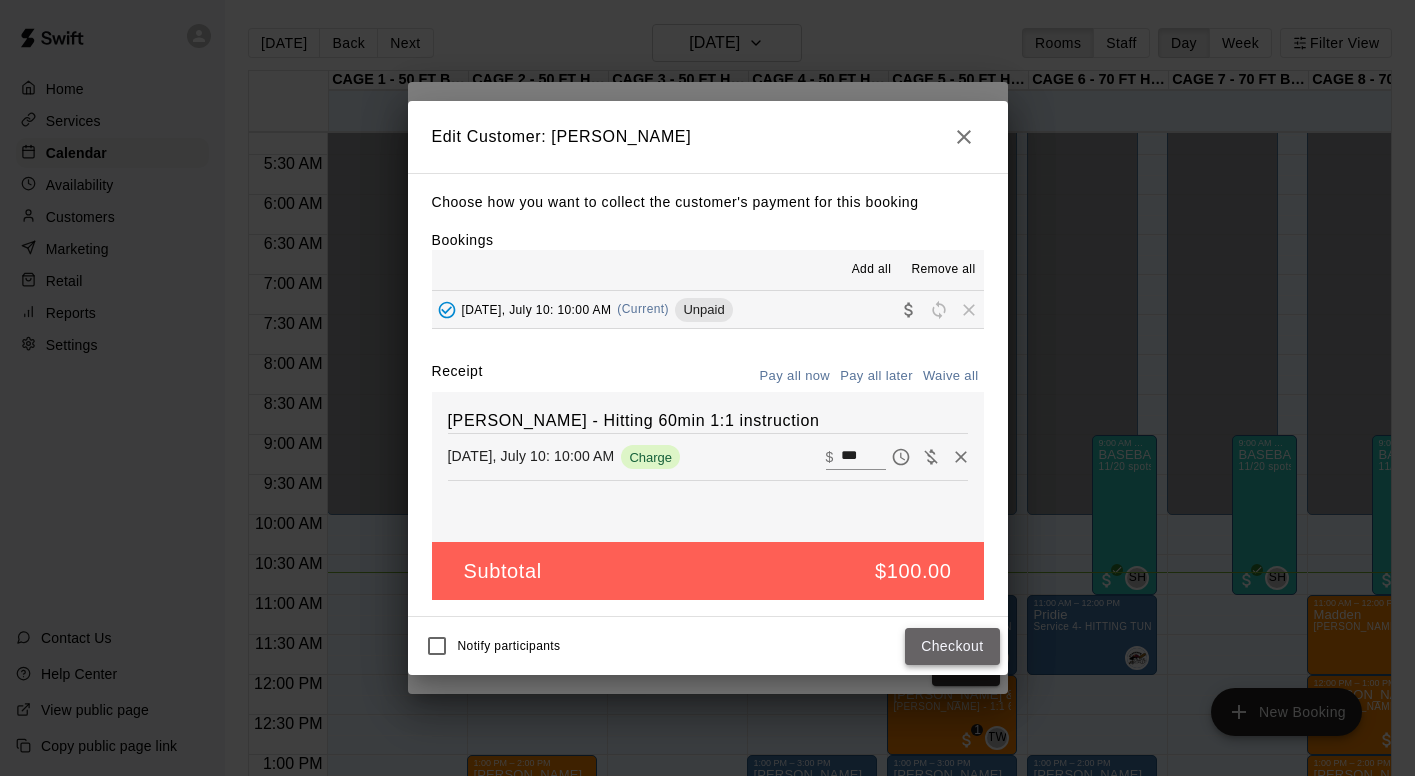 click on "Checkout" at bounding box center (952, 646) 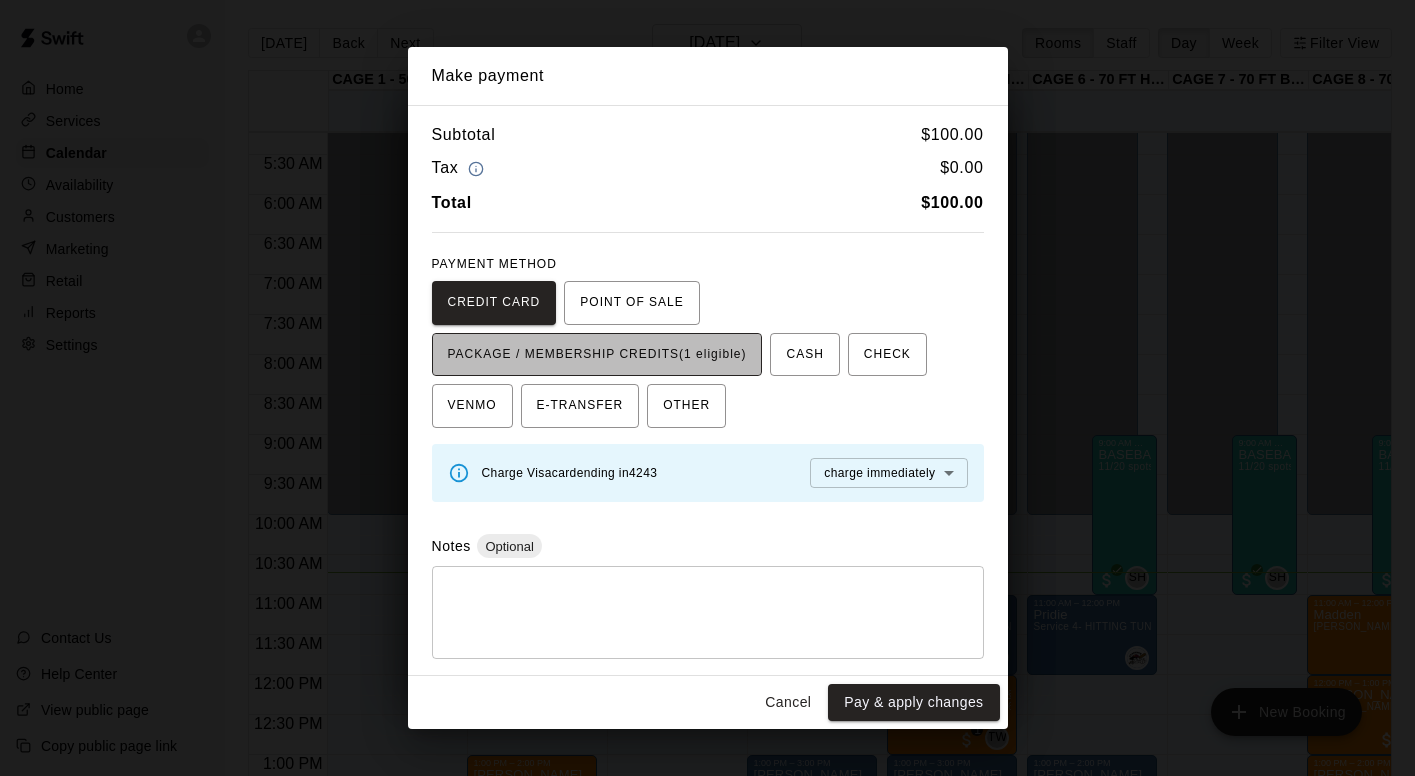 click on "PACKAGE / MEMBERSHIP CREDITS  (1 eligible)" at bounding box center [597, 355] 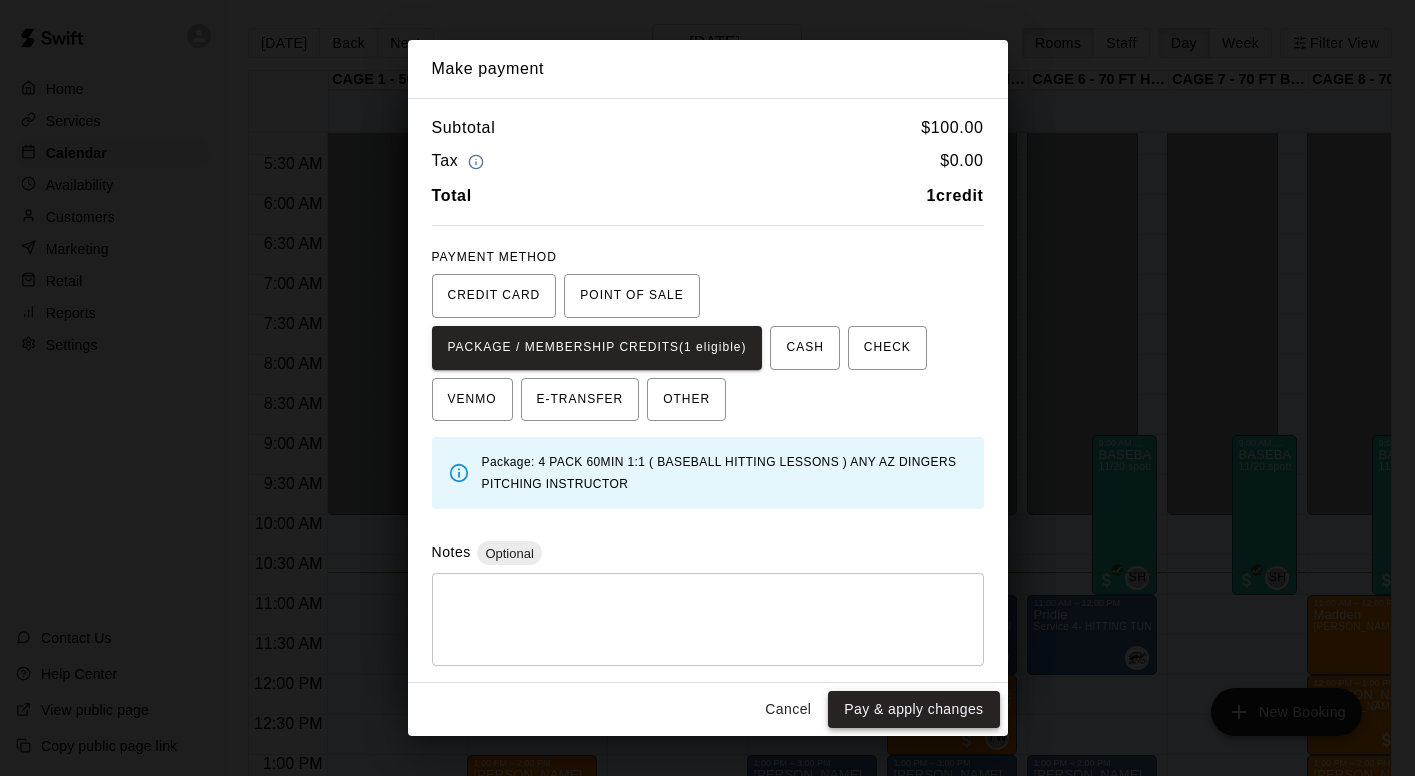 click on "Pay & apply changes" at bounding box center [913, 709] 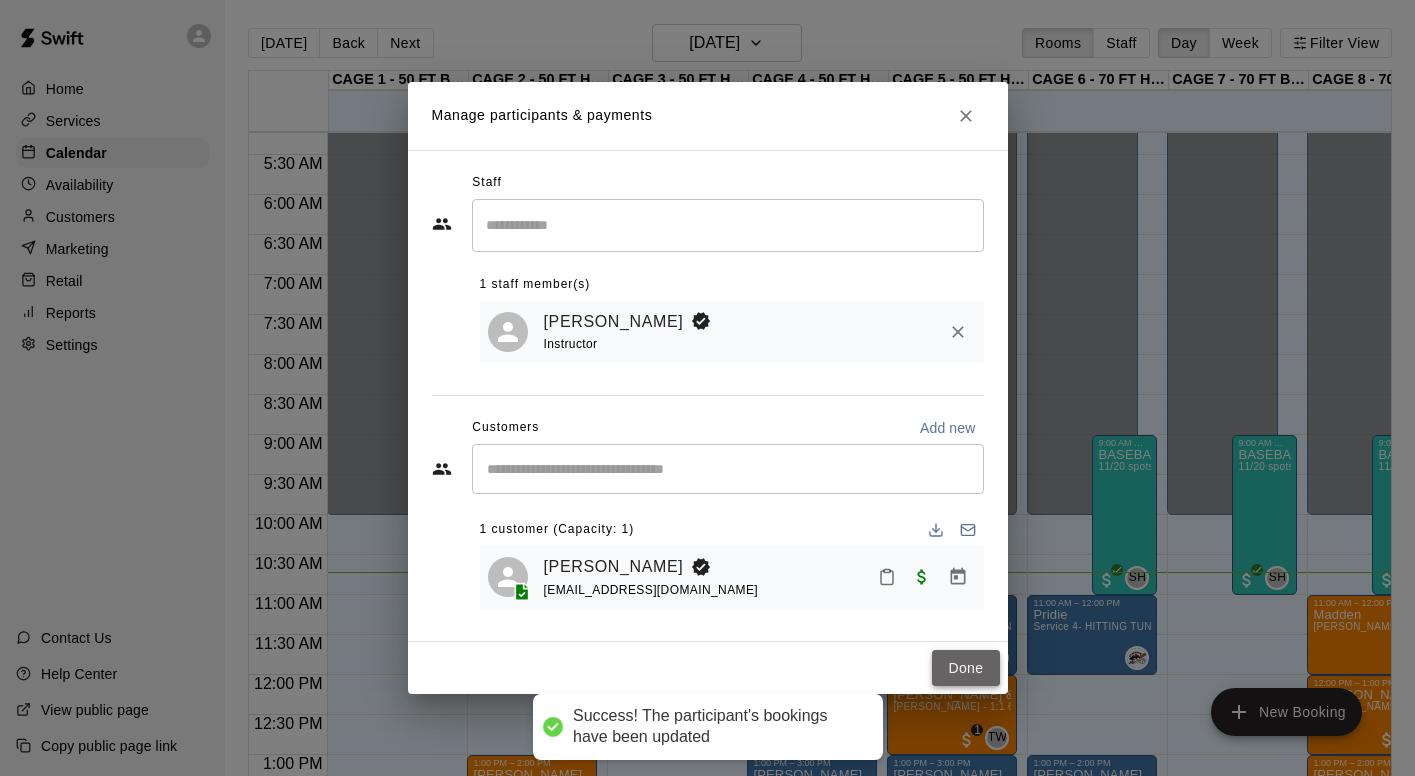click on "Done" at bounding box center [965, 668] 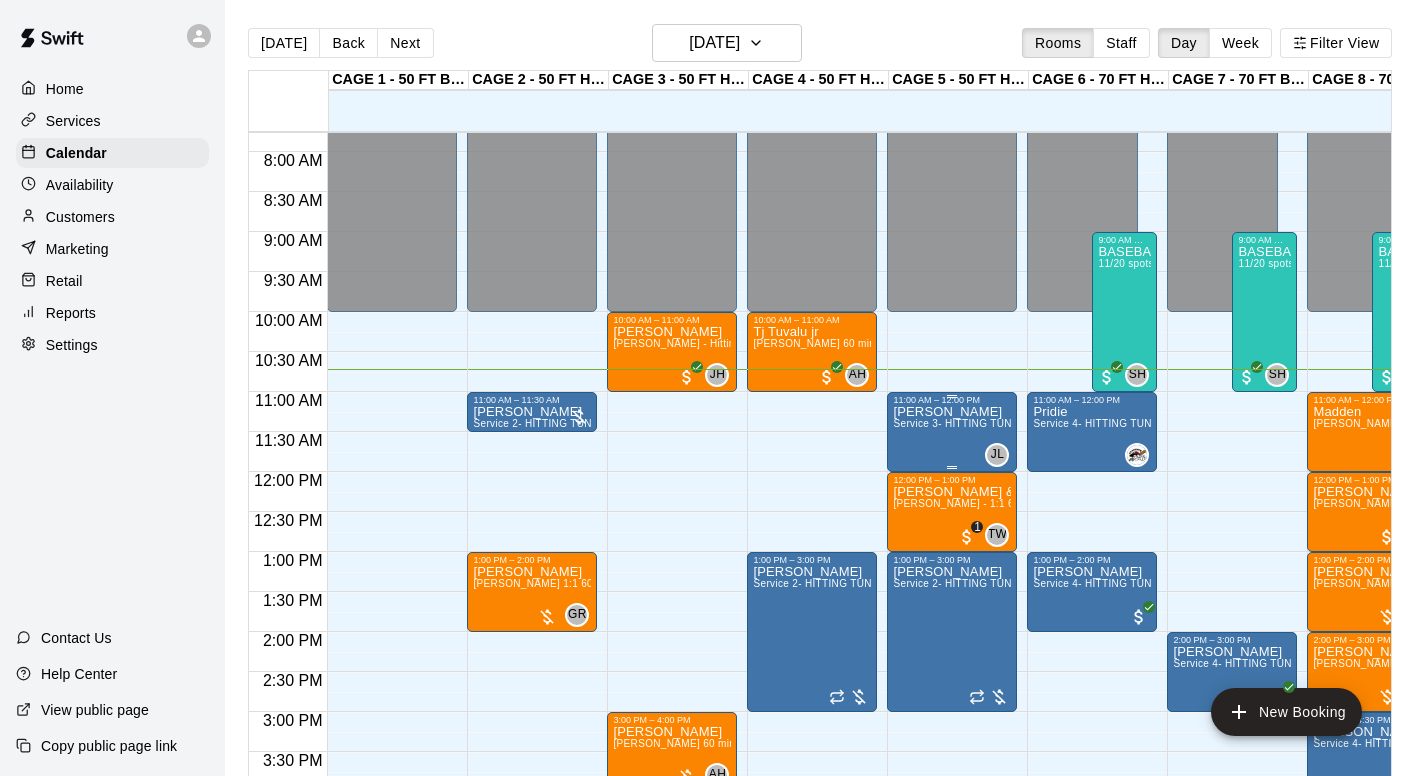 scroll, scrollTop: 621, scrollLeft: 62, axis: both 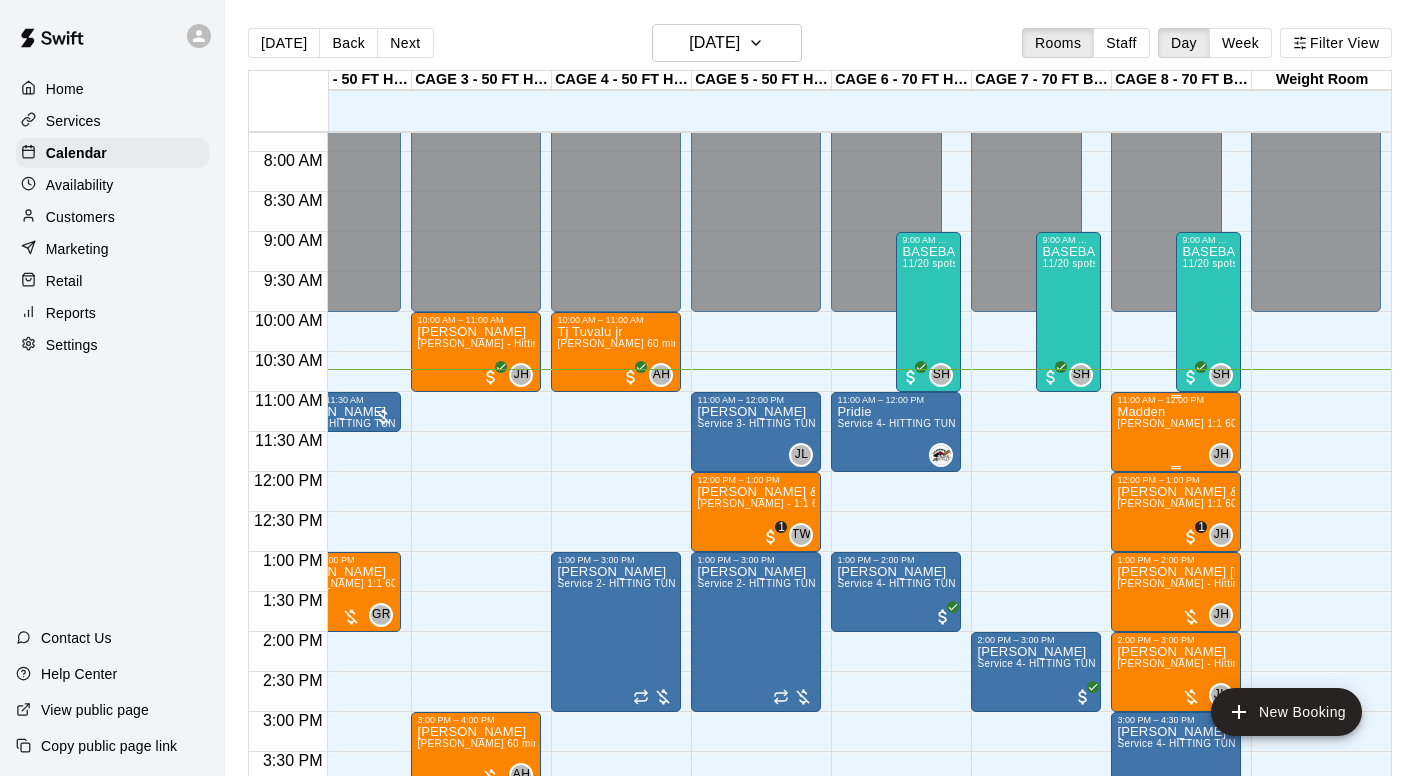 click on "[PERSON_NAME] [PERSON_NAME] 1:1 60 min. pitching Lesson" at bounding box center (1176, 793) 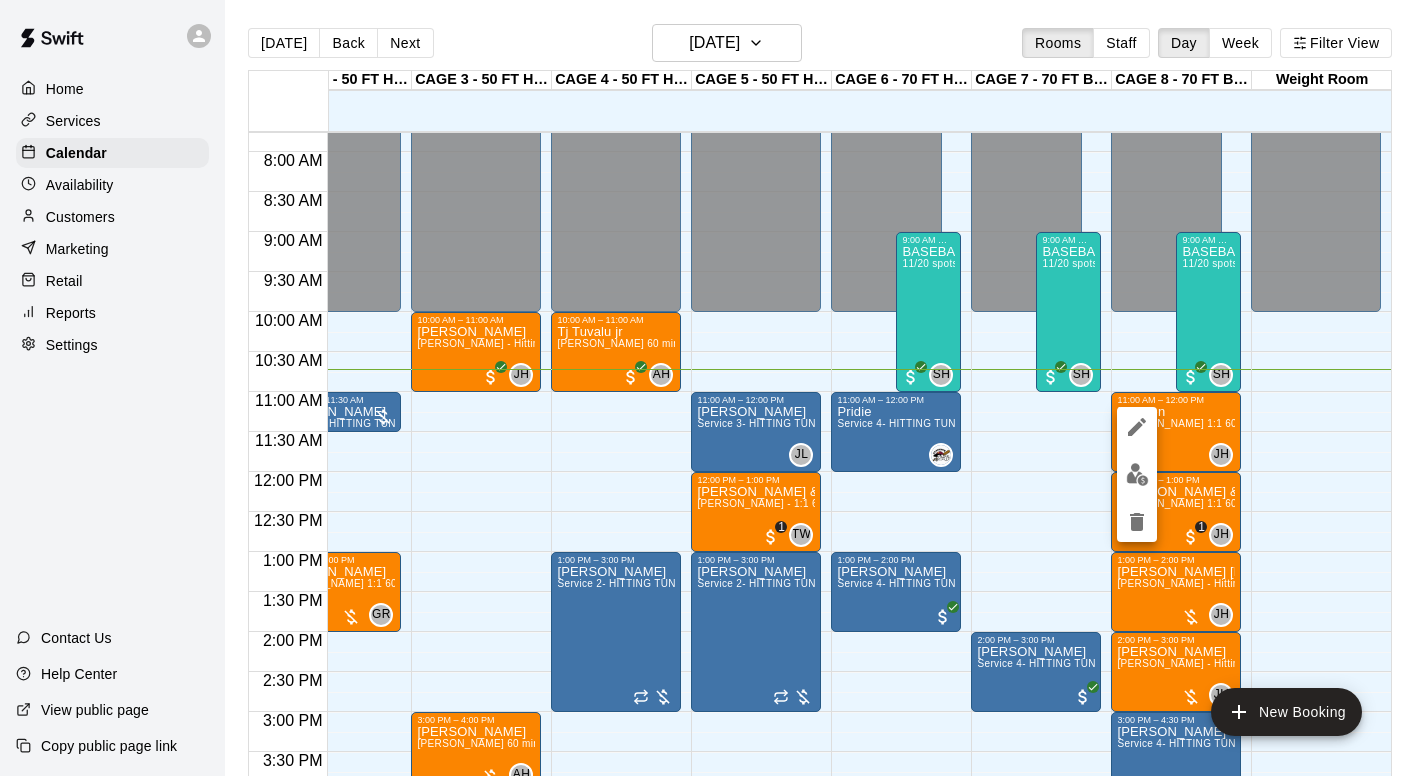 click at bounding box center (707, 388) 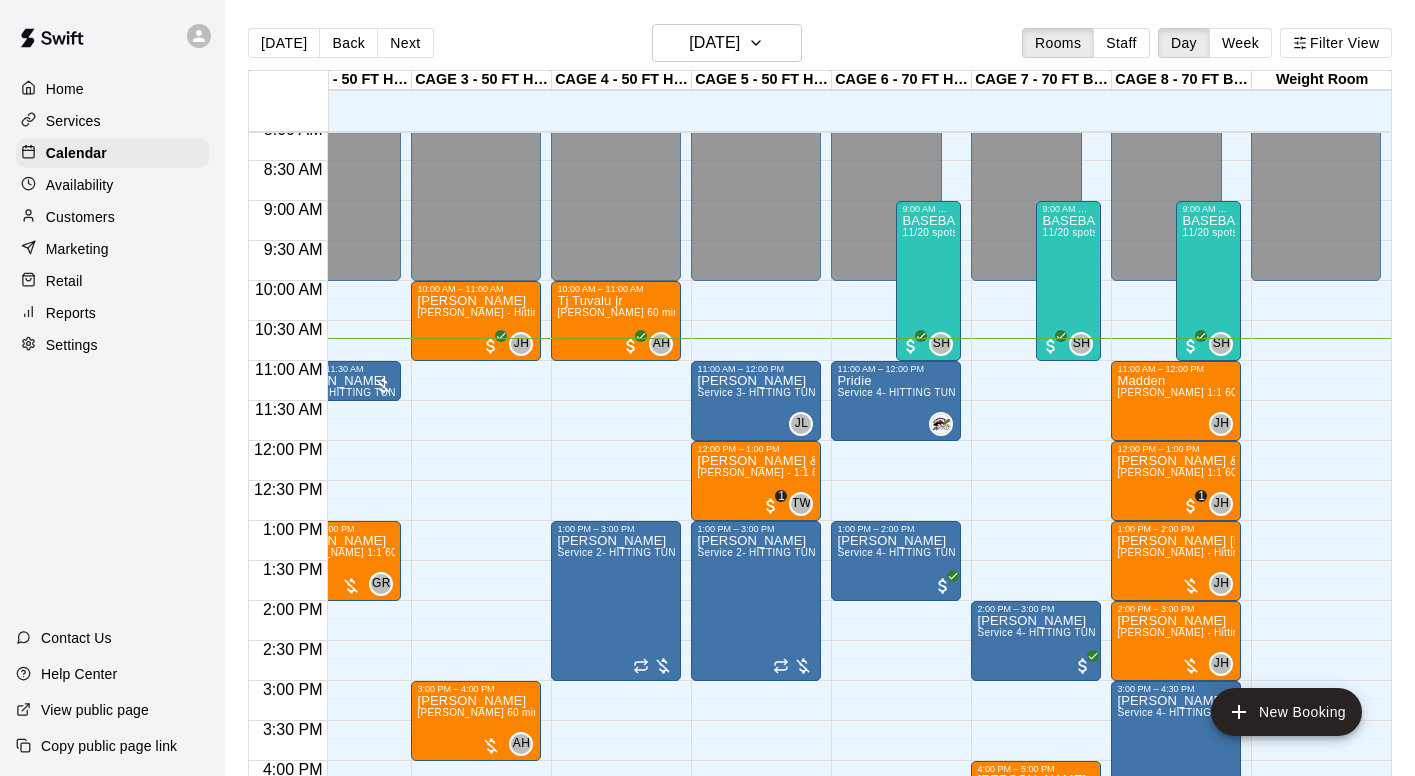 scroll, scrollTop: 674, scrollLeft: 196, axis: both 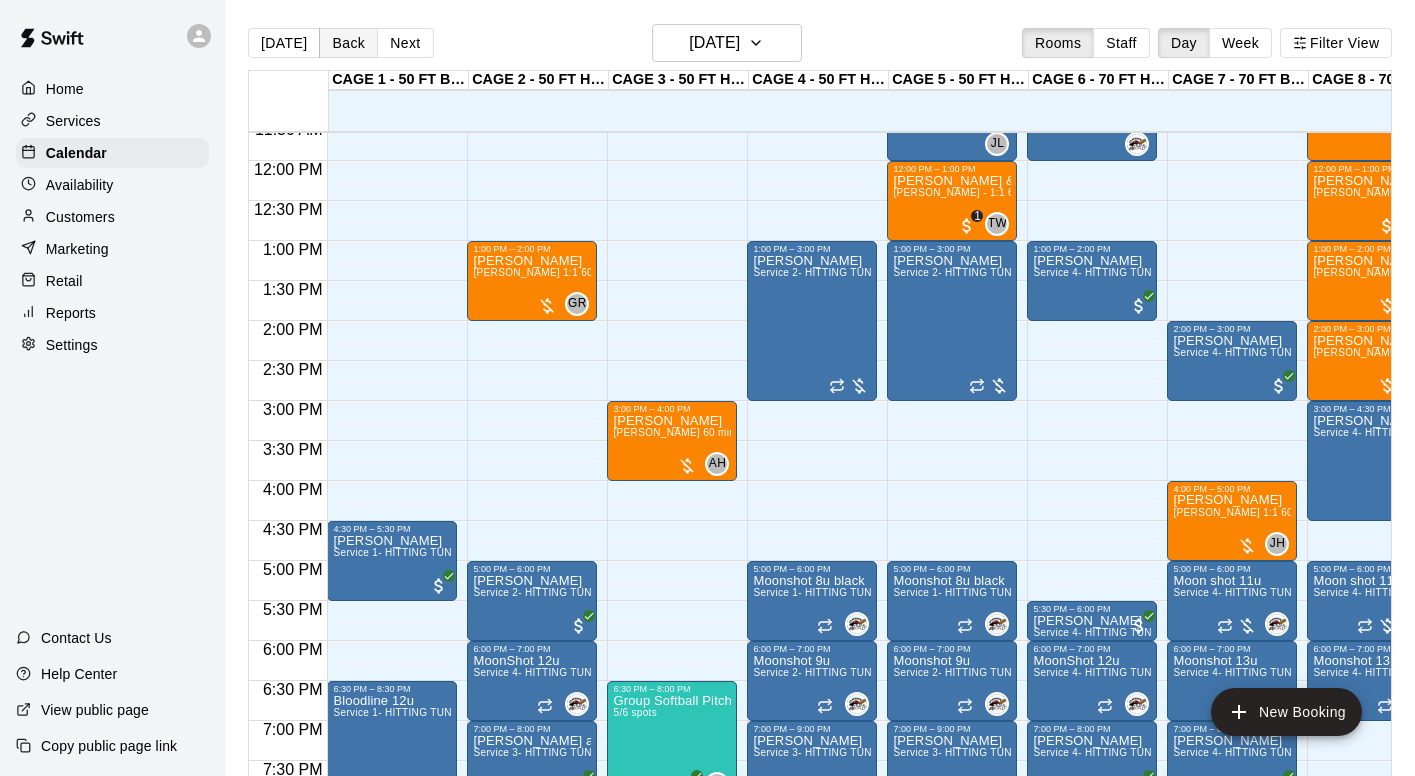 click on "Back" at bounding box center (348, 43) 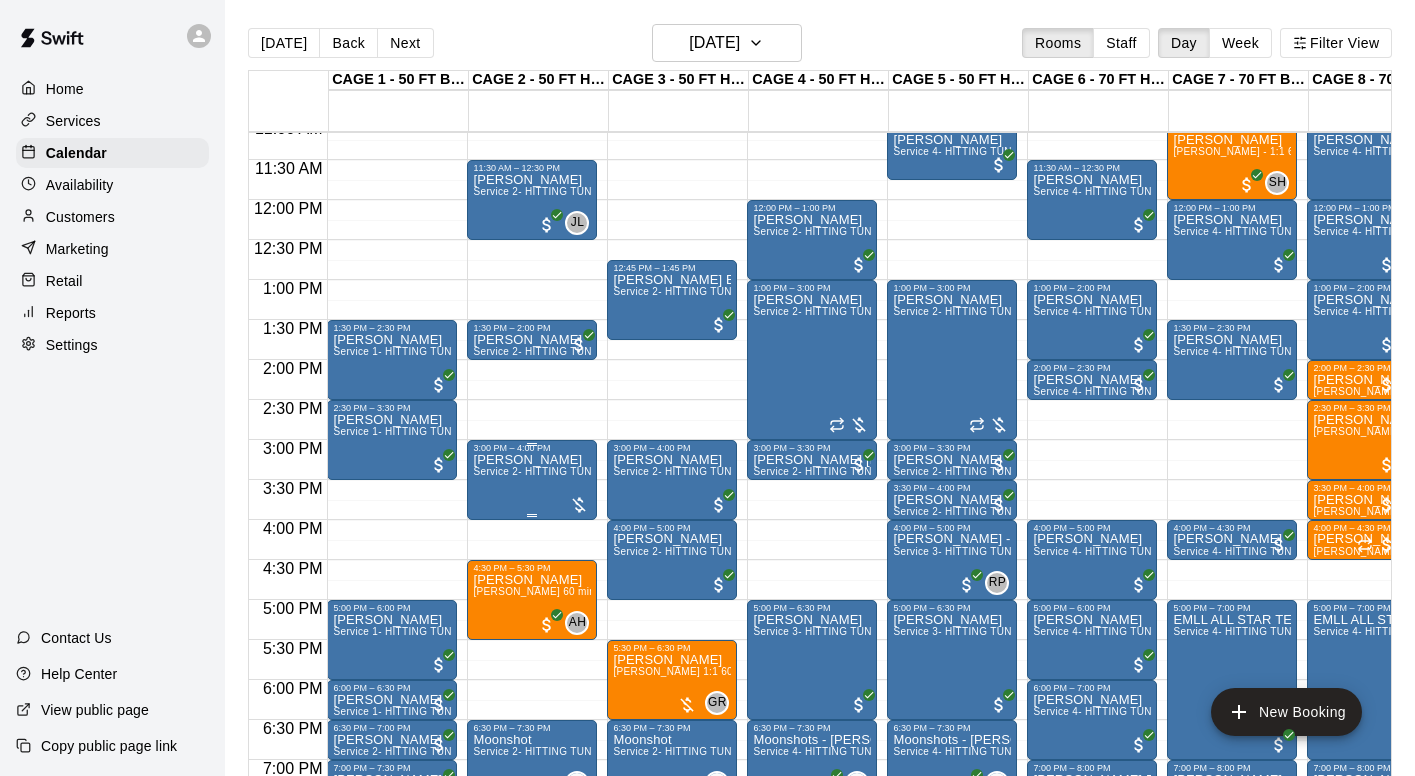scroll, scrollTop: 893, scrollLeft: 32, axis: both 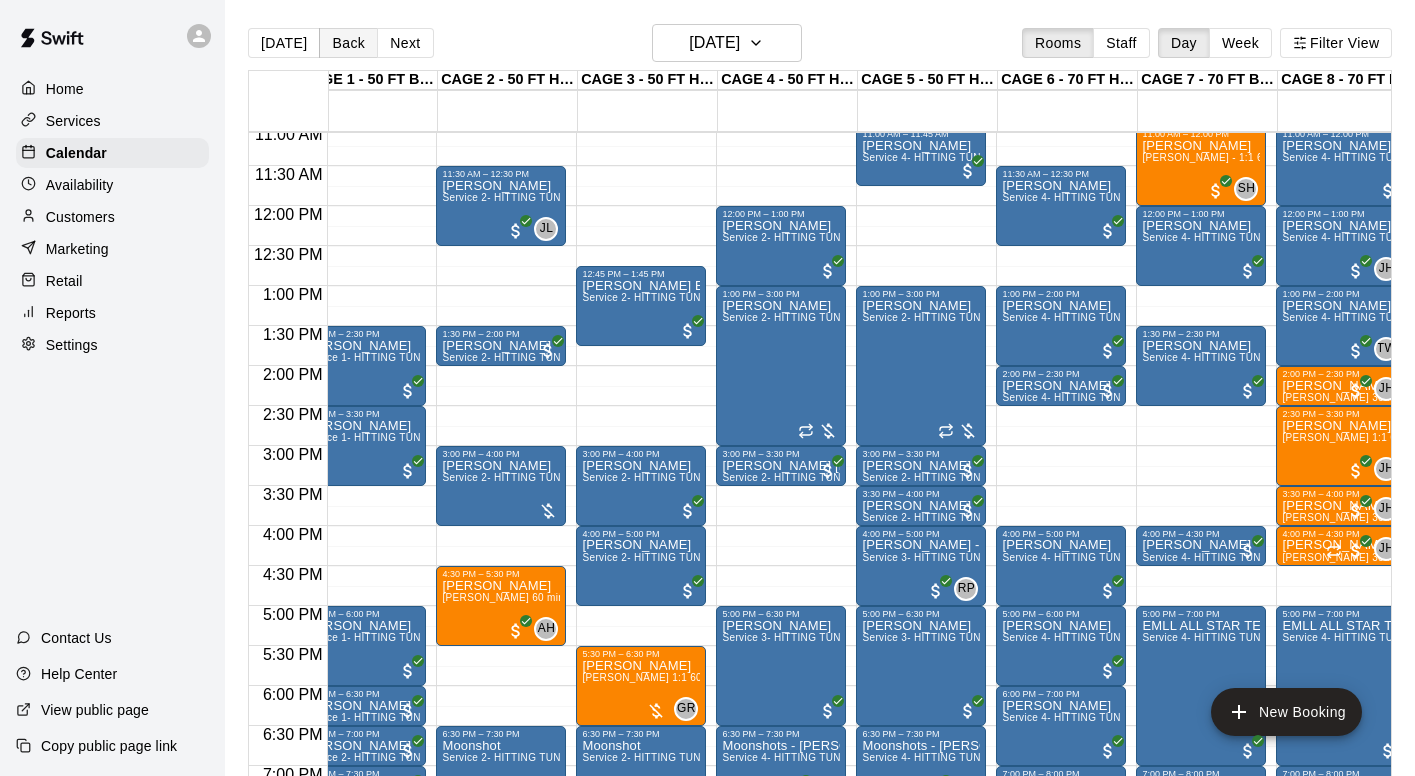 click on "Back" at bounding box center (348, 43) 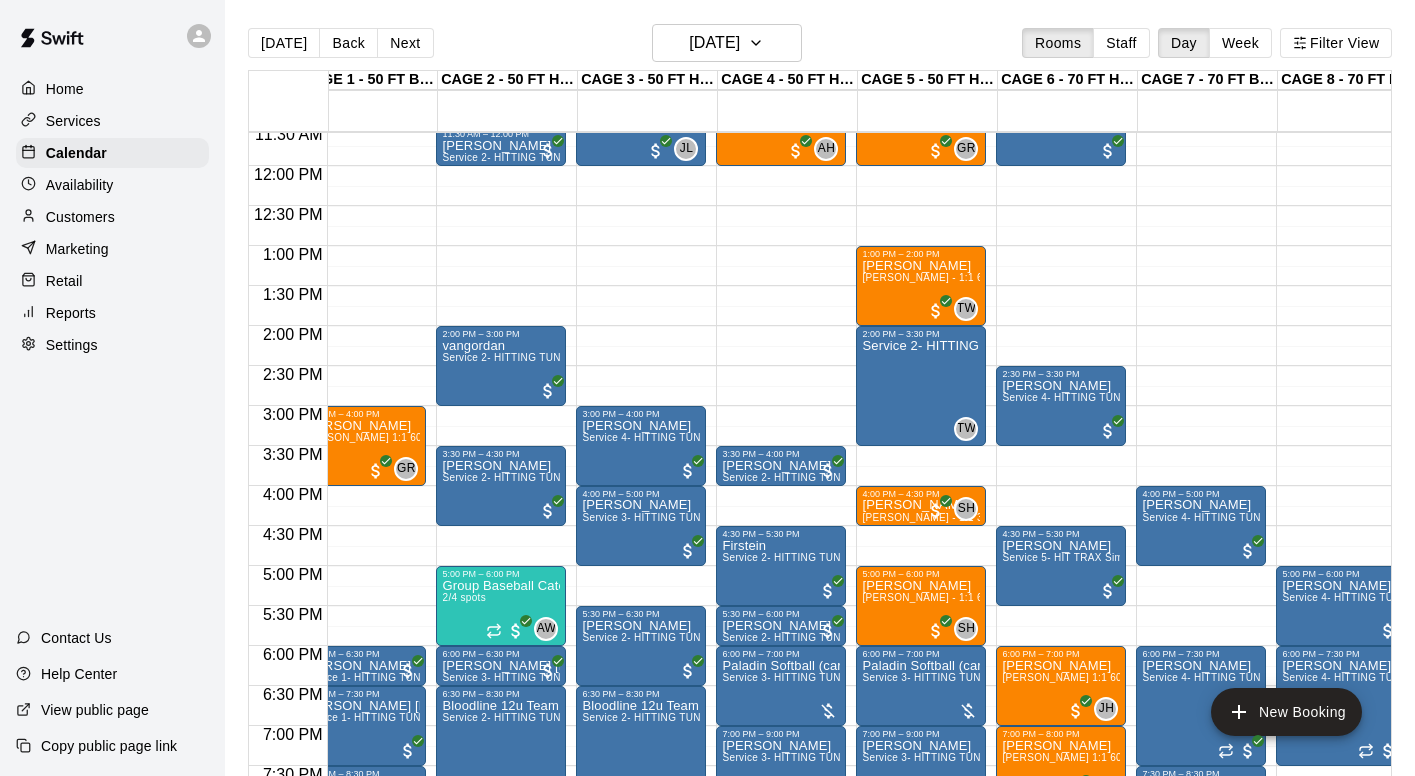 scroll, scrollTop: 930, scrollLeft: -2, axis: both 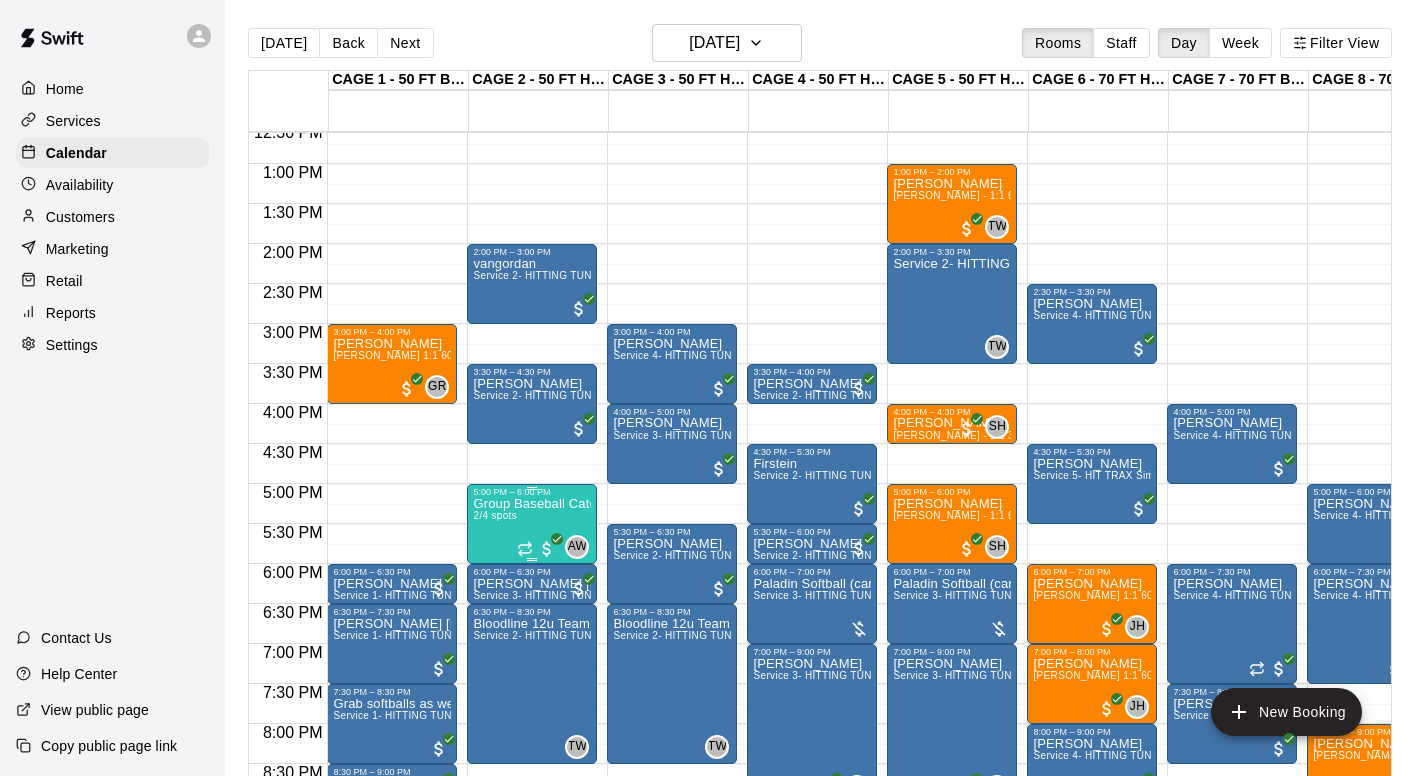 click on "2/4 spots" at bounding box center [495, 515] 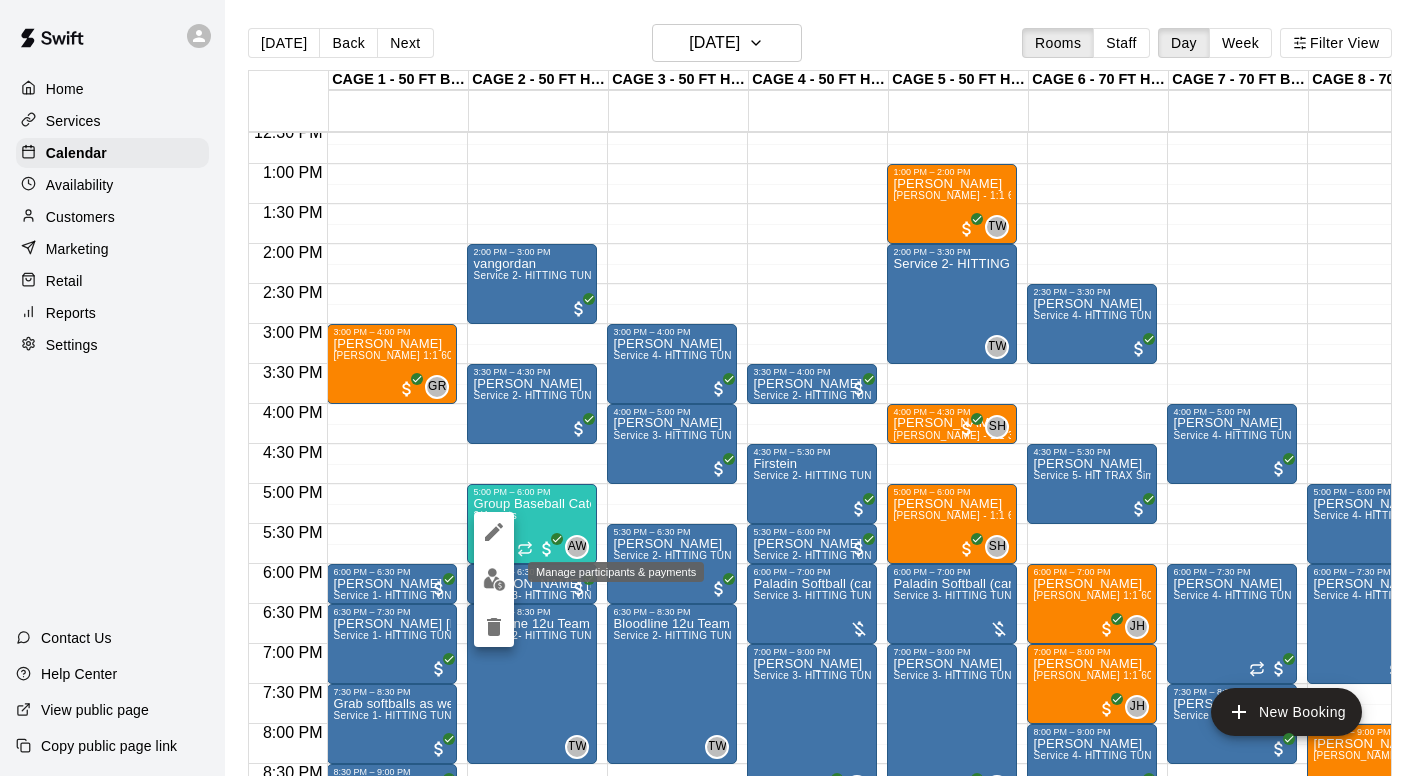 click at bounding box center [494, 579] 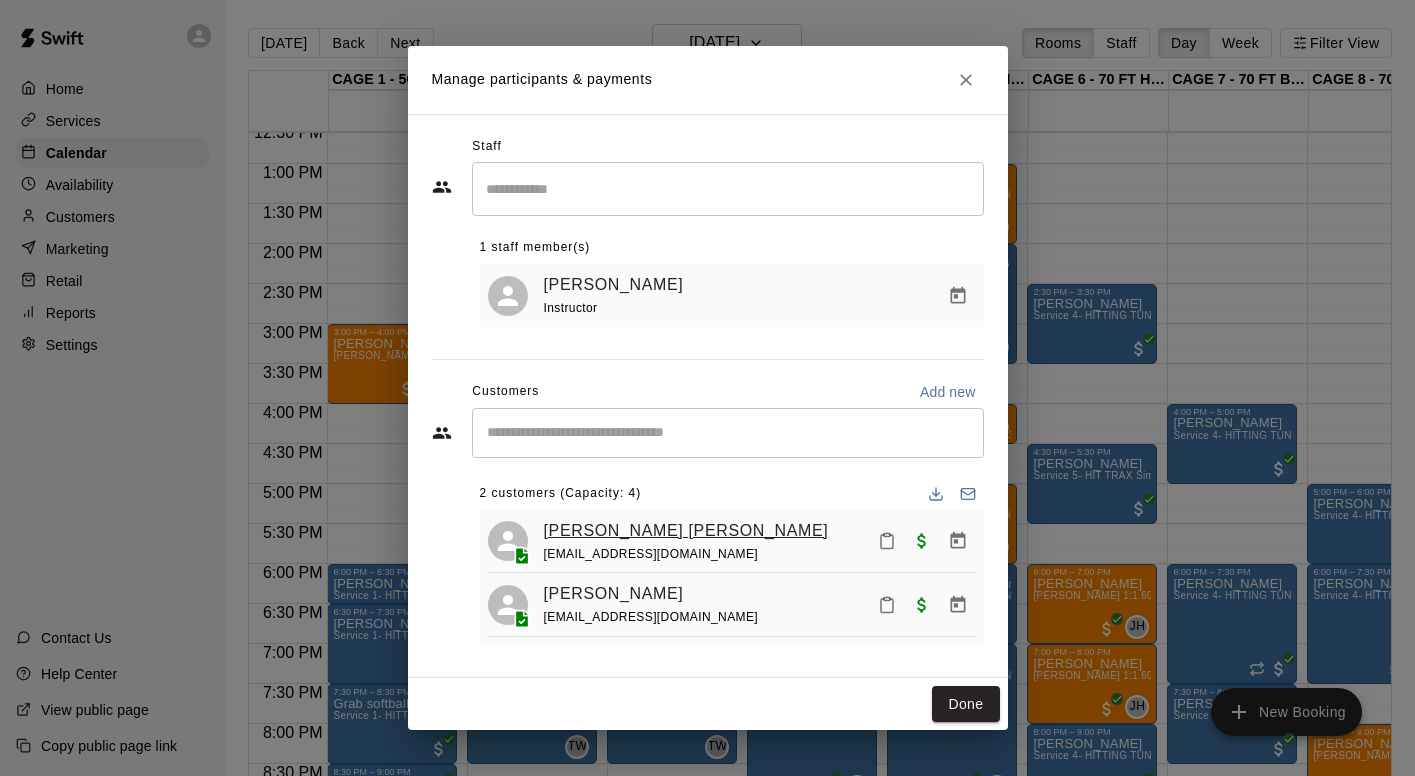 click on "[PERSON_NAME] [PERSON_NAME]" at bounding box center [686, 531] 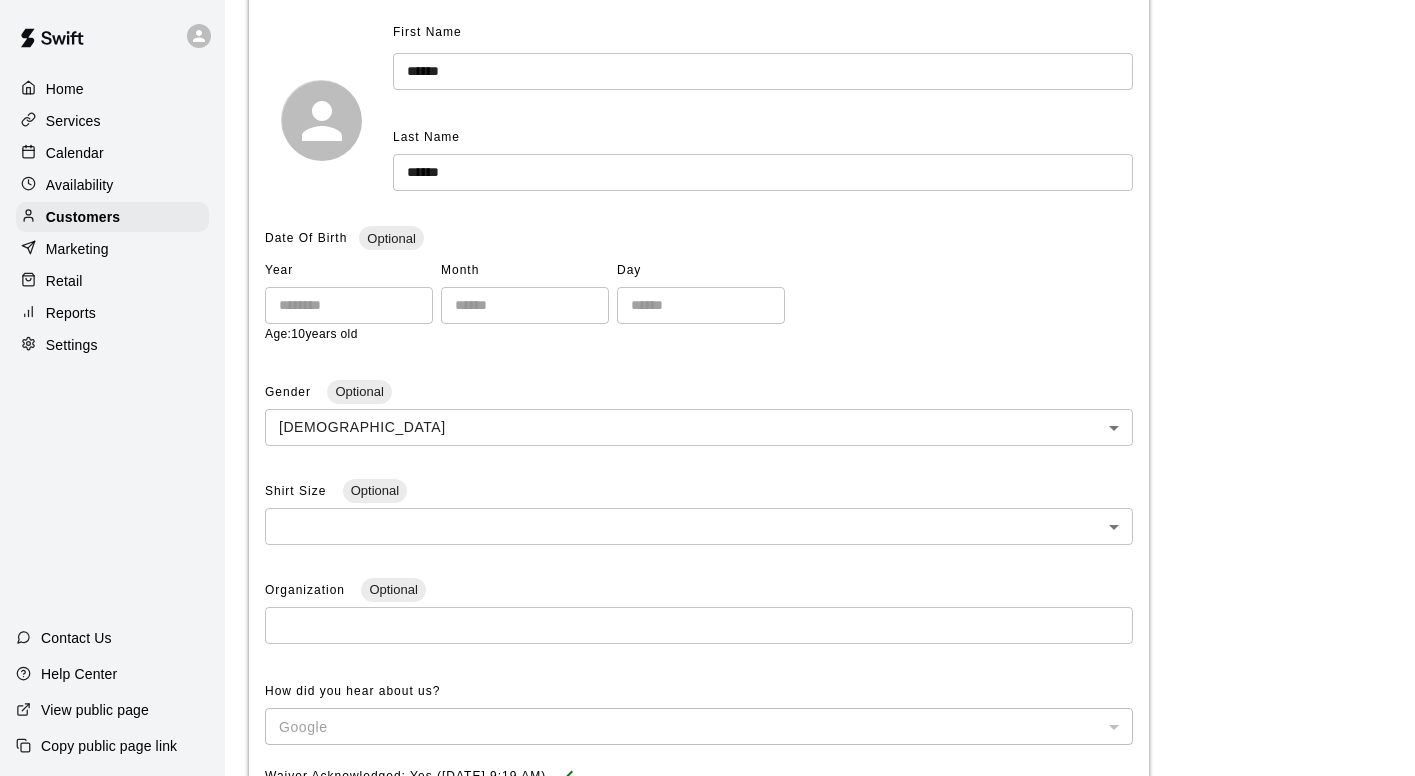 scroll, scrollTop: 102, scrollLeft: 0, axis: vertical 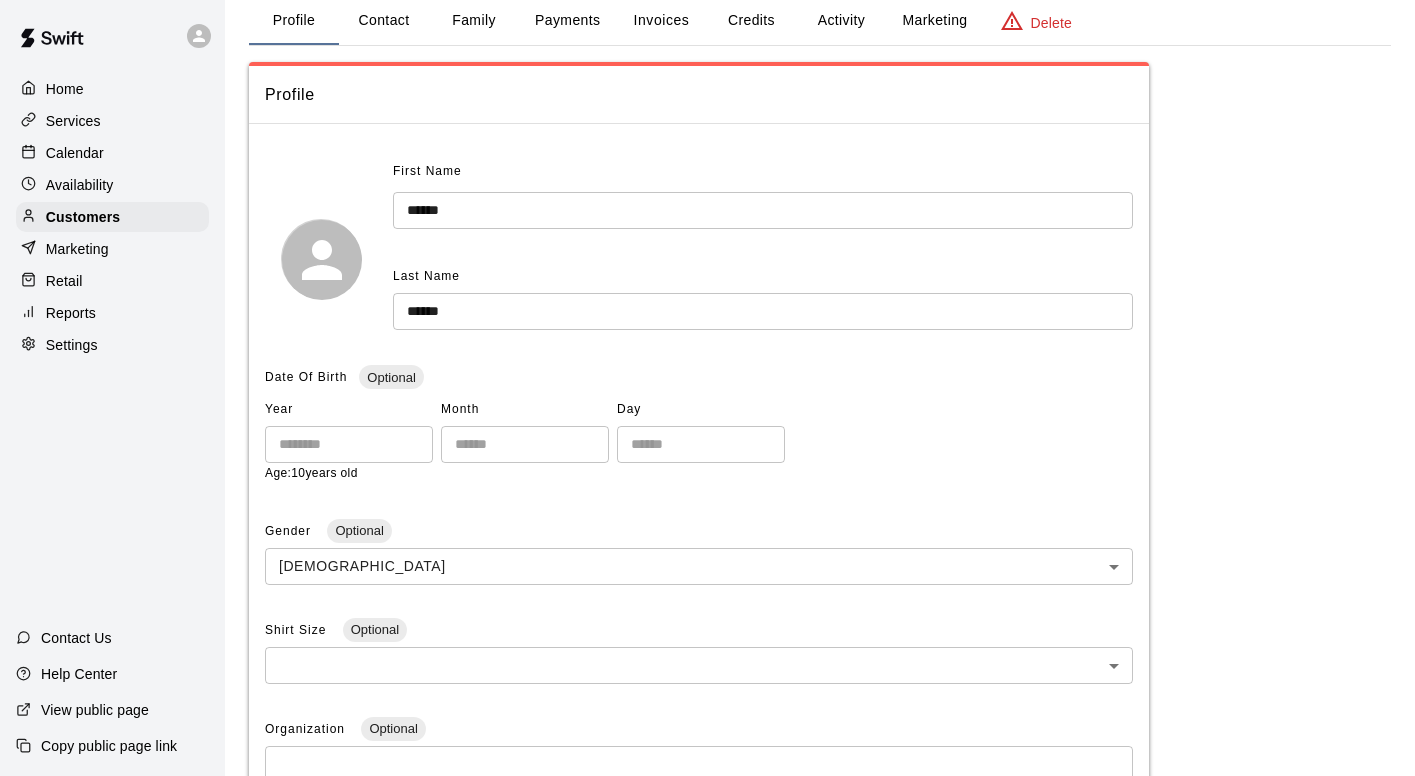 click on "Payments" at bounding box center (567, 21) 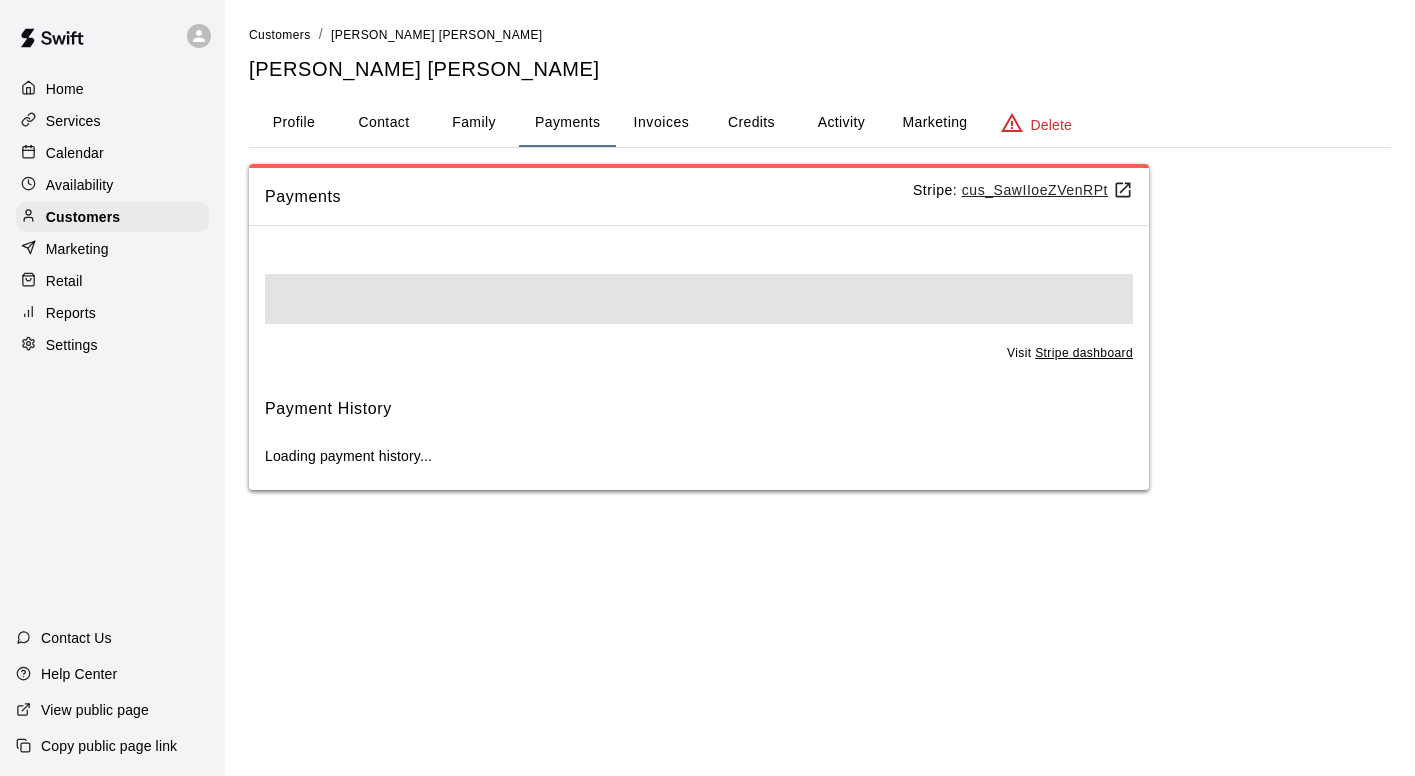 scroll, scrollTop: 0, scrollLeft: 0, axis: both 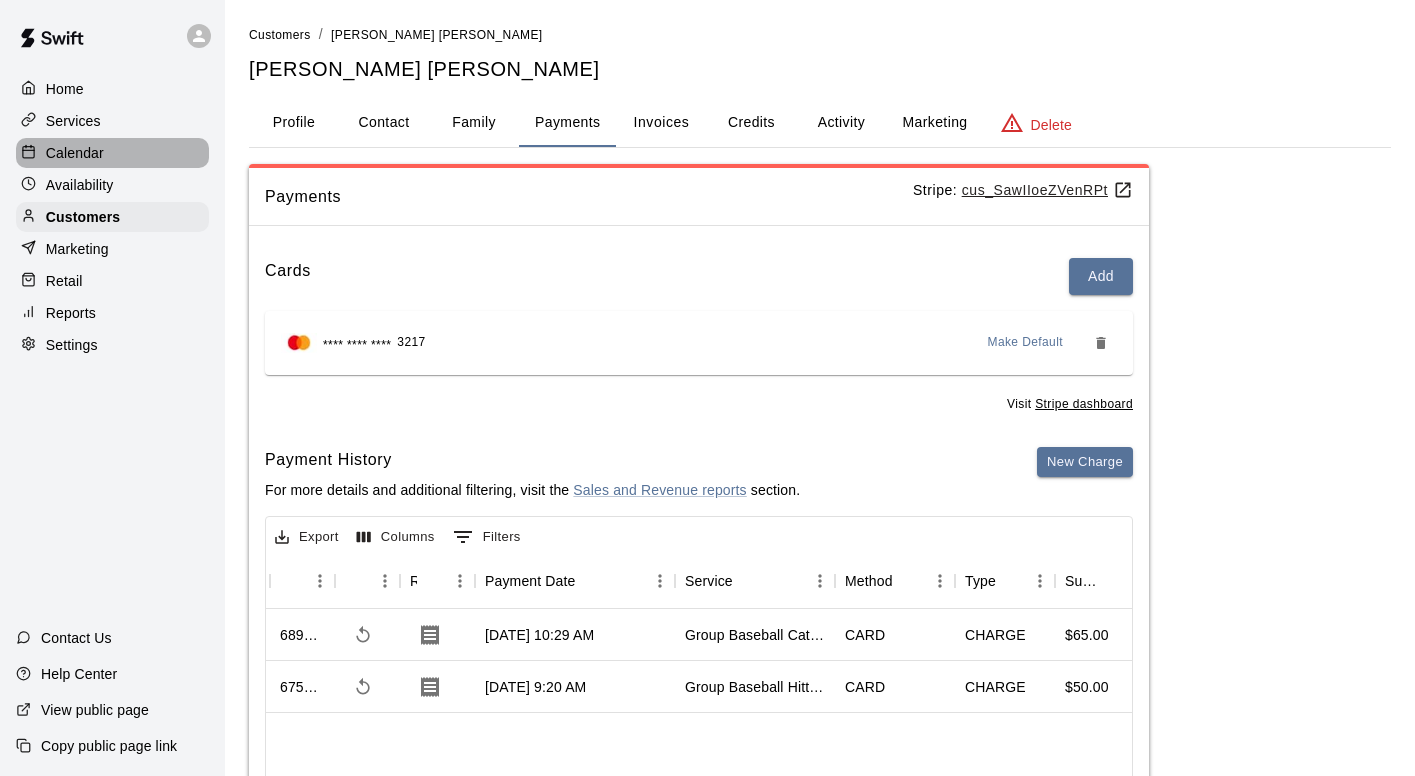 click on "Calendar" at bounding box center (75, 153) 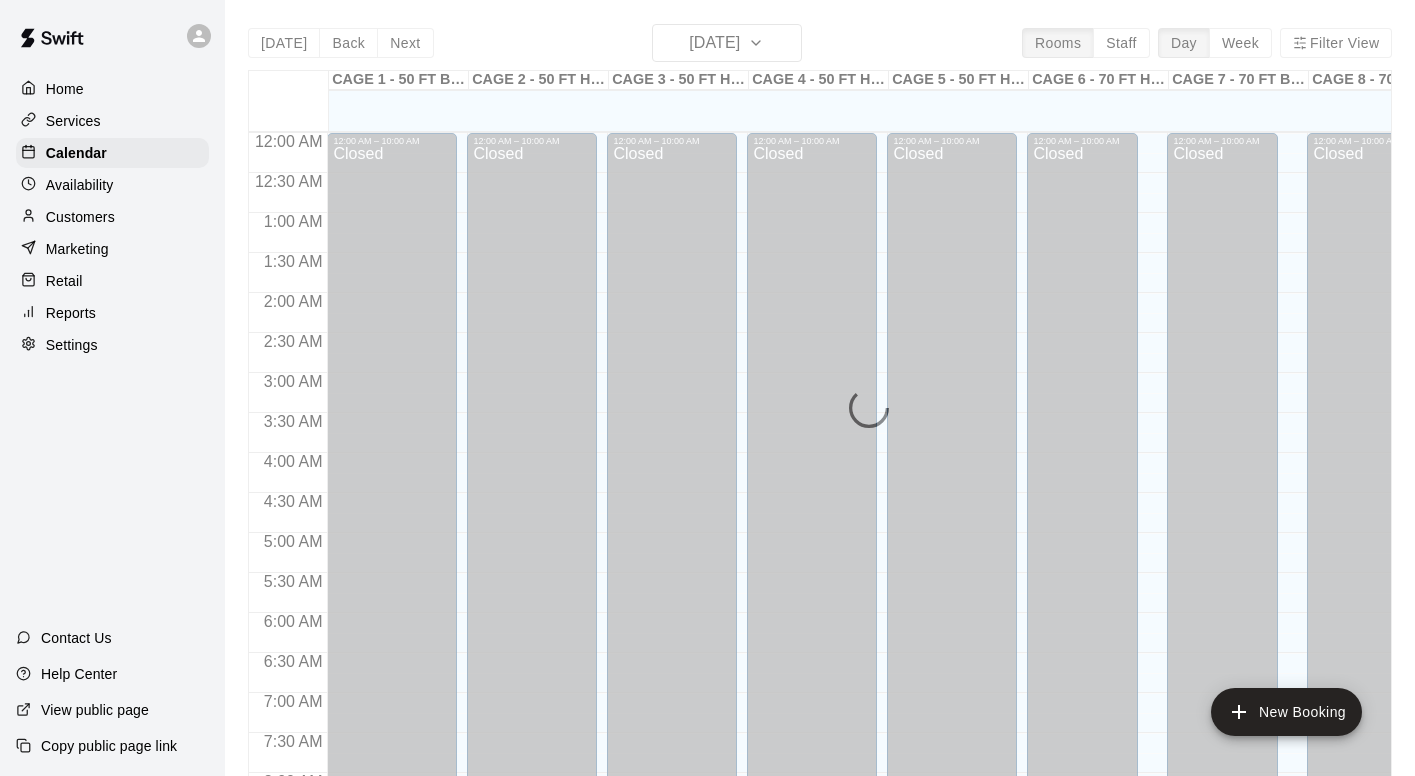 scroll, scrollTop: 863, scrollLeft: 0, axis: vertical 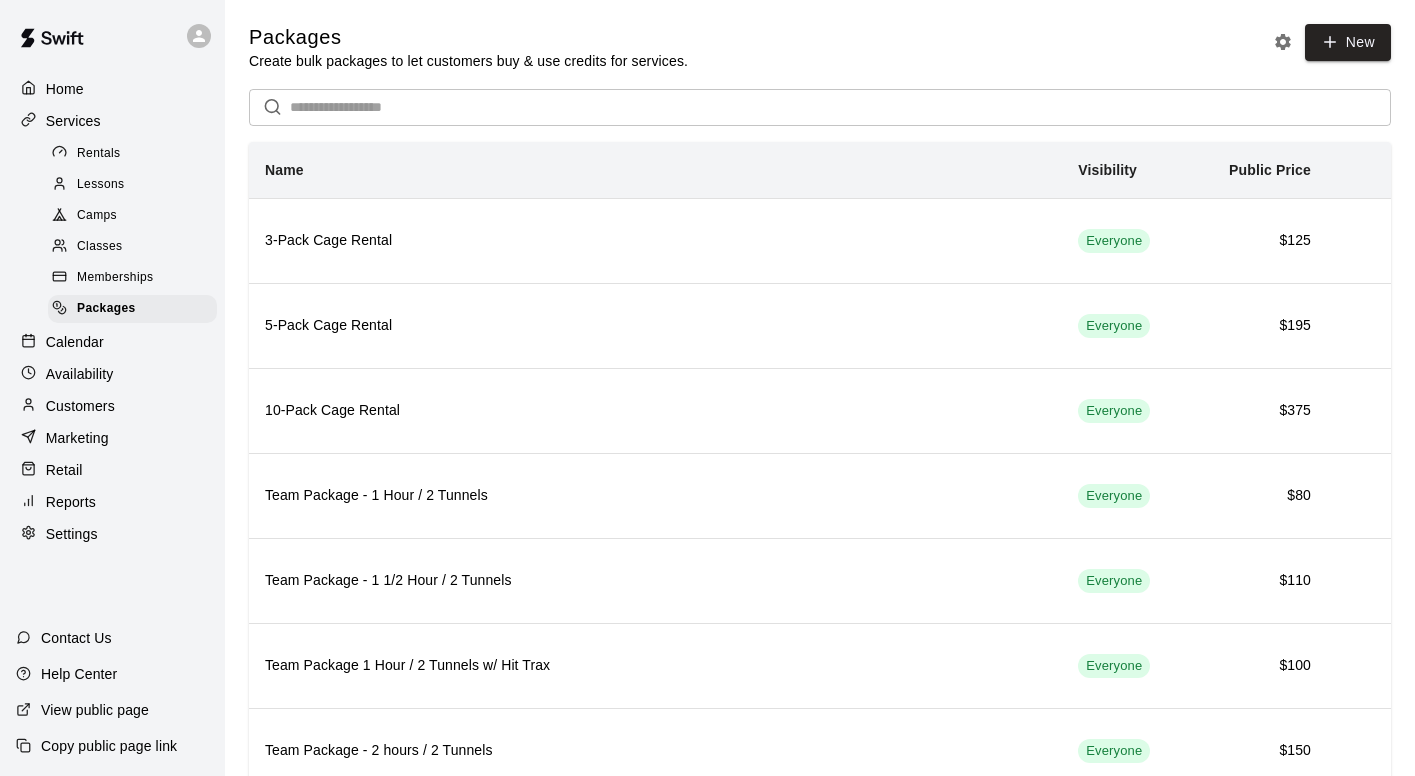 click on "Calendar" at bounding box center [75, 342] 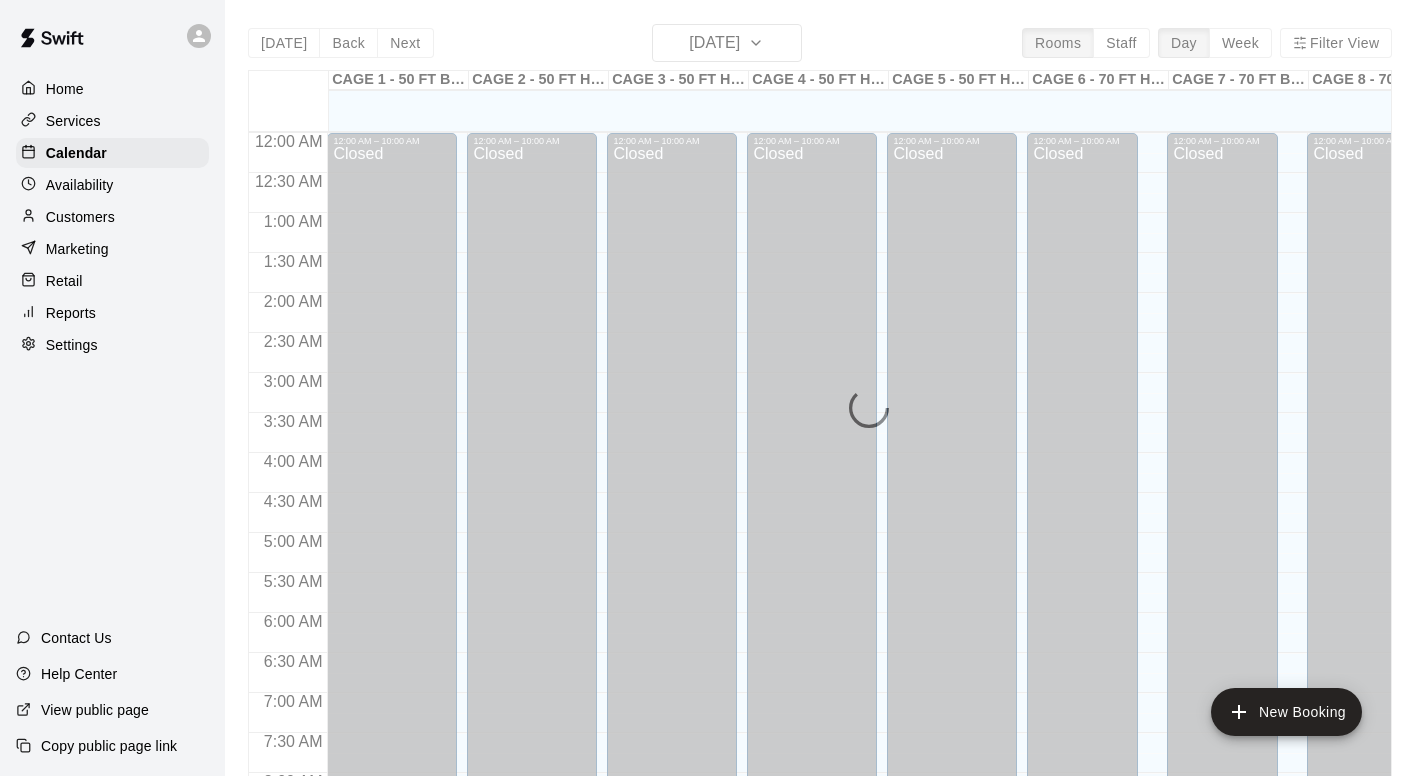 scroll, scrollTop: 863, scrollLeft: 0, axis: vertical 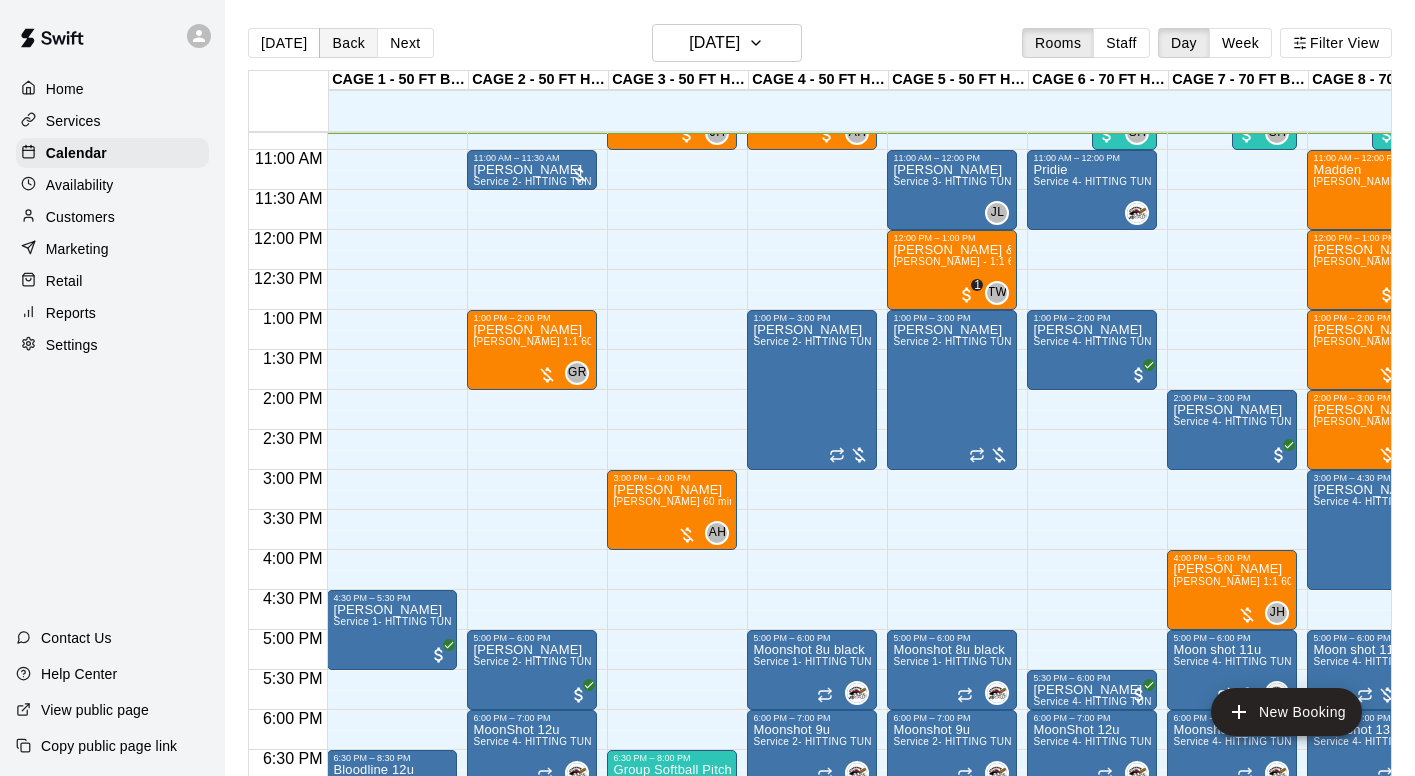 click on "Back" at bounding box center [348, 43] 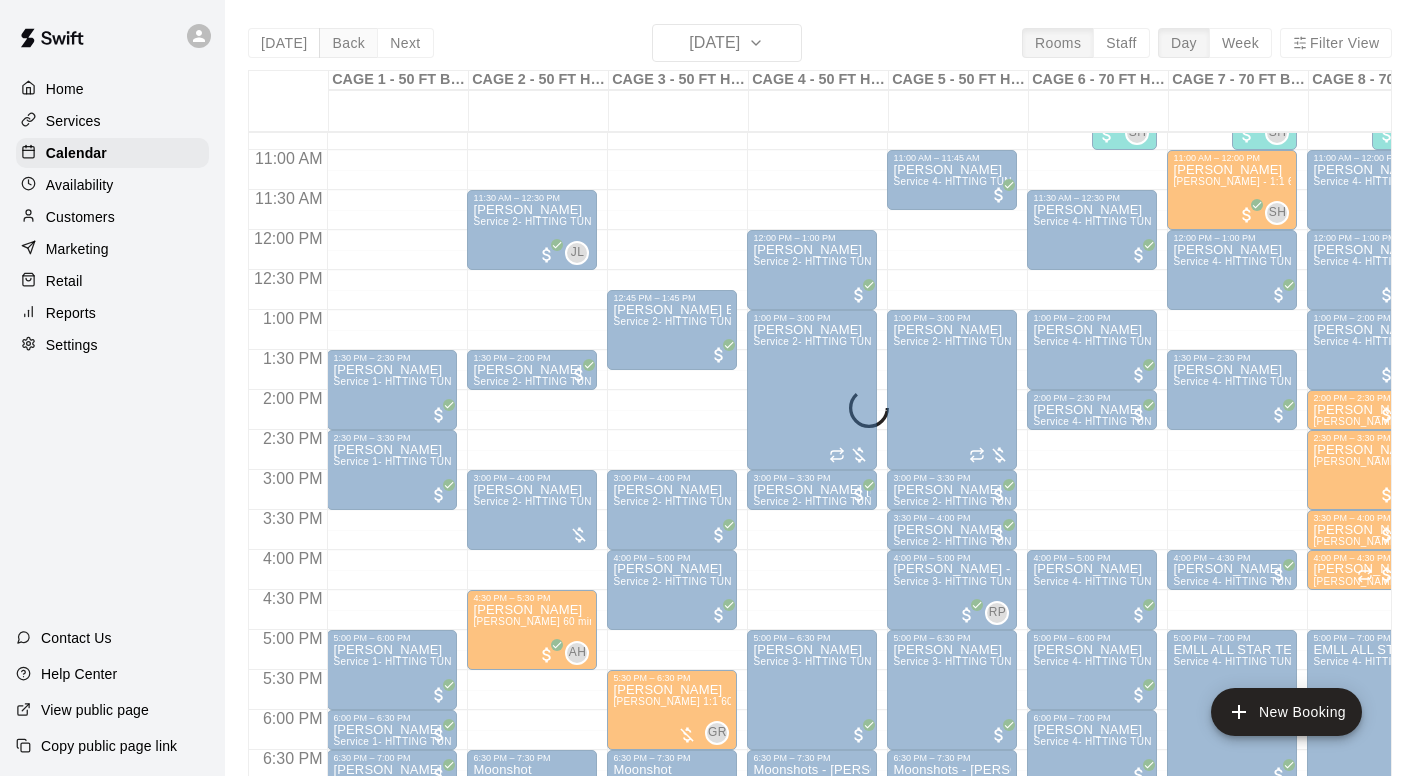 click on "Back" at bounding box center [348, 43] 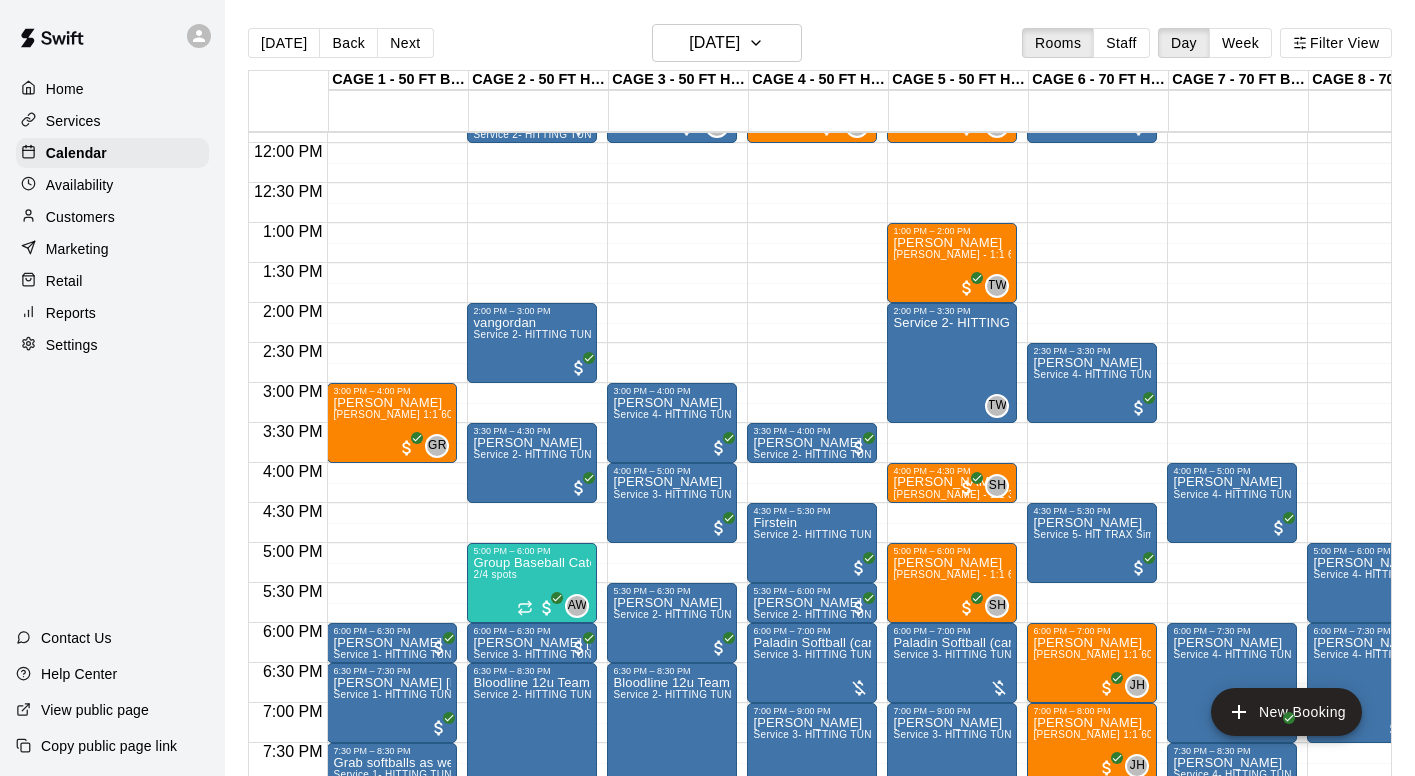 scroll, scrollTop: 959, scrollLeft: 3, axis: both 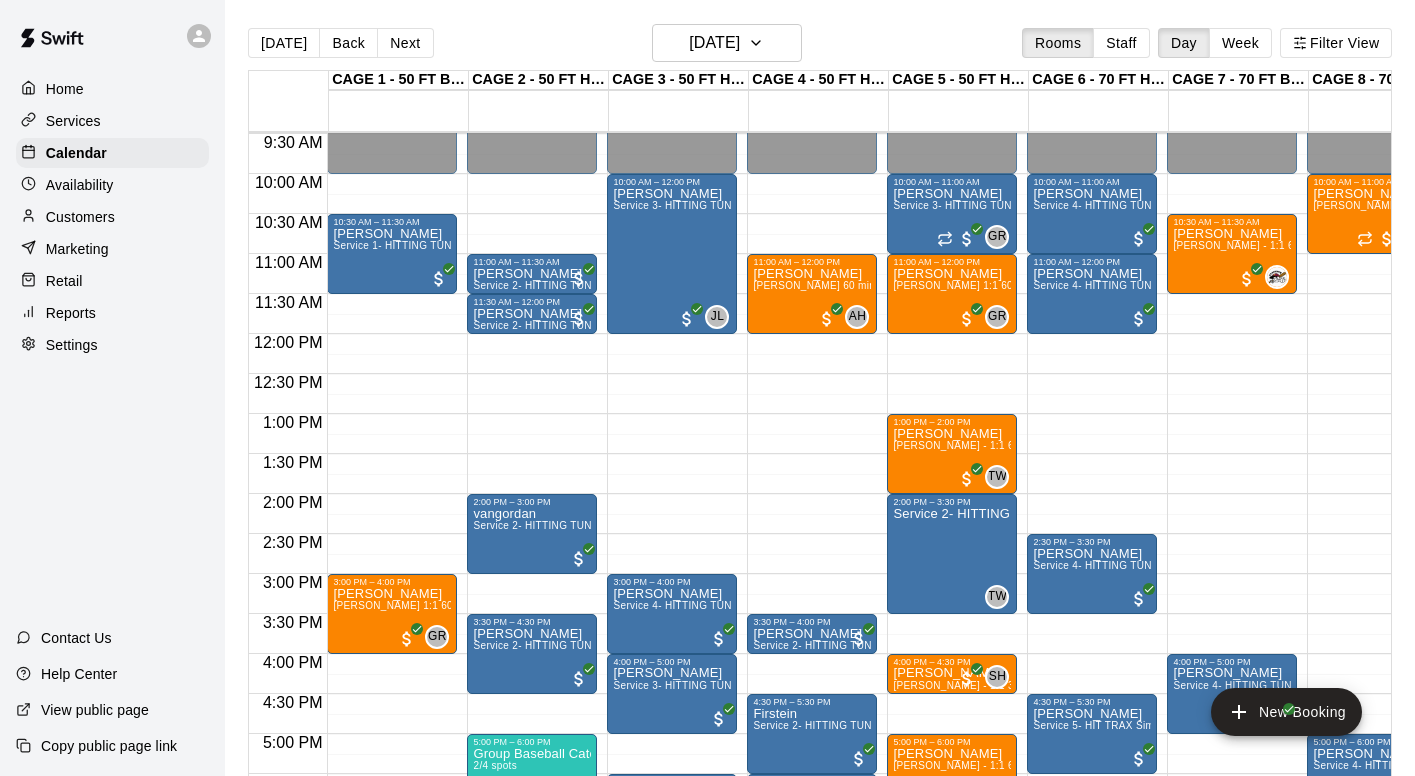 click on "Customers" at bounding box center [80, 217] 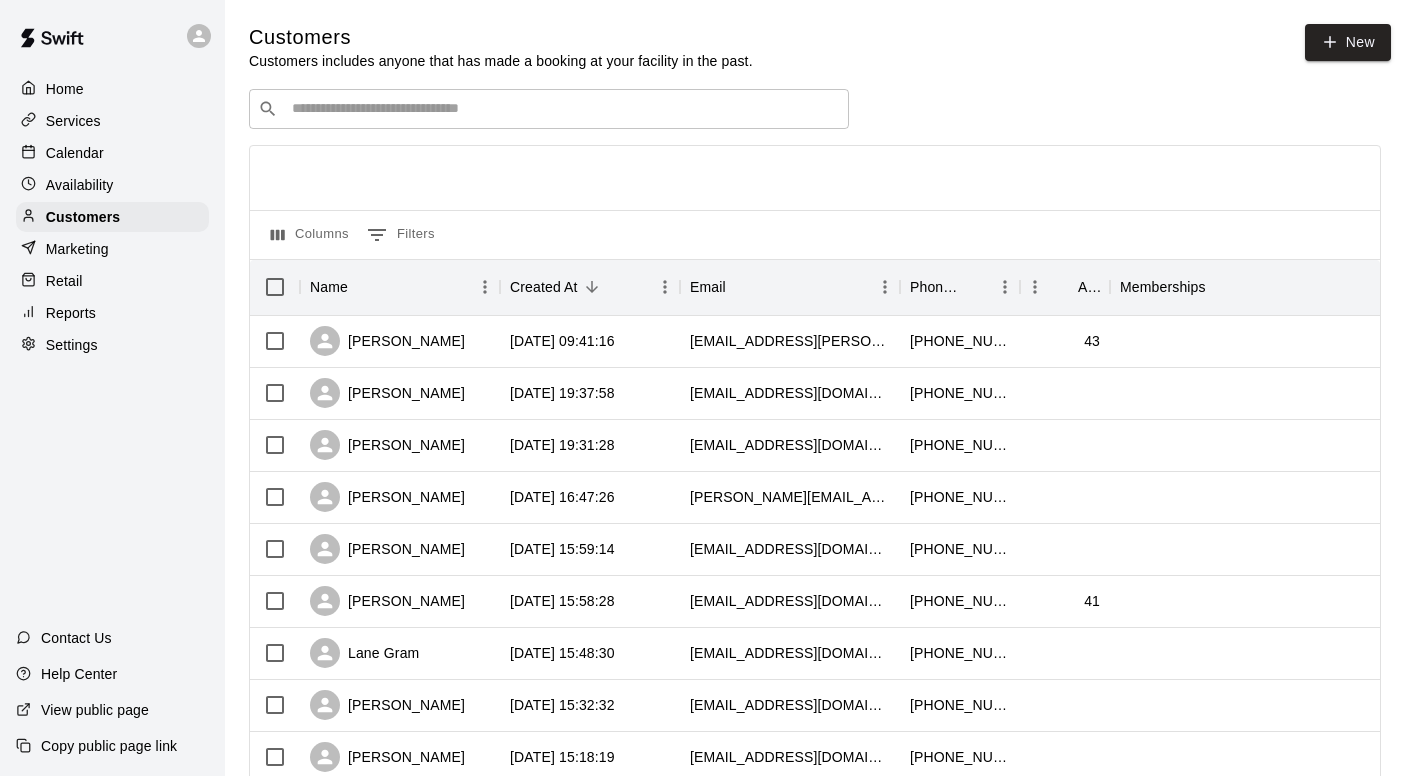 click at bounding box center (563, 109) 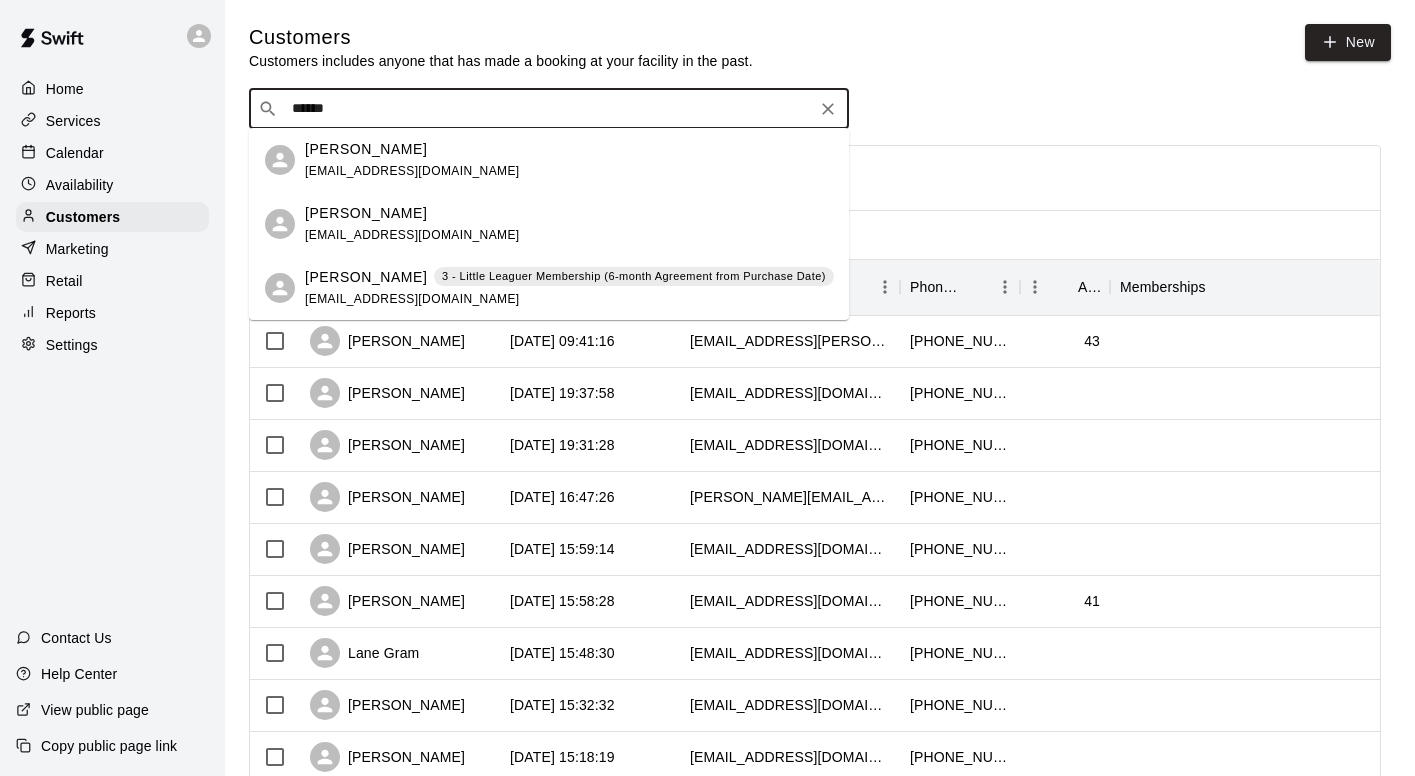 type on "*******" 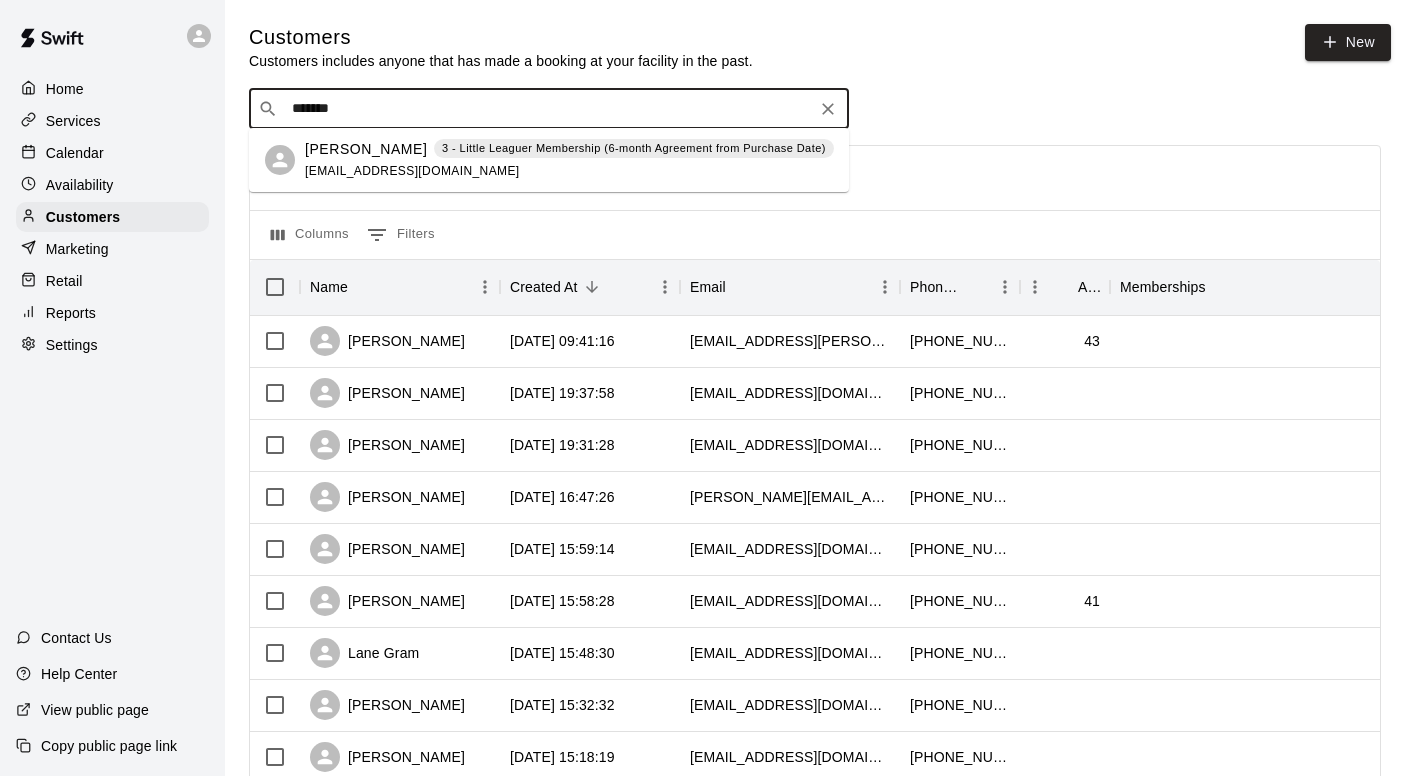 click on "[PERSON_NAME]" at bounding box center (366, 149) 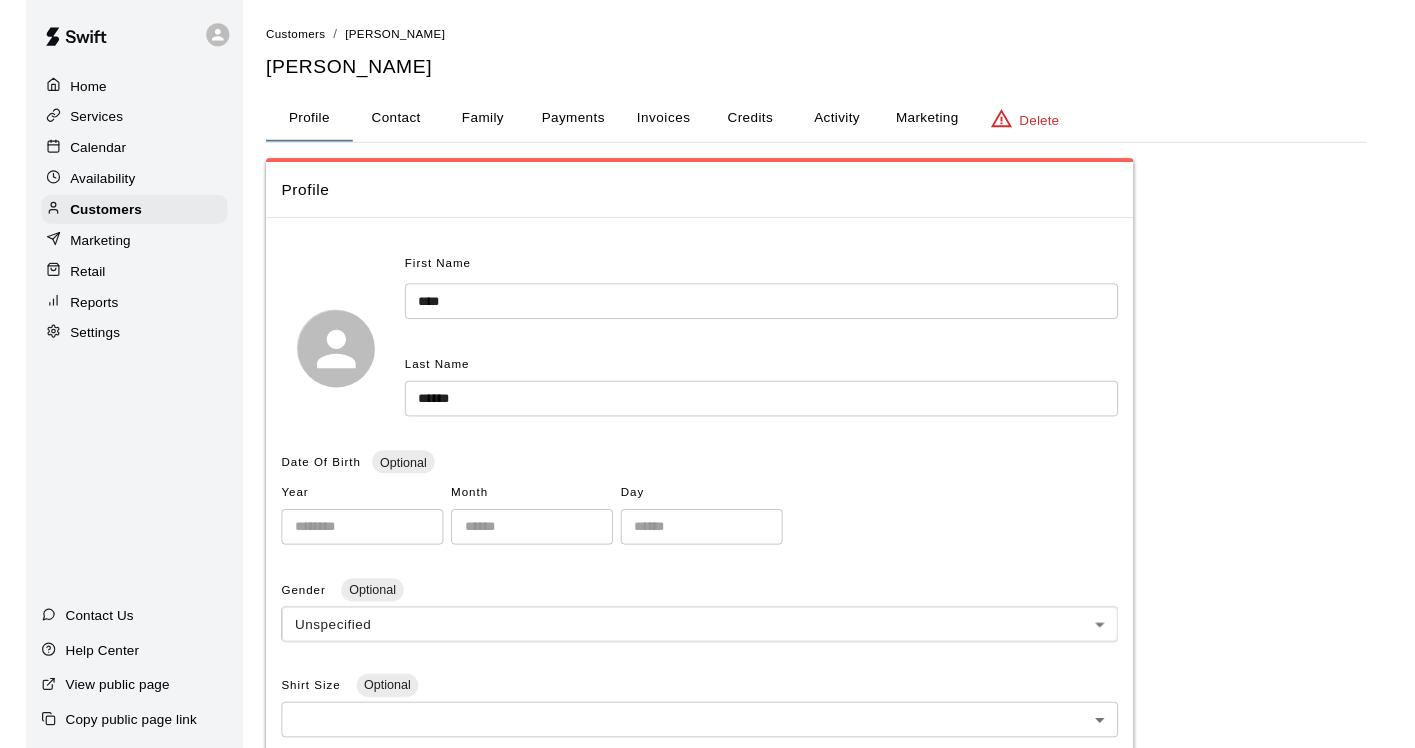 scroll, scrollTop: 0, scrollLeft: 0, axis: both 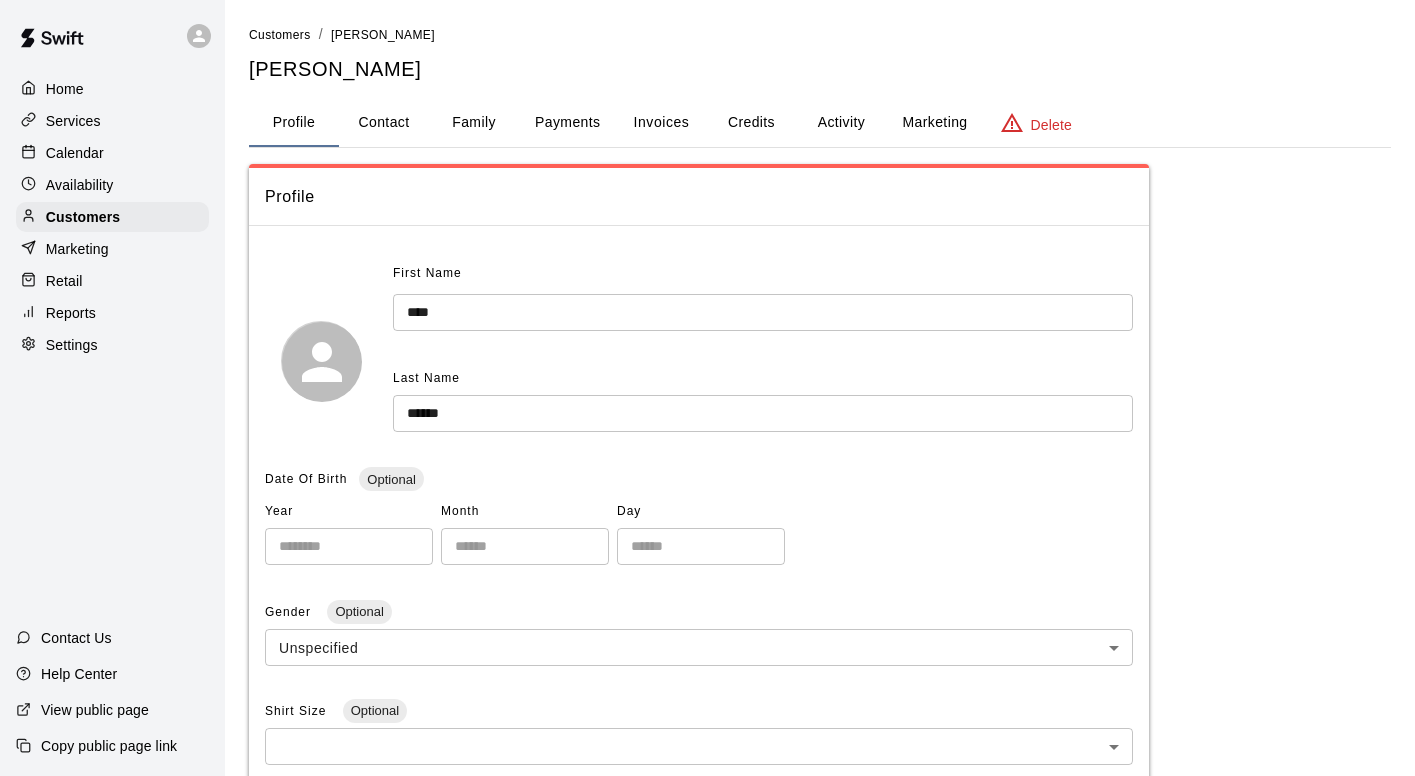 click on "Payments" at bounding box center (567, 123) 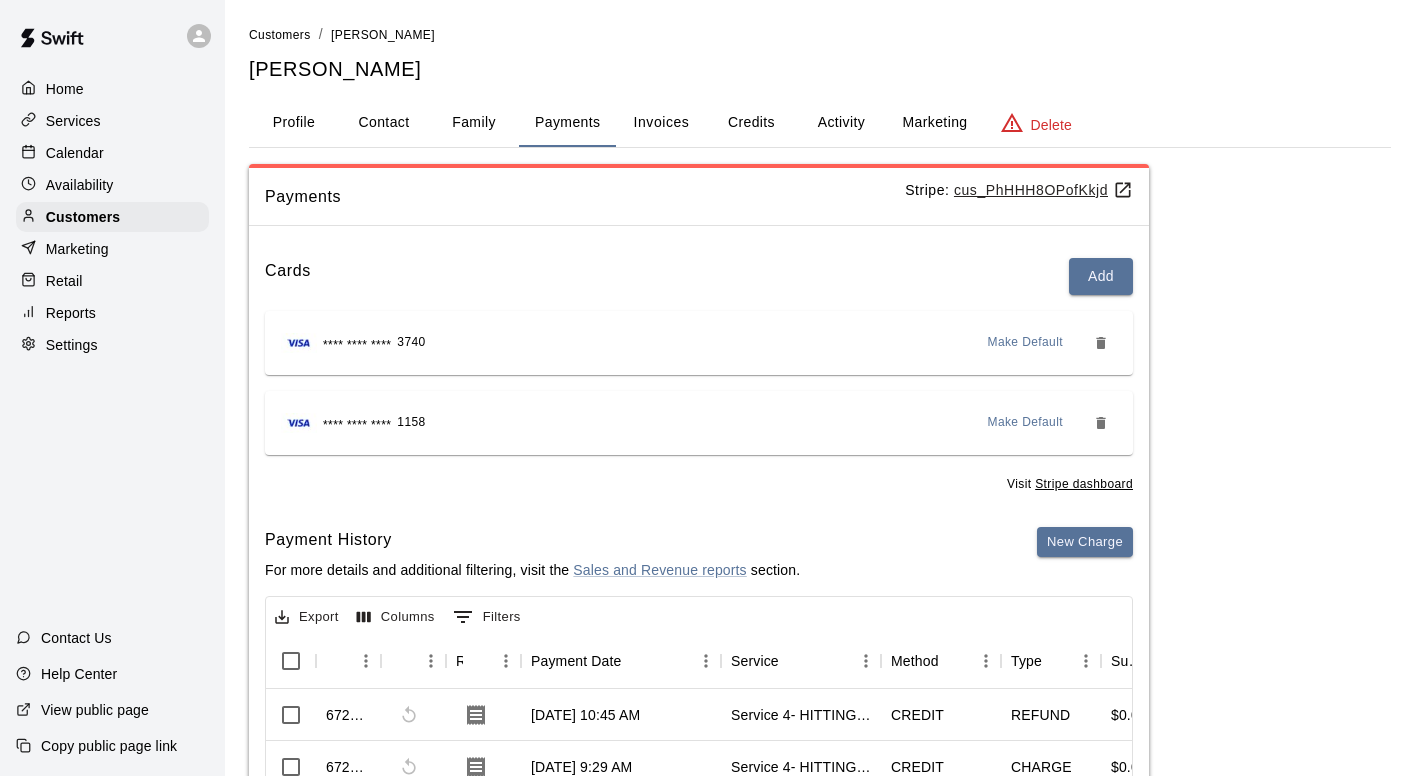click on "cus_PhHHH8OPofKkjd" at bounding box center (1043, 190) 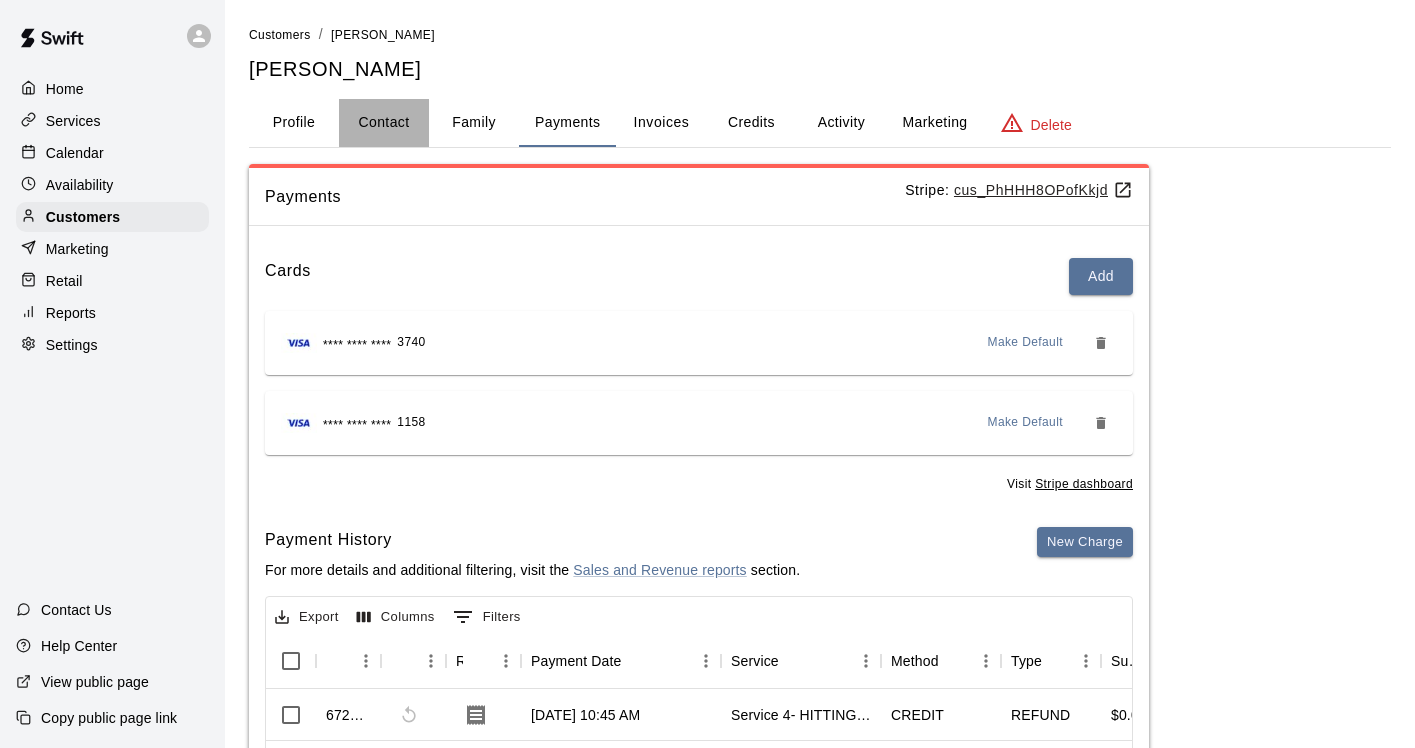 click on "Contact" at bounding box center [384, 123] 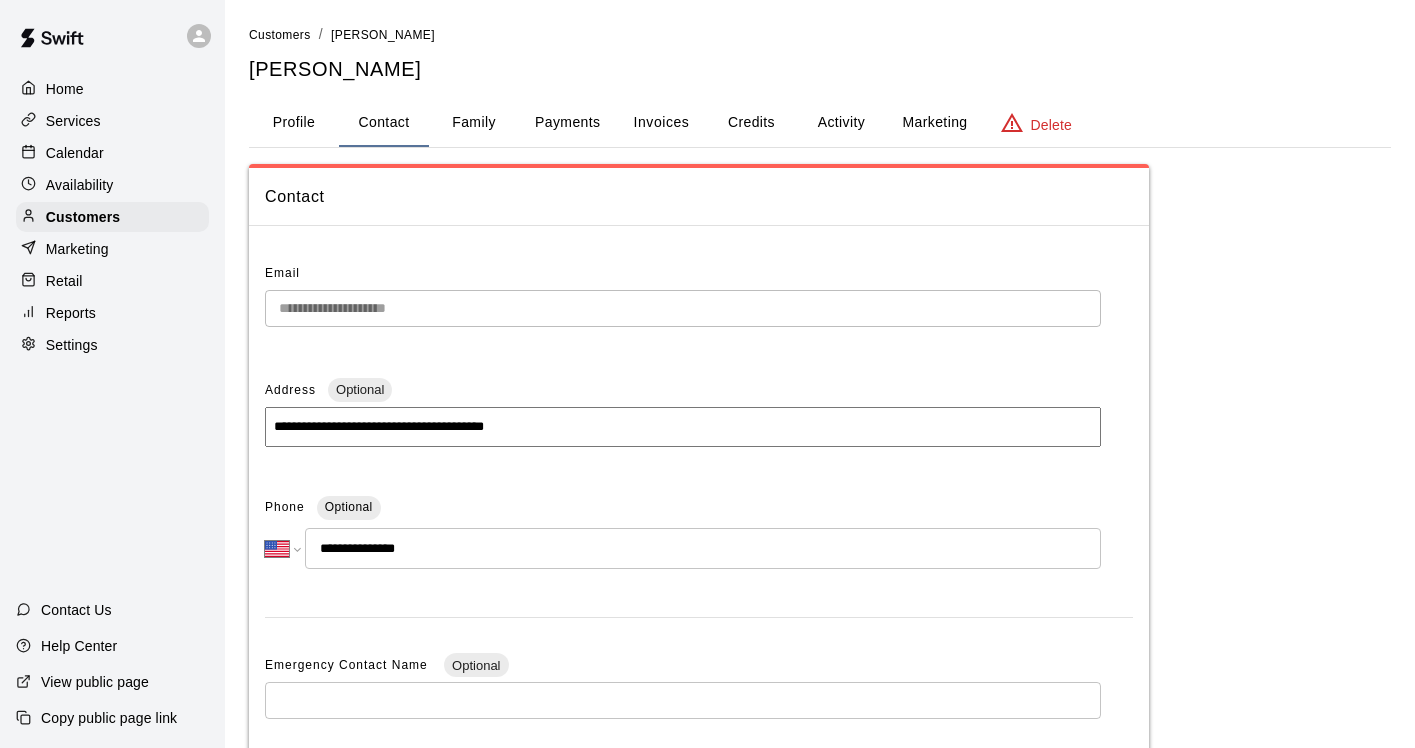 scroll, scrollTop: 0, scrollLeft: 0, axis: both 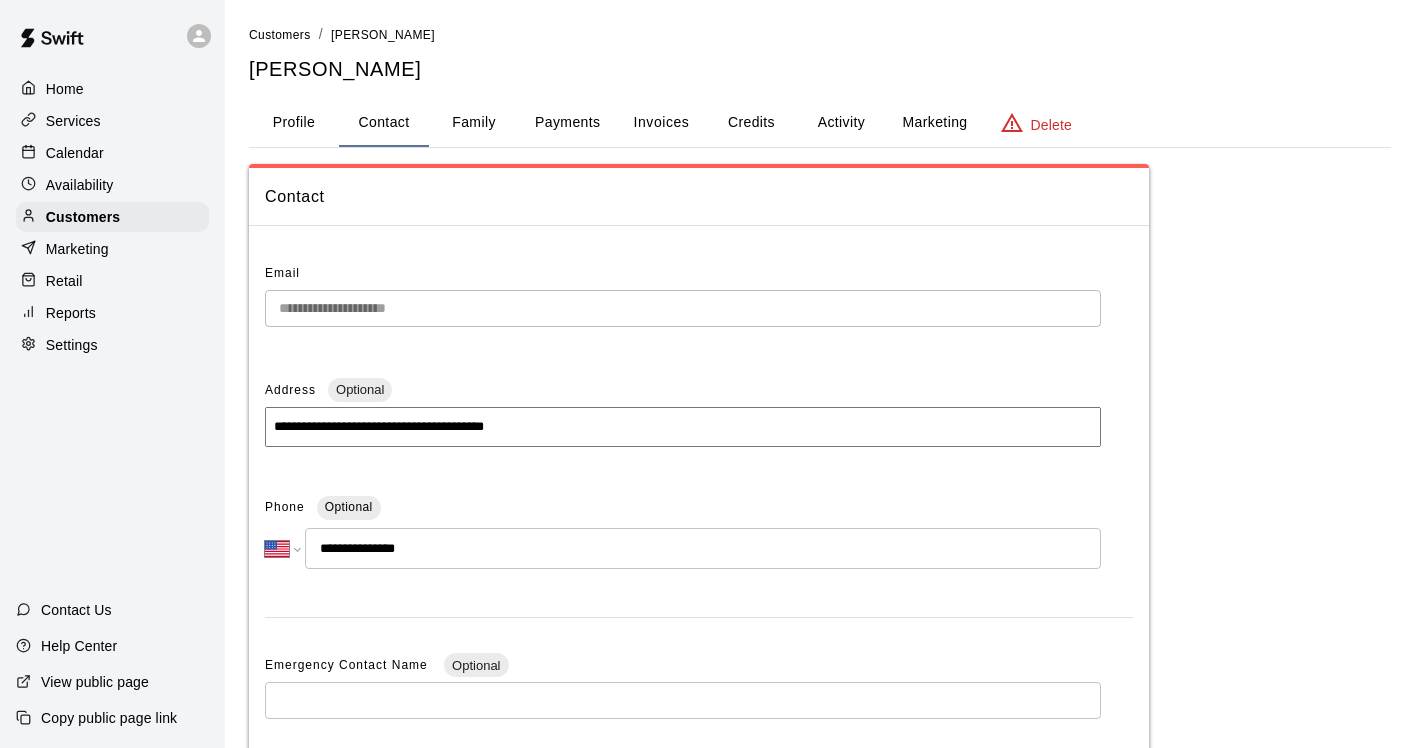 click on "Calendar" at bounding box center (75, 153) 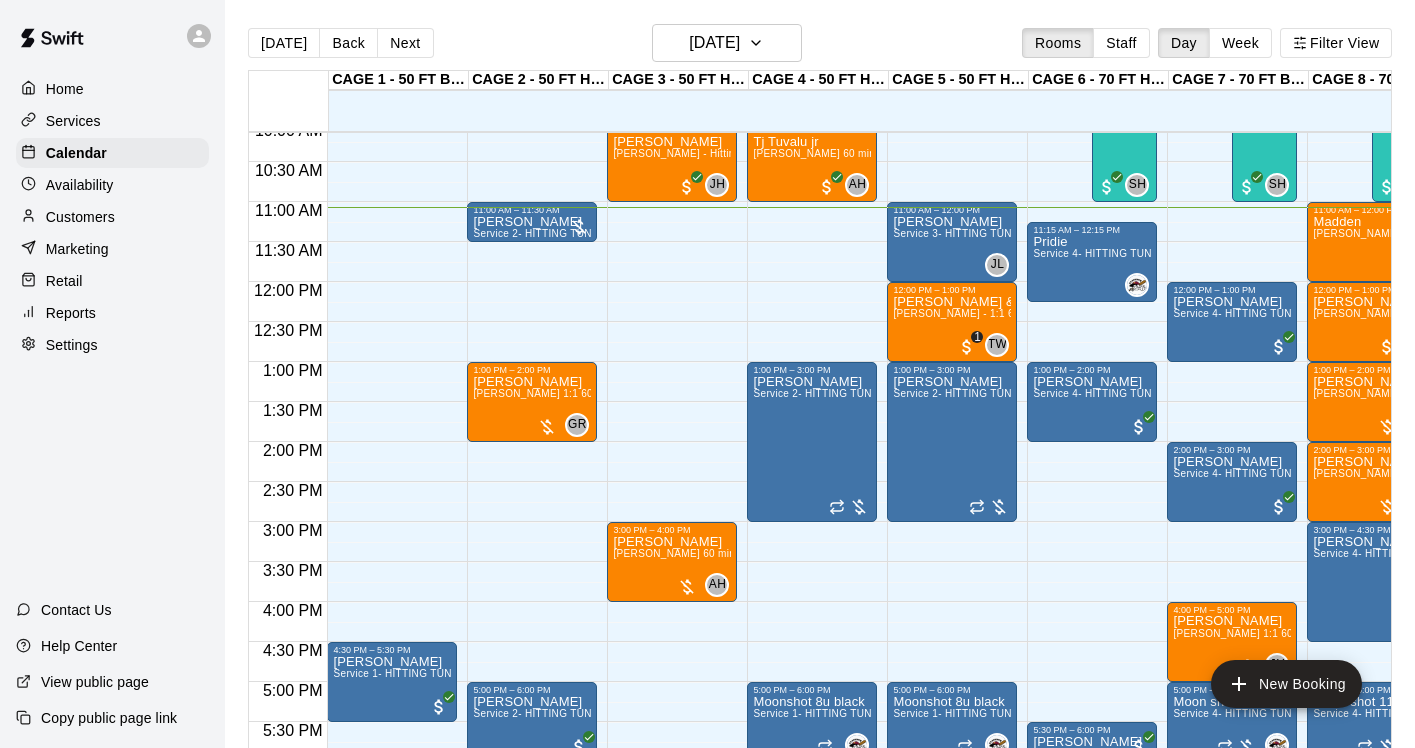scroll, scrollTop: 809, scrollLeft: 0, axis: vertical 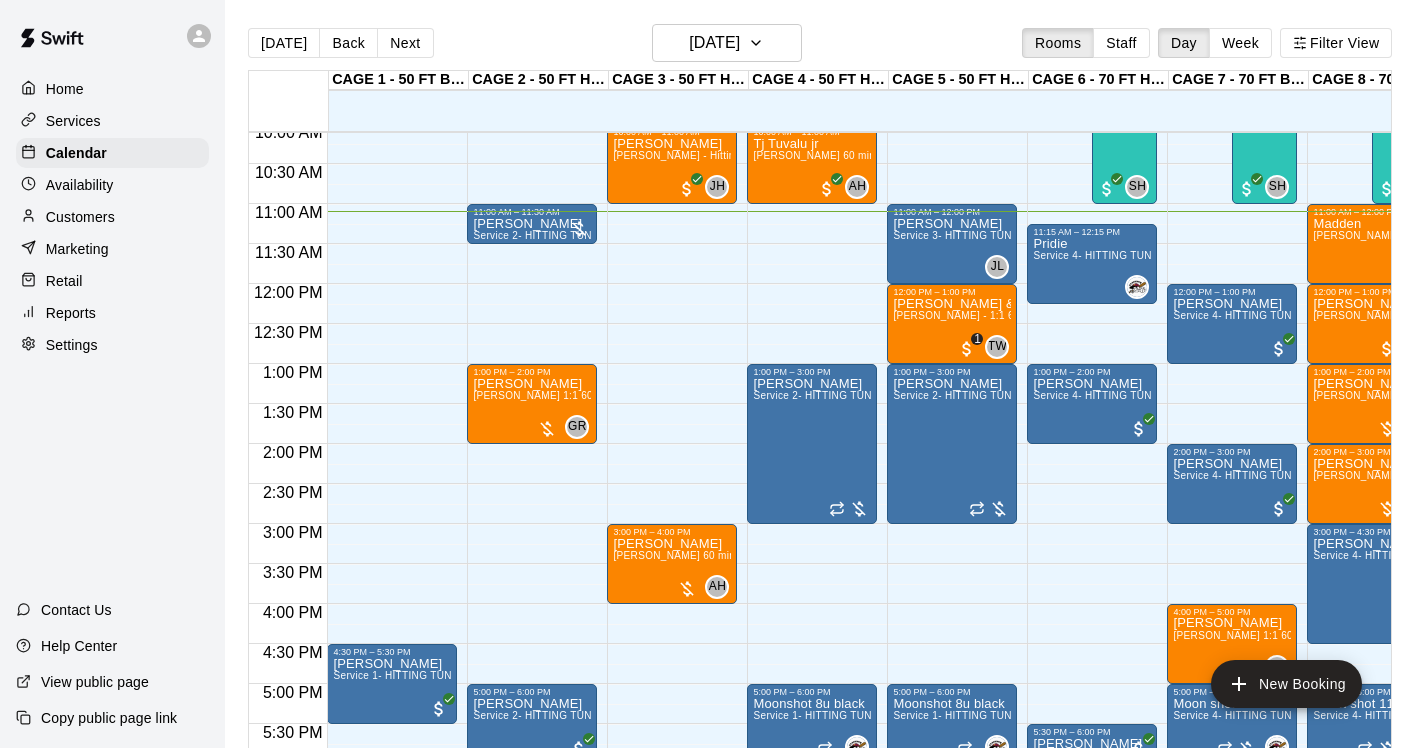 click on "12:00 AM – 10:00 AM Closed 10:00 AM – 11:00 AM Tj [GEOGRAPHIC_DATA] jr [PERSON_NAME] 60 min 1:1 lessons - baseball hitting / fielding / pitching  AH 0 1:00 PM – 3:00 PM [PERSON_NAME] Service 2- HITTING TUNNEL RENTAL - 50ft Baseball 5:00 PM – 6:00 PM Moonshot 8u black  Service 1- HITTING TUNNEL RENTAL - 50ft Baseball w/ Auto/Manual Feeder 0 6:00 PM – 7:00 PM Moonshot 9u Service 2- HITTING TUNNEL RENTAL - 50ft Baseball 0 7:00 PM – 9:00 PM [PERSON_NAME] Service 3- HITTING TUNNEL RENTAL - 50ft Softball  JL 0 9:00 PM – 11:59 PM Closed" at bounding box center (812, 284) 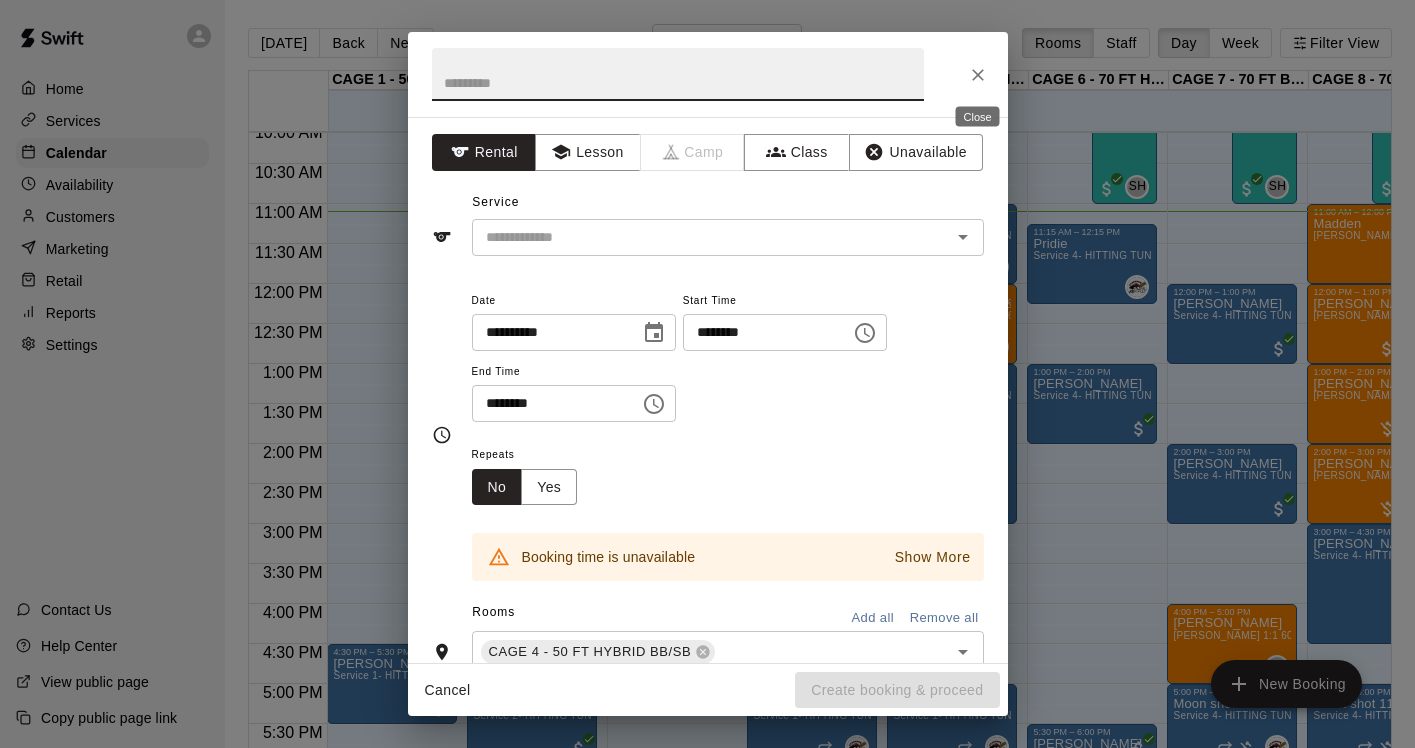 click 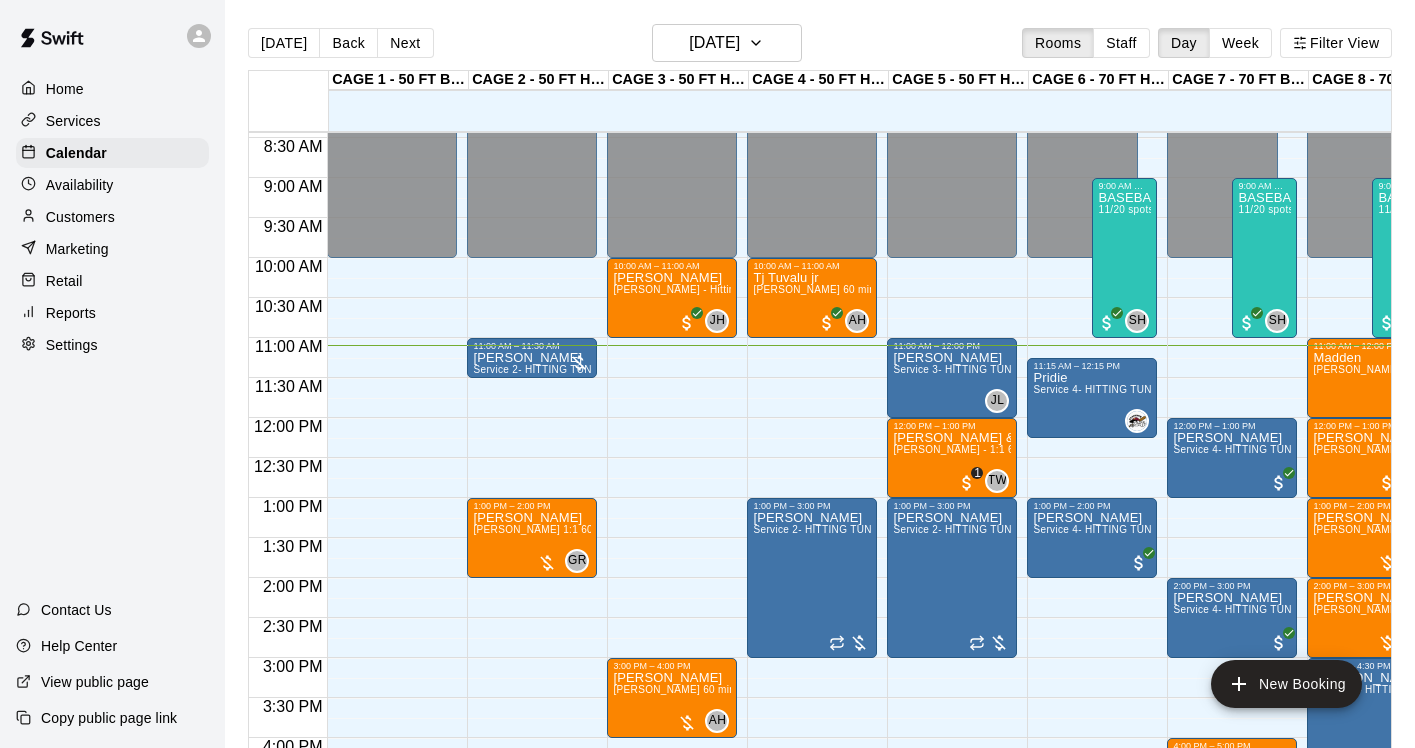 scroll, scrollTop: 675, scrollLeft: 28, axis: both 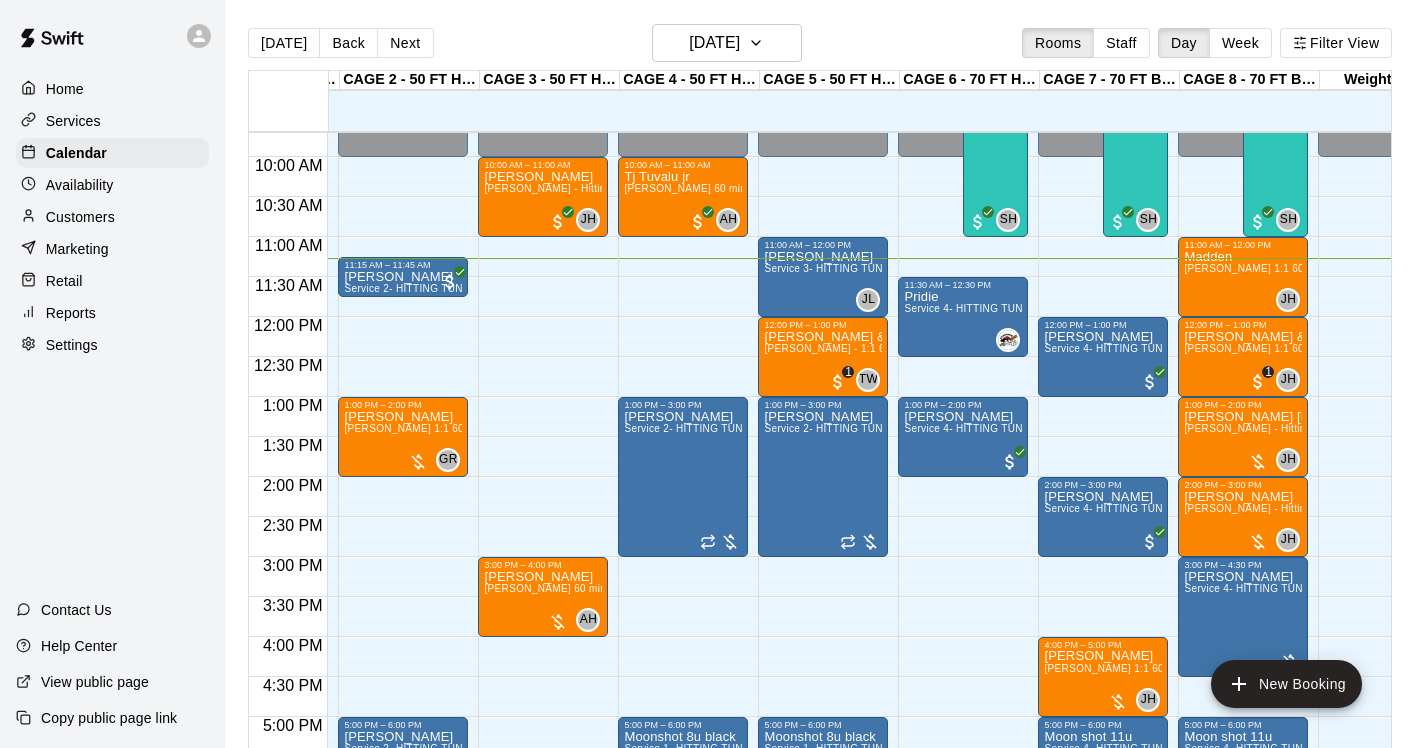 click on "Today Back Next Thursday Jul 10 Rooms Staff Day Week Filter View" at bounding box center [820, 47] 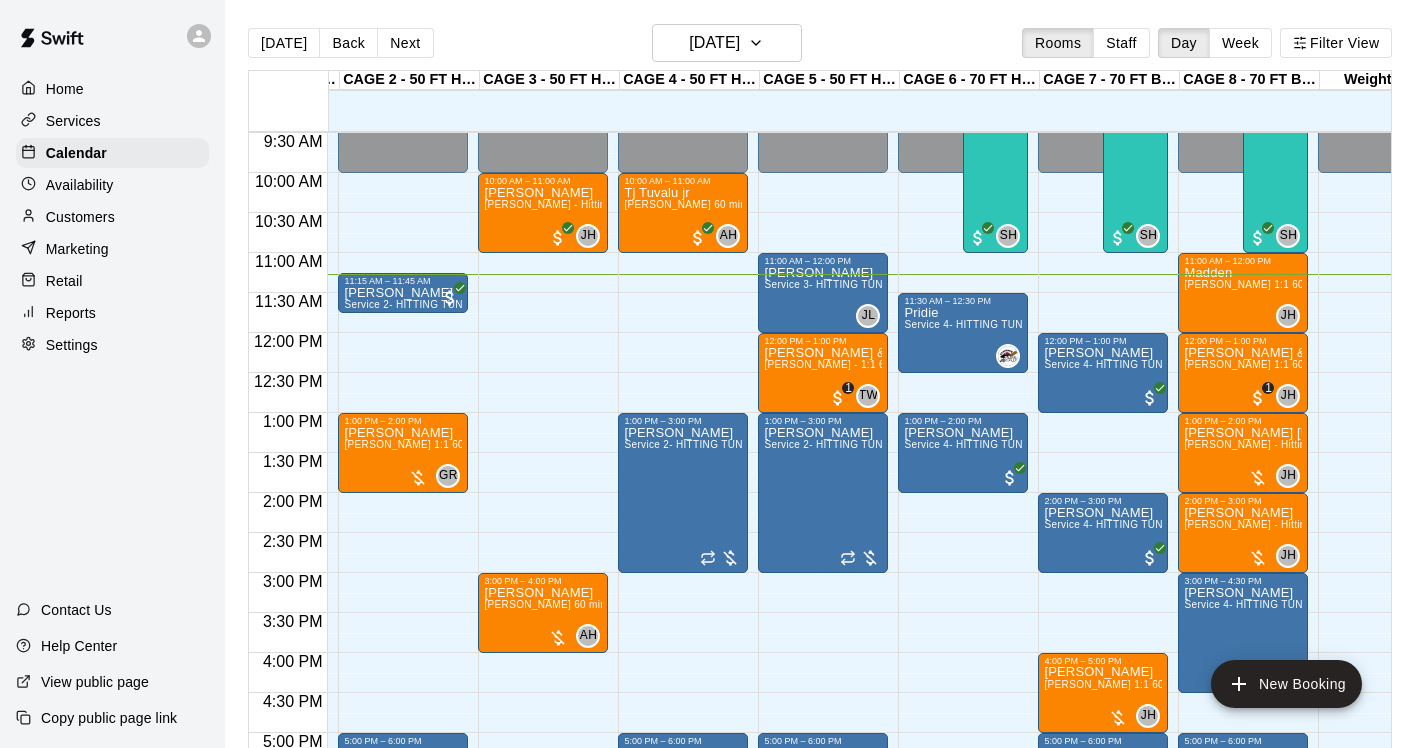 scroll, scrollTop: 751, scrollLeft: 129, axis: both 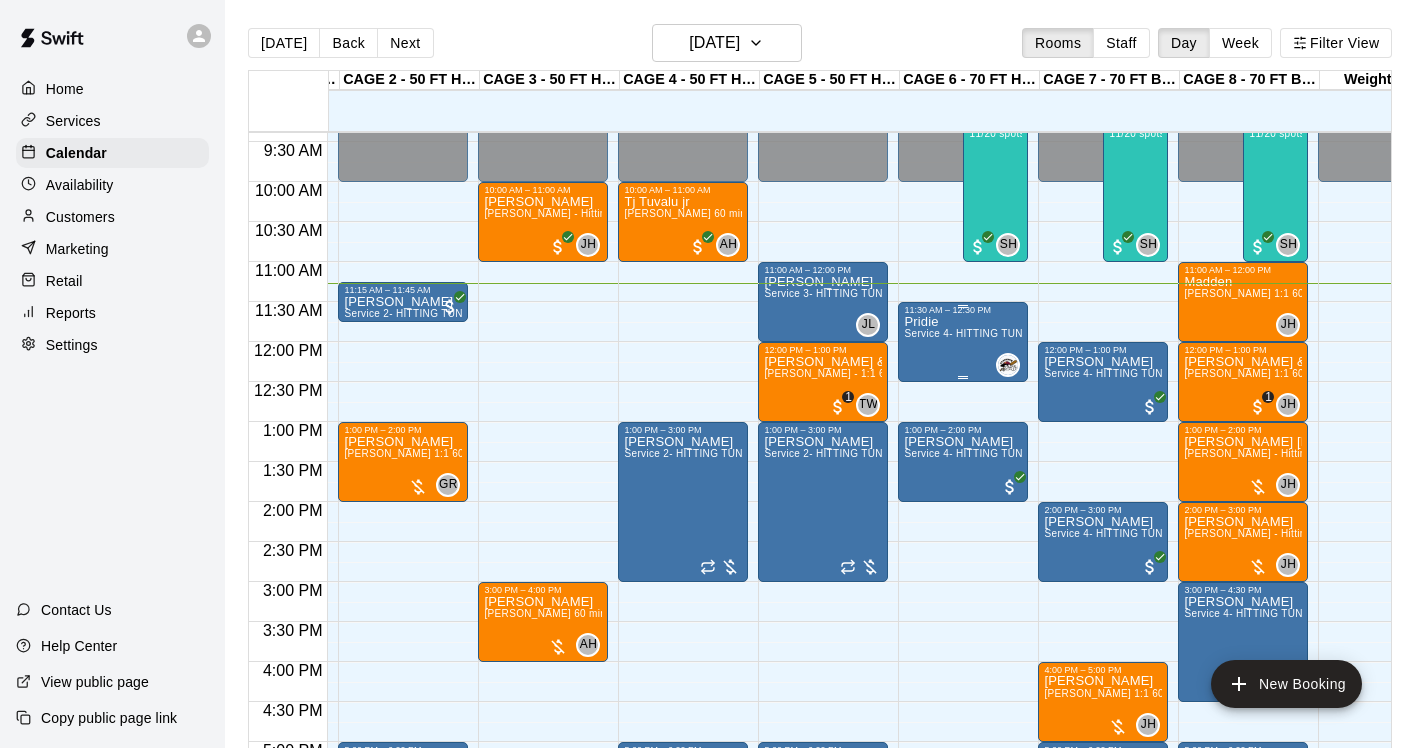 click on "Pridie Service 4- HITTING TUNNEL RENTAL - 70ft Baseball" at bounding box center [963, 689] 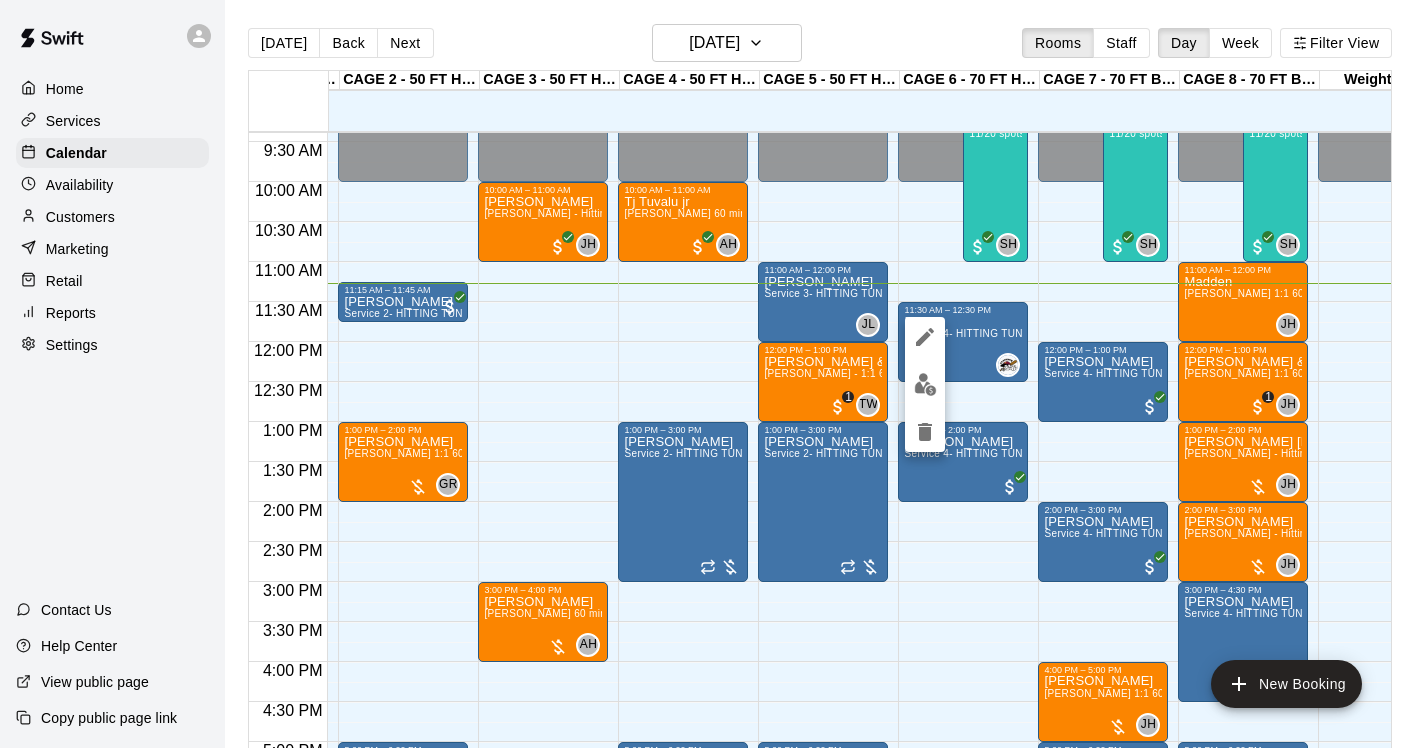 click at bounding box center (925, 384) 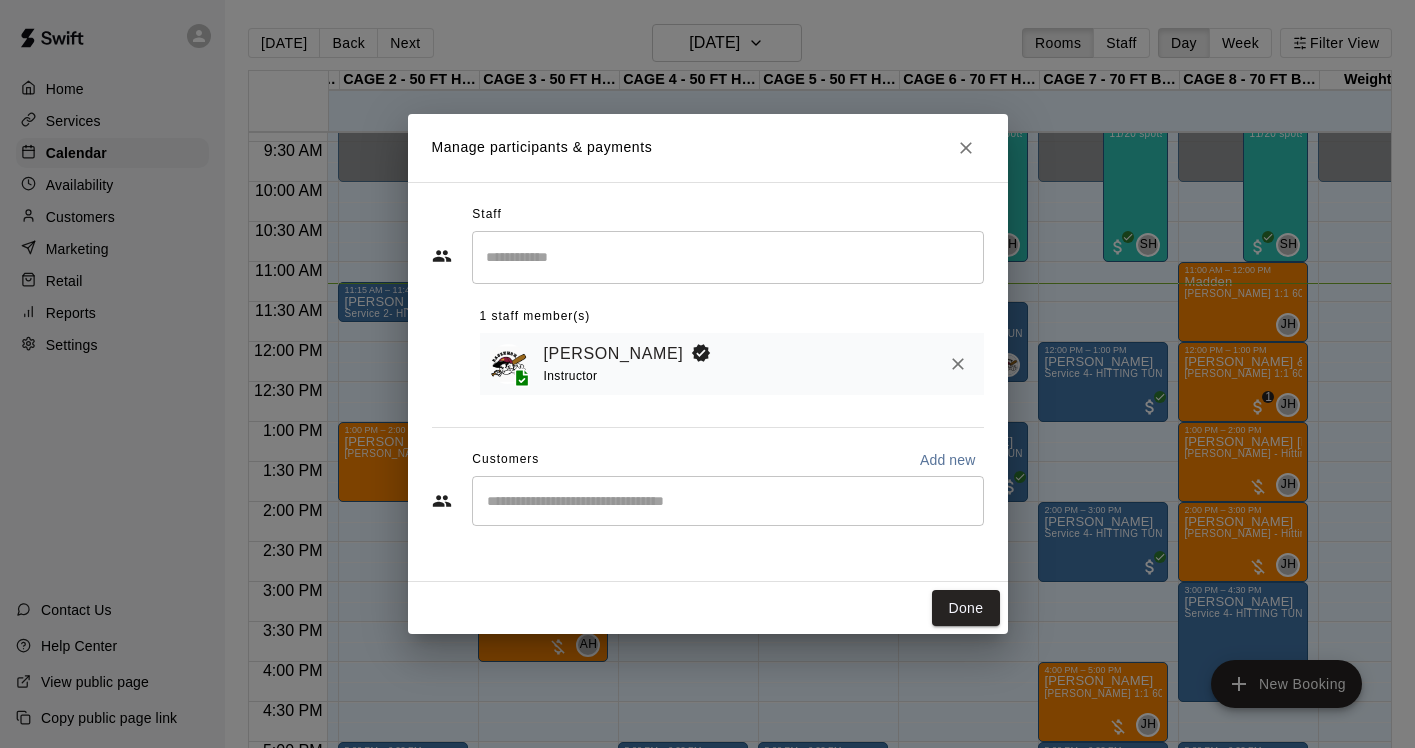 click on "​" at bounding box center [728, 501] 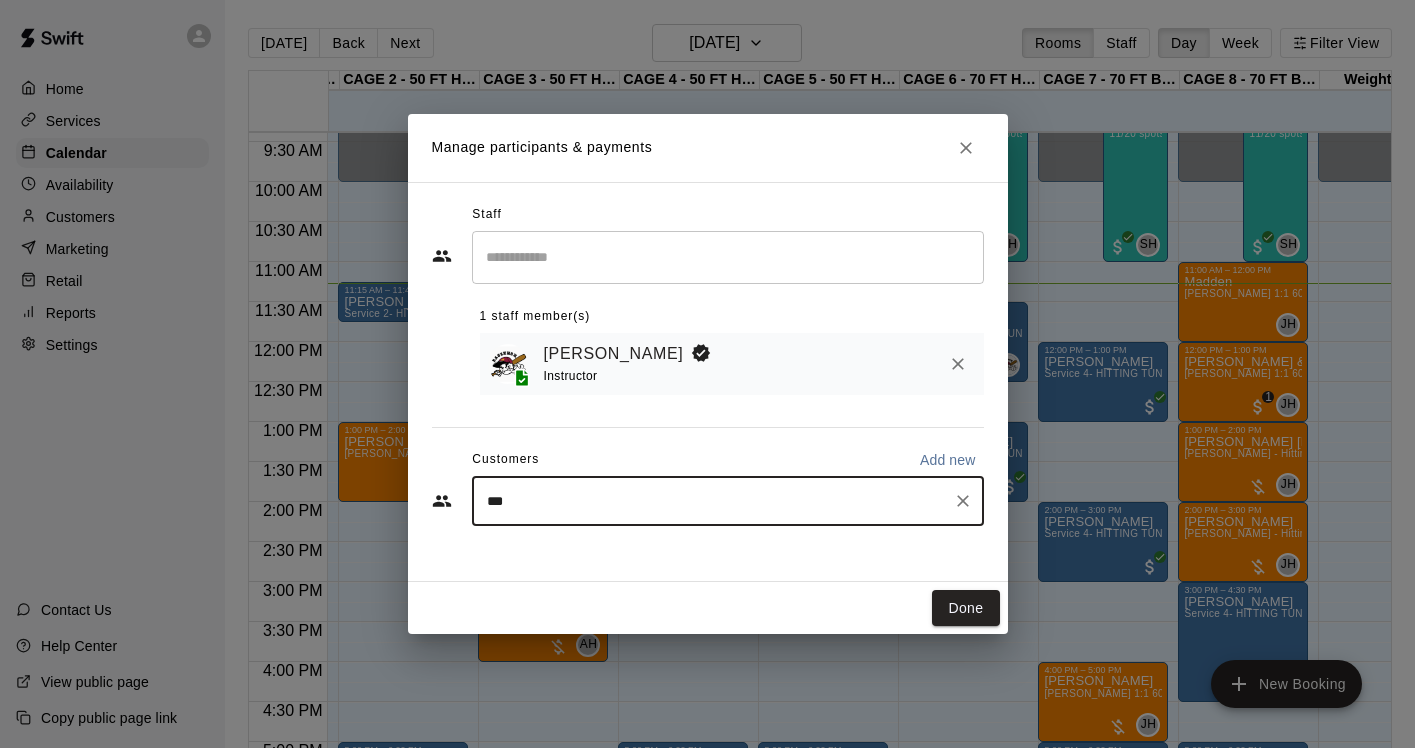 type on "****" 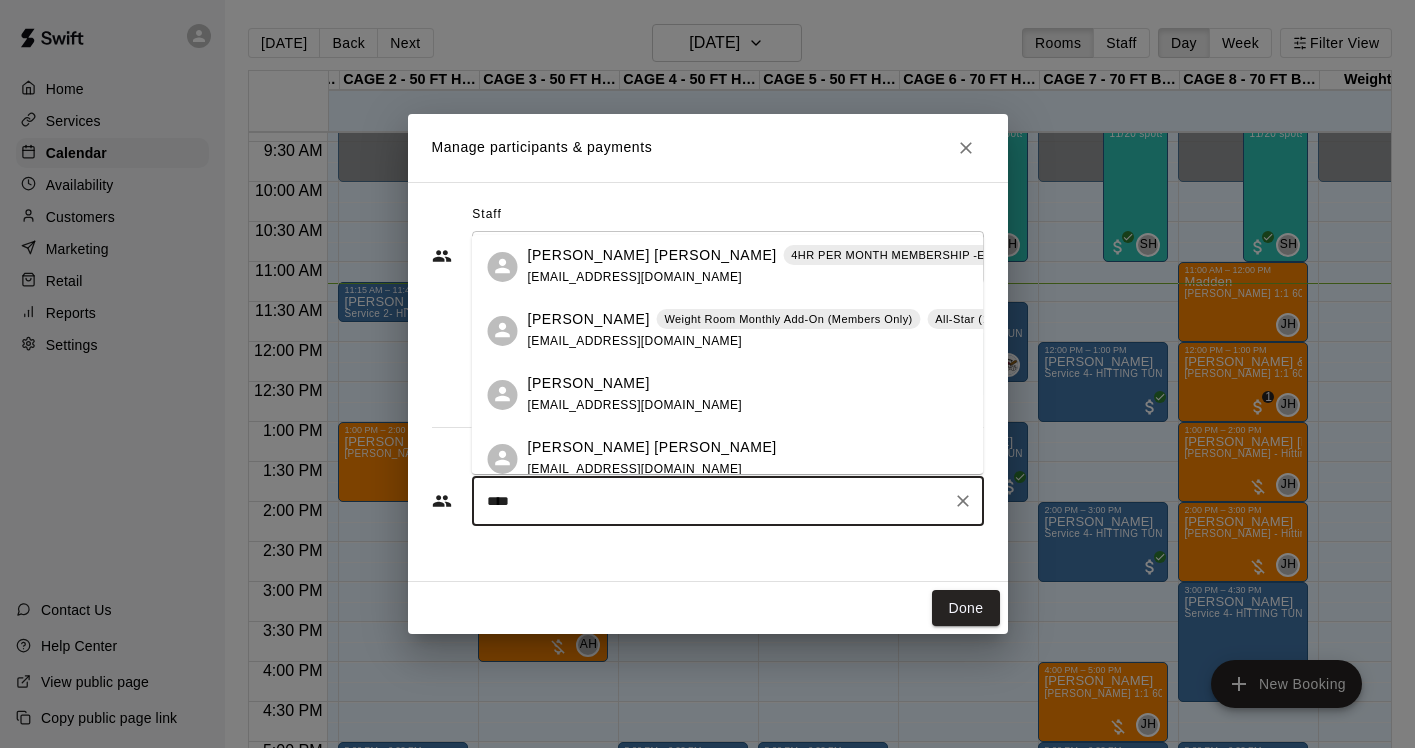 click on "Knox Pridie" at bounding box center (652, 255) 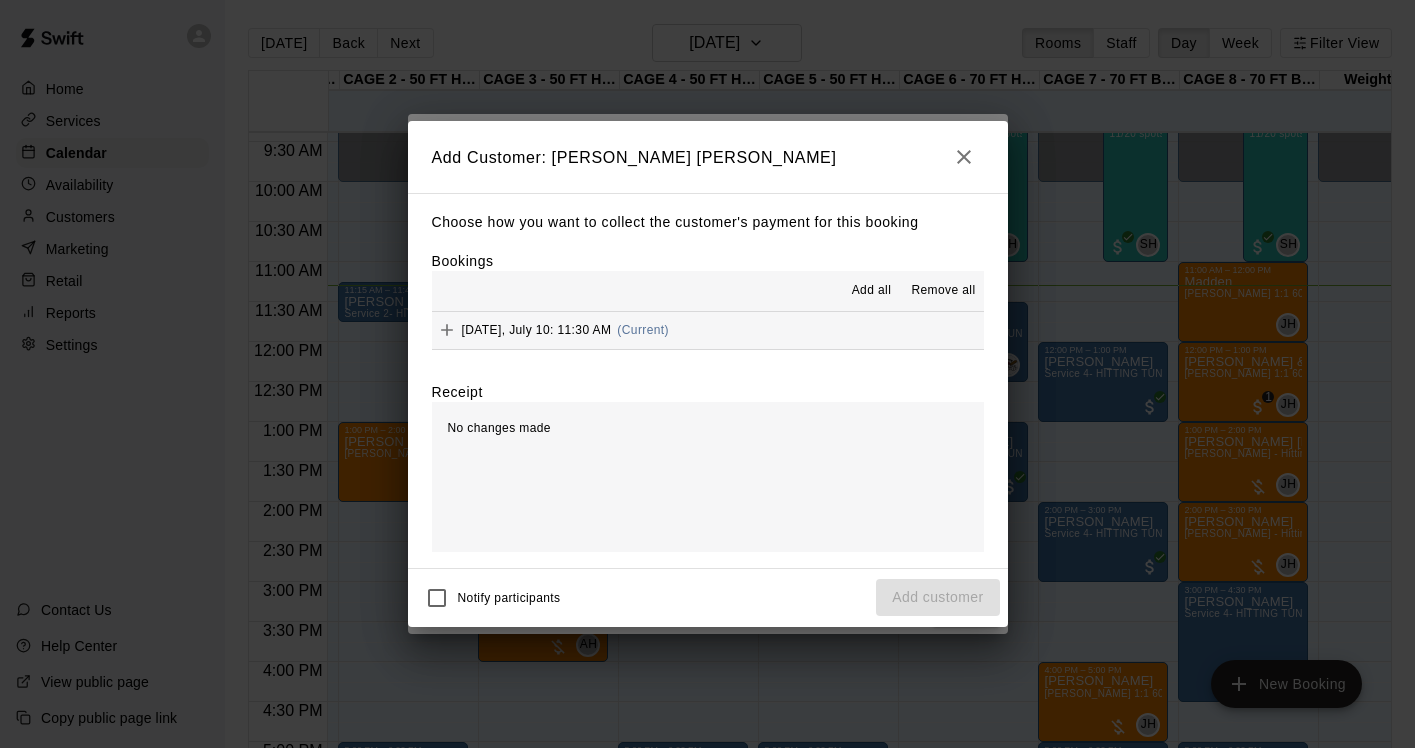 click on "Thursday, July 10: 11:30 AM (Current)" at bounding box center (550, 330) 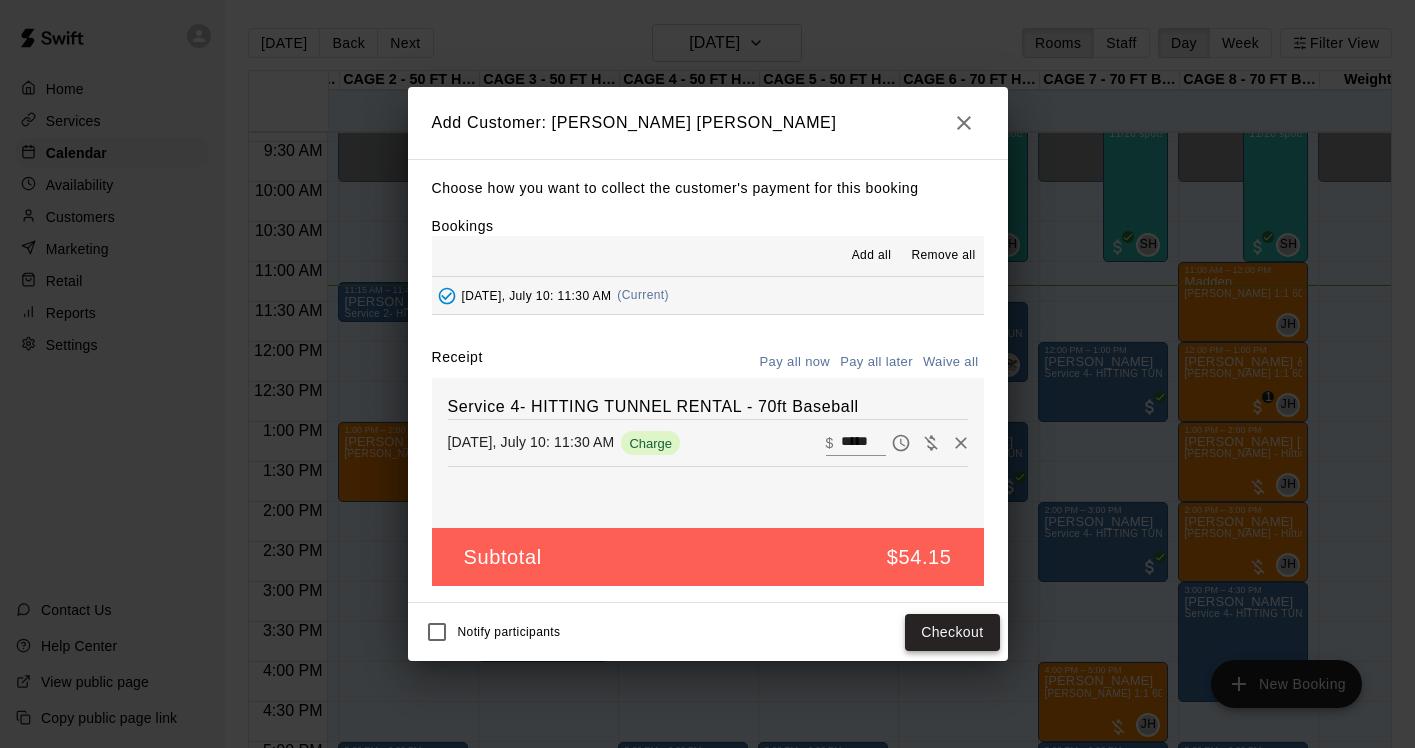 click on "Checkout" at bounding box center [952, 632] 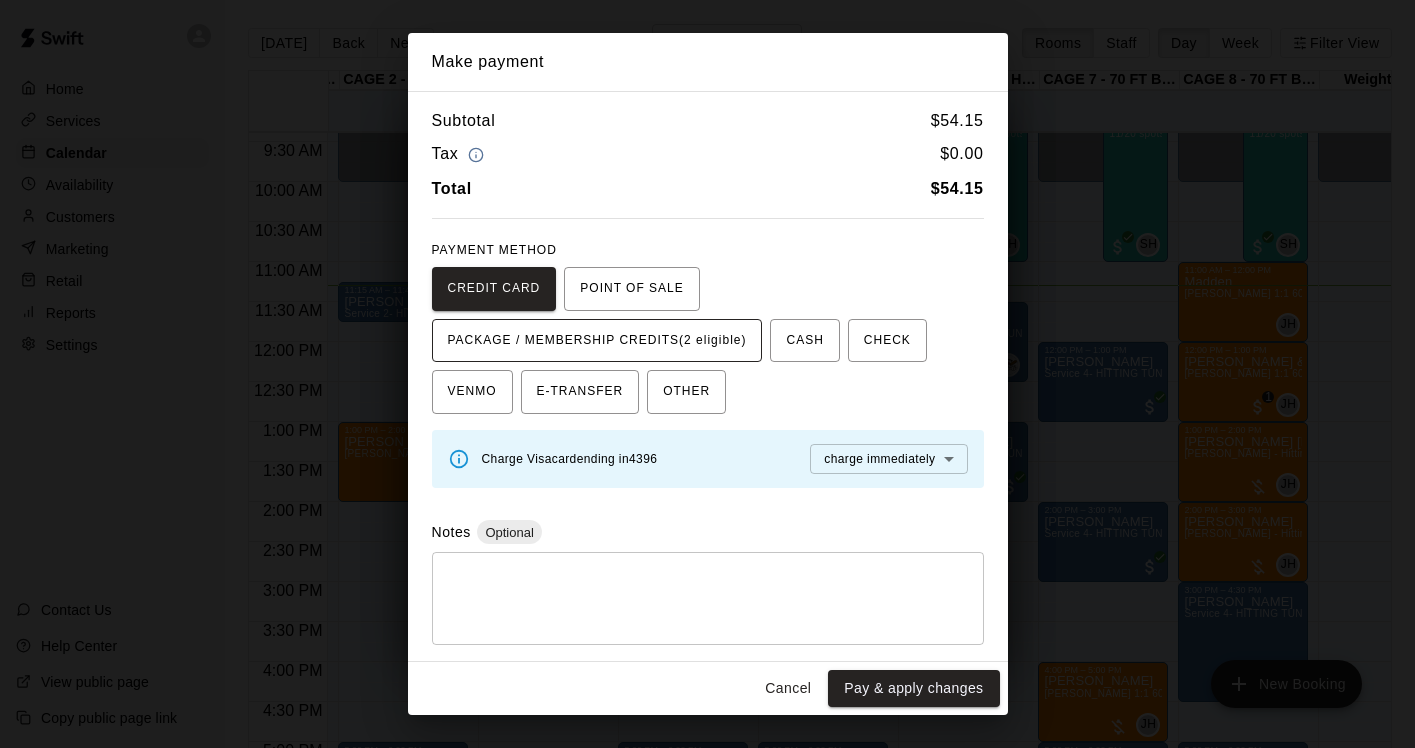 click on "PACKAGE / MEMBERSHIP CREDITS  (2 eligible)" at bounding box center [597, 341] 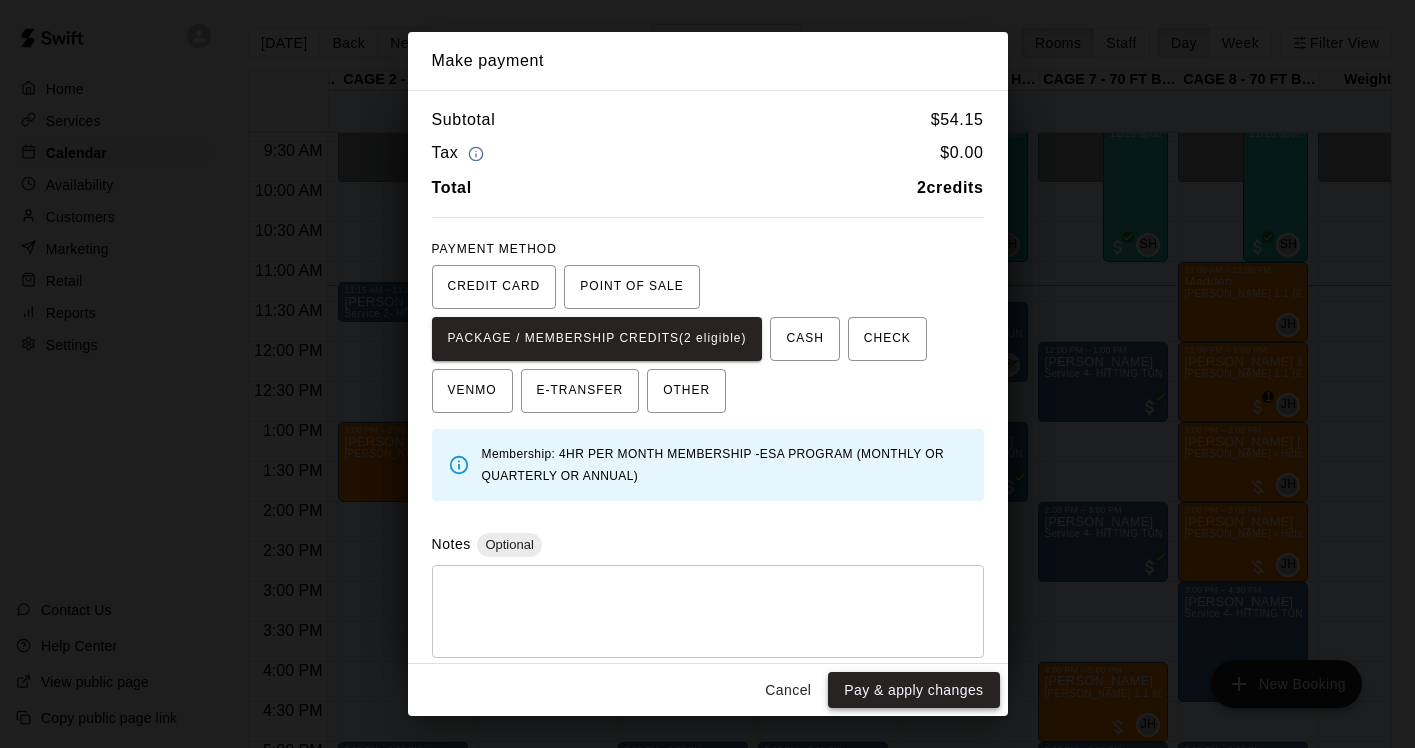 click on "Pay & apply changes" at bounding box center [913, 690] 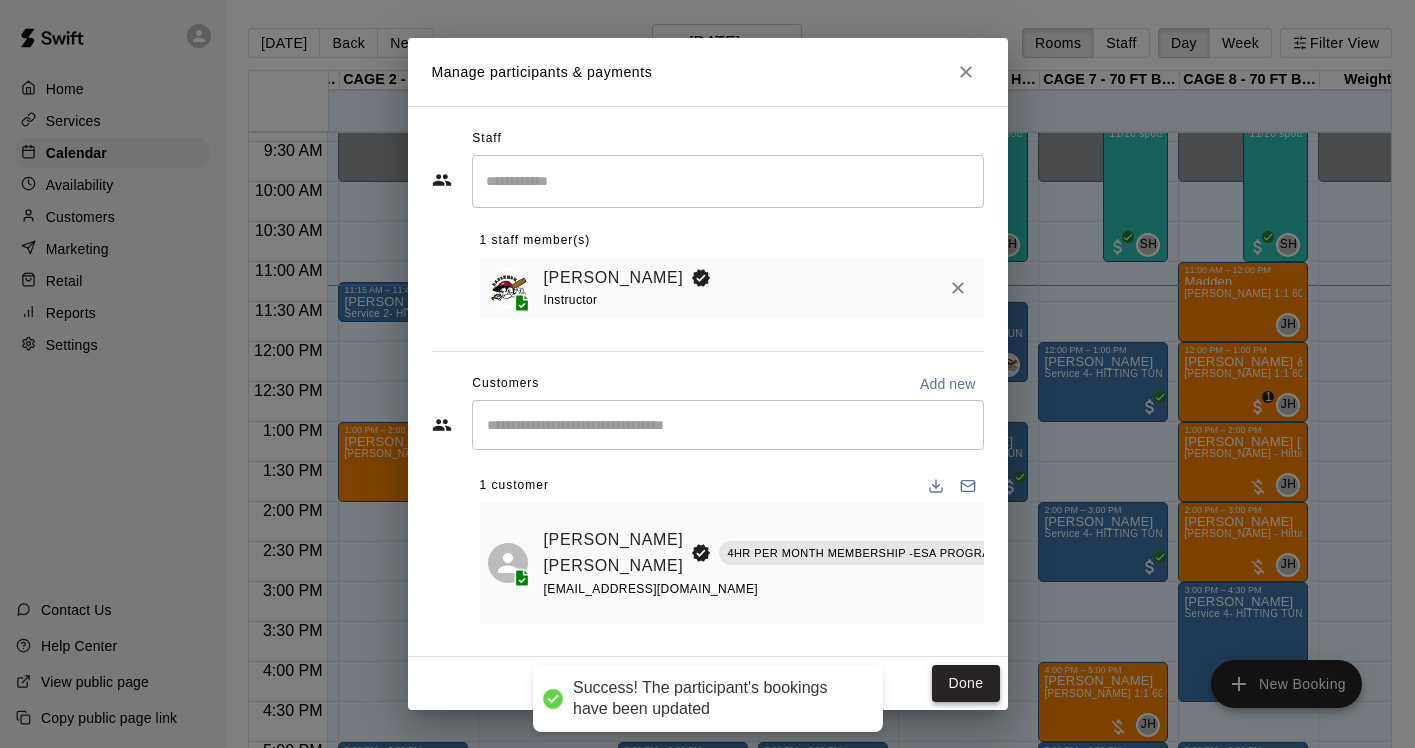 click on "Done" at bounding box center [965, 683] 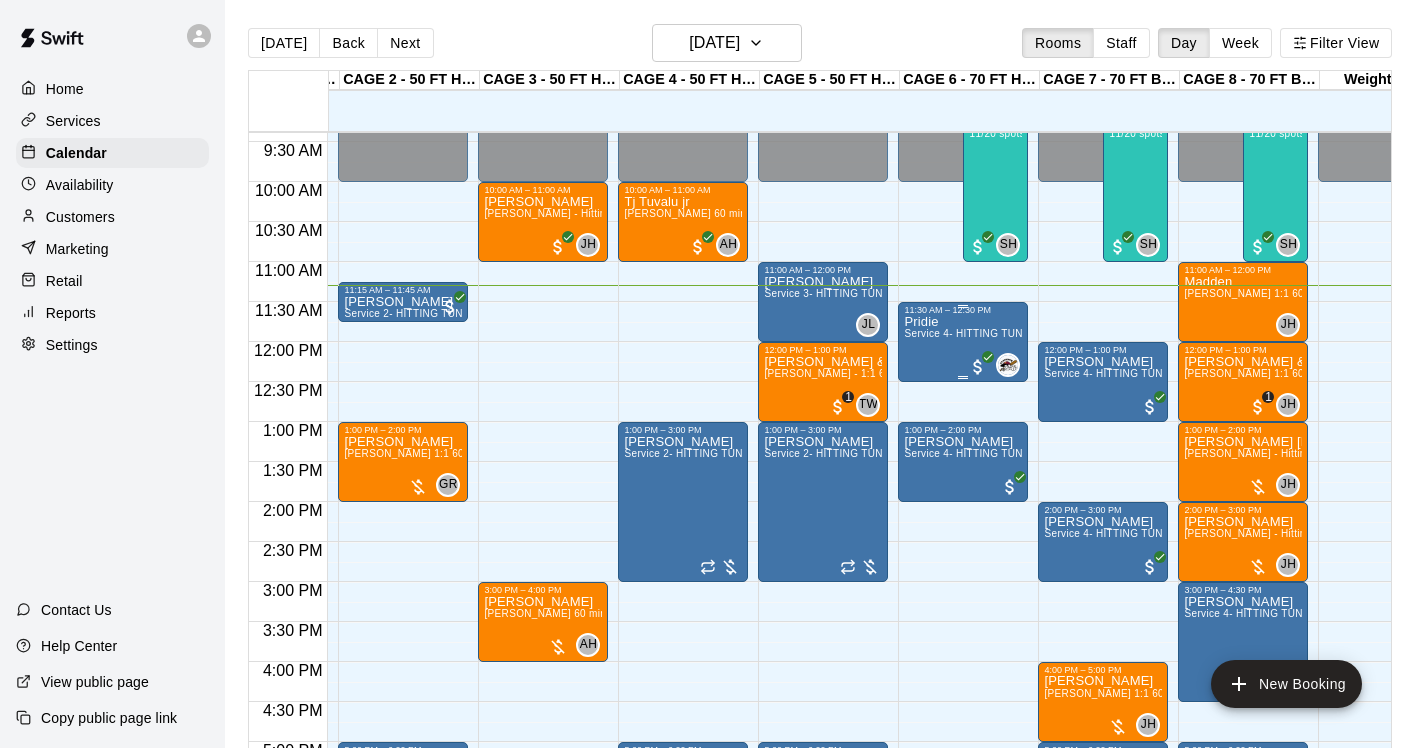 click on "Pridie Service 4- HITTING TUNNEL RENTAL - 70ft Baseball" at bounding box center [963, 689] 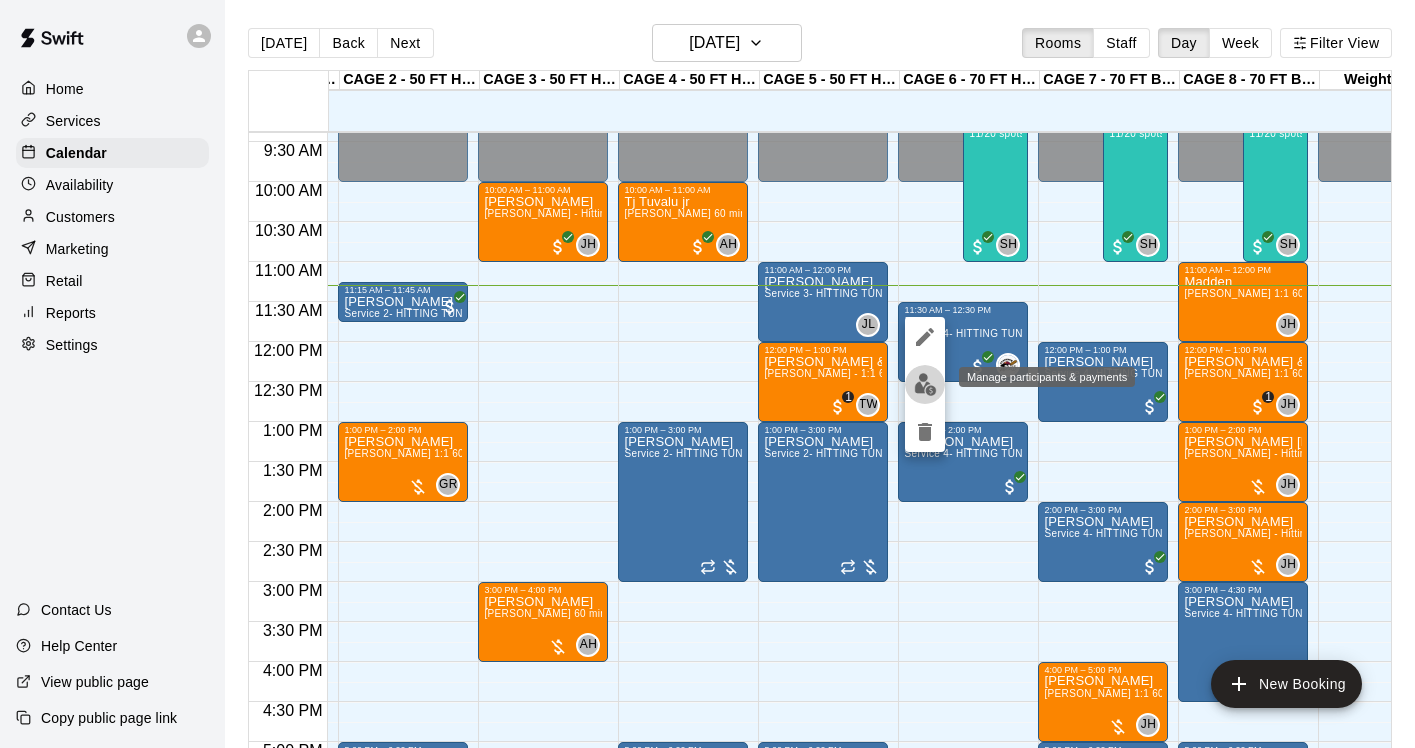 click at bounding box center [925, 384] 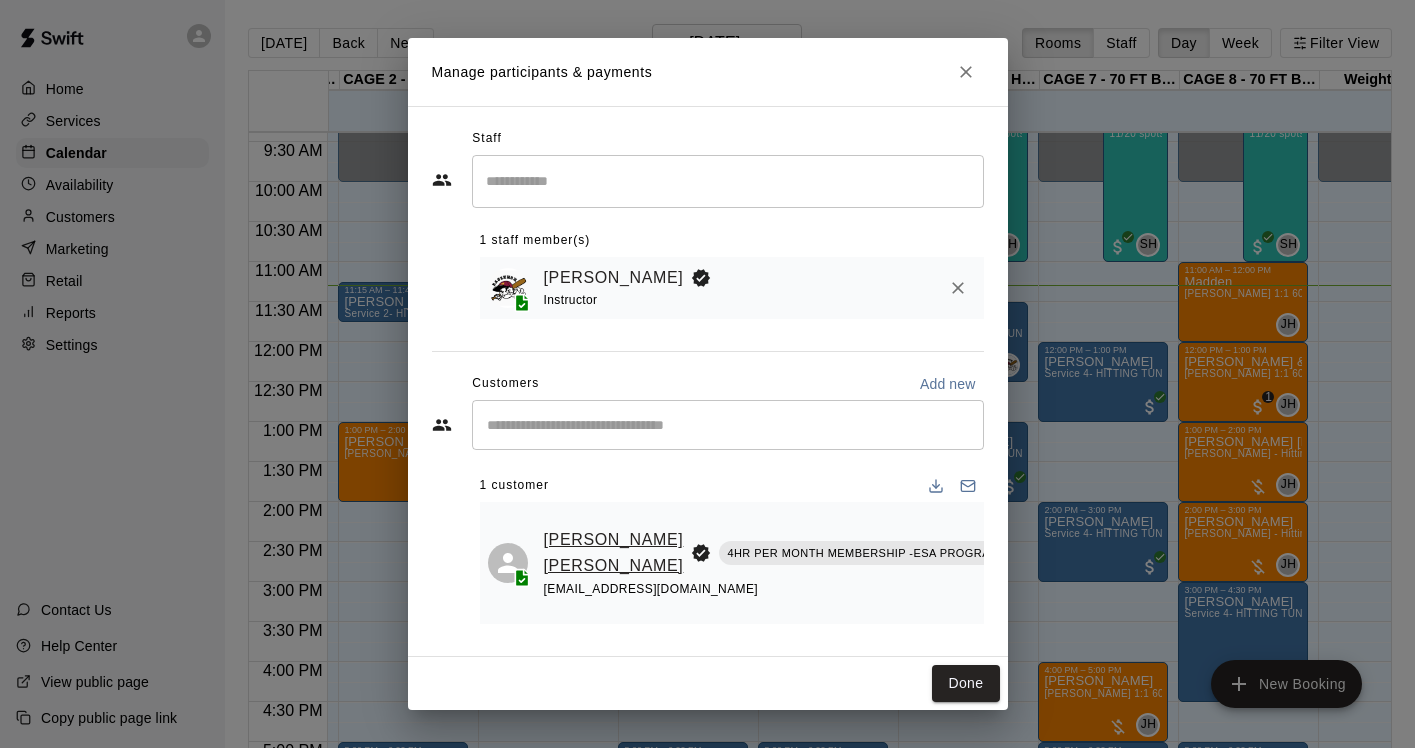 click on "Knox Pridie" at bounding box center [614, 552] 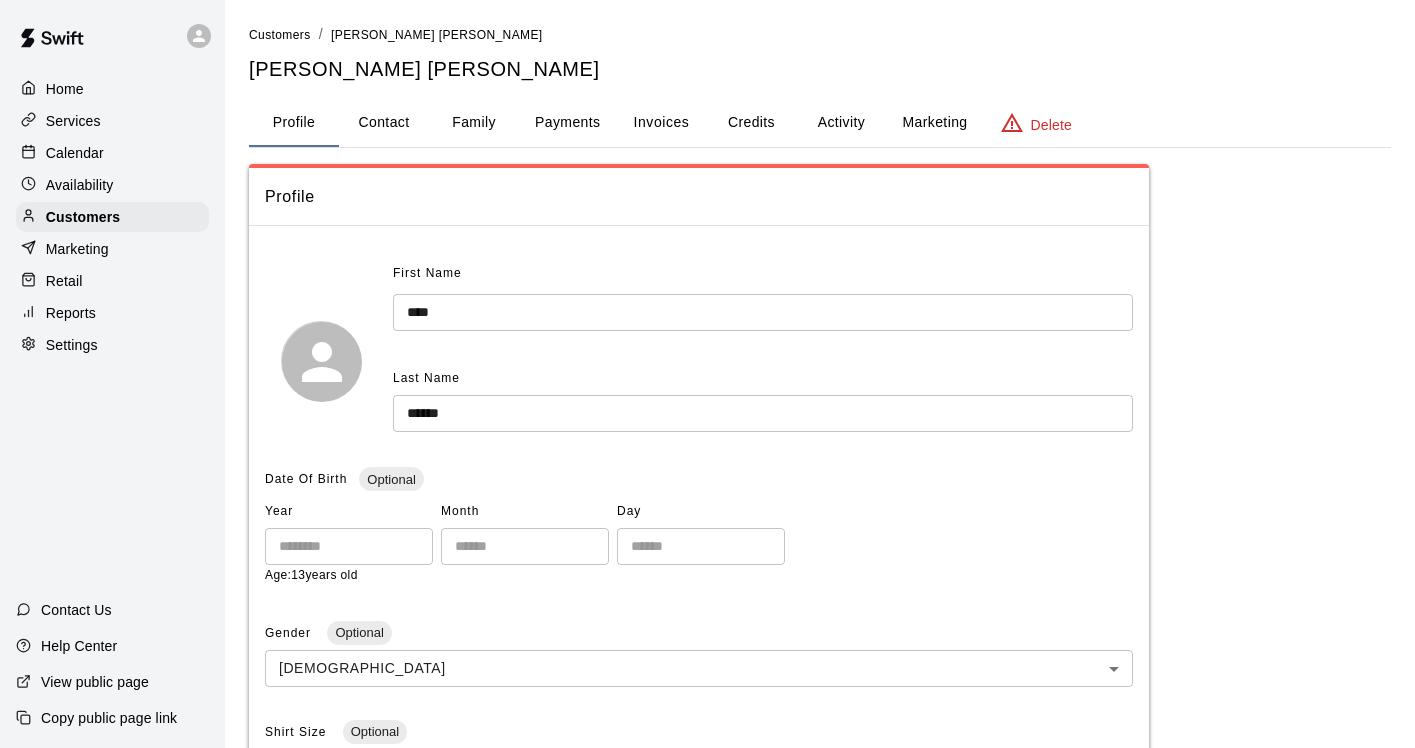 scroll, scrollTop: 0, scrollLeft: 0, axis: both 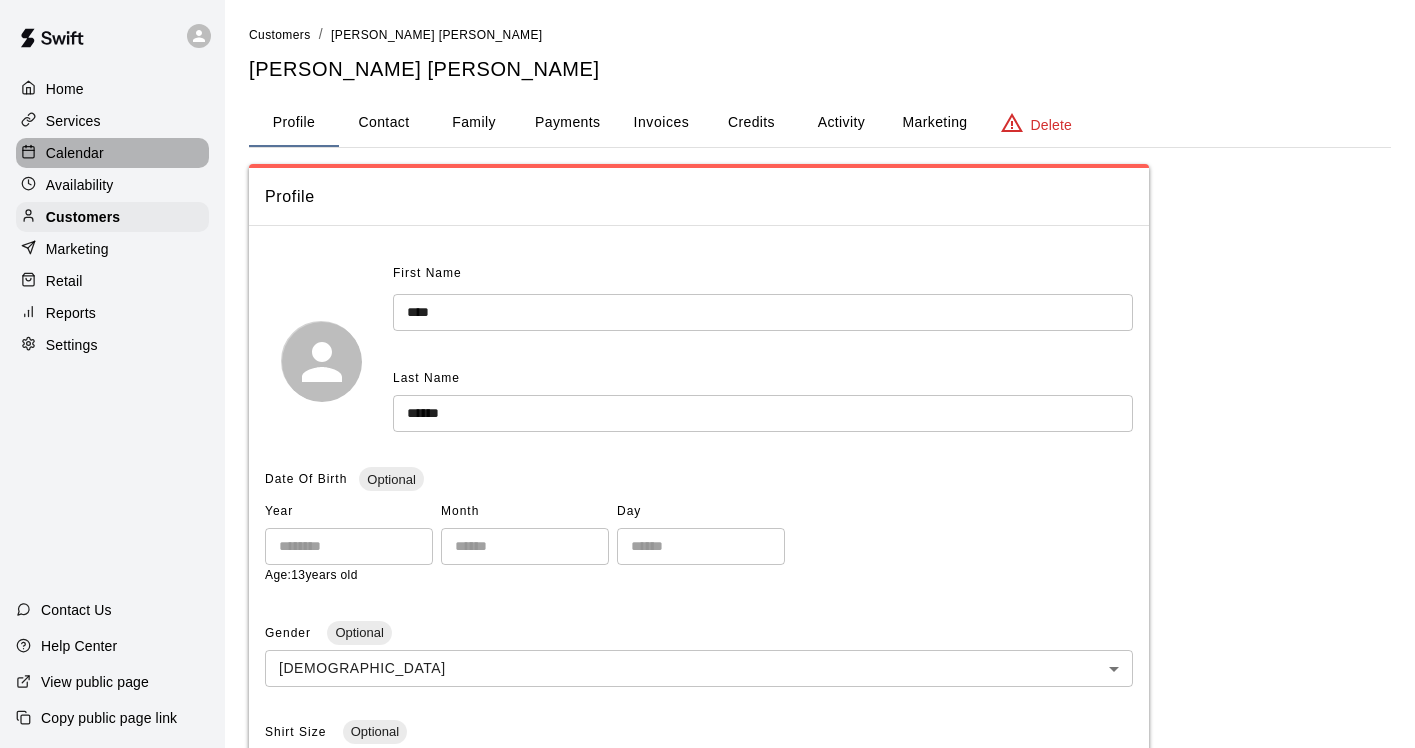 click on "Calendar" at bounding box center [75, 153] 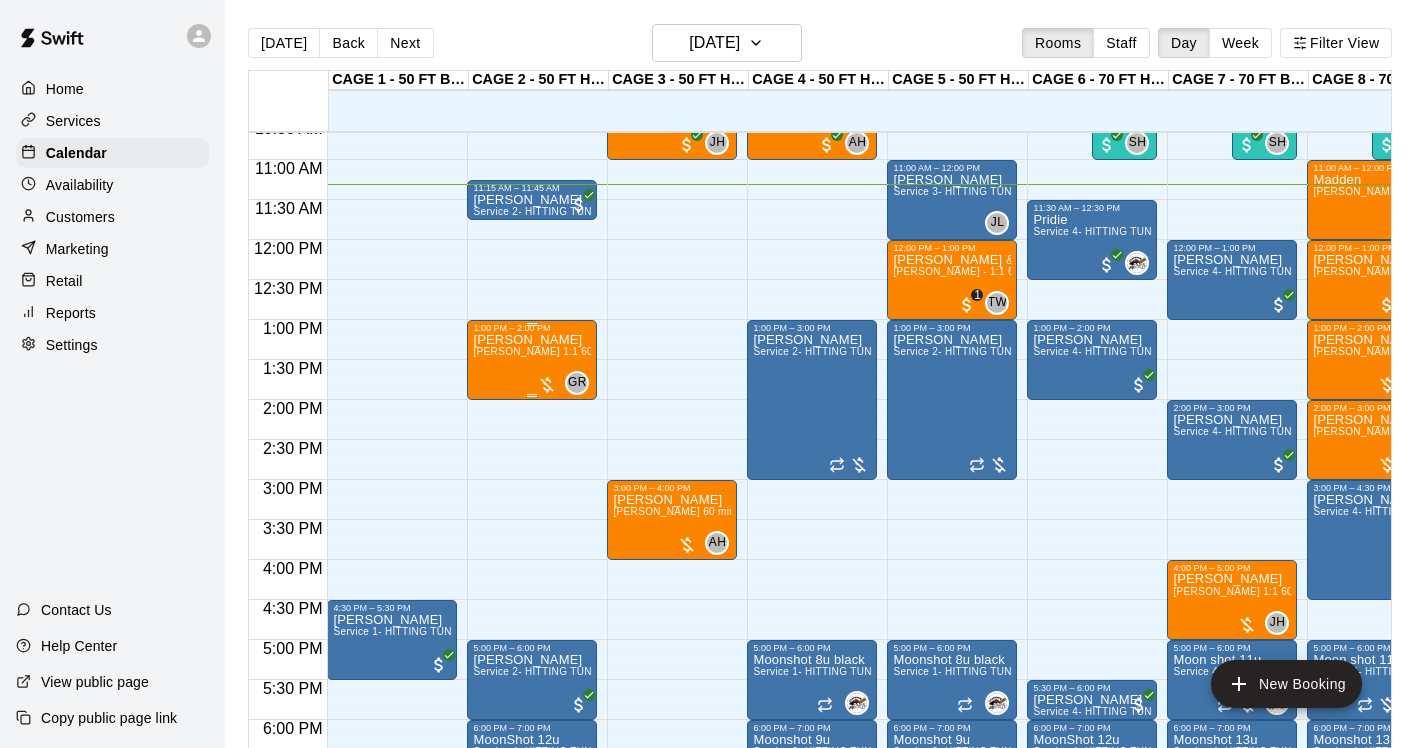 scroll, scrollTop: 853, scrollLeft: 112, axis: both 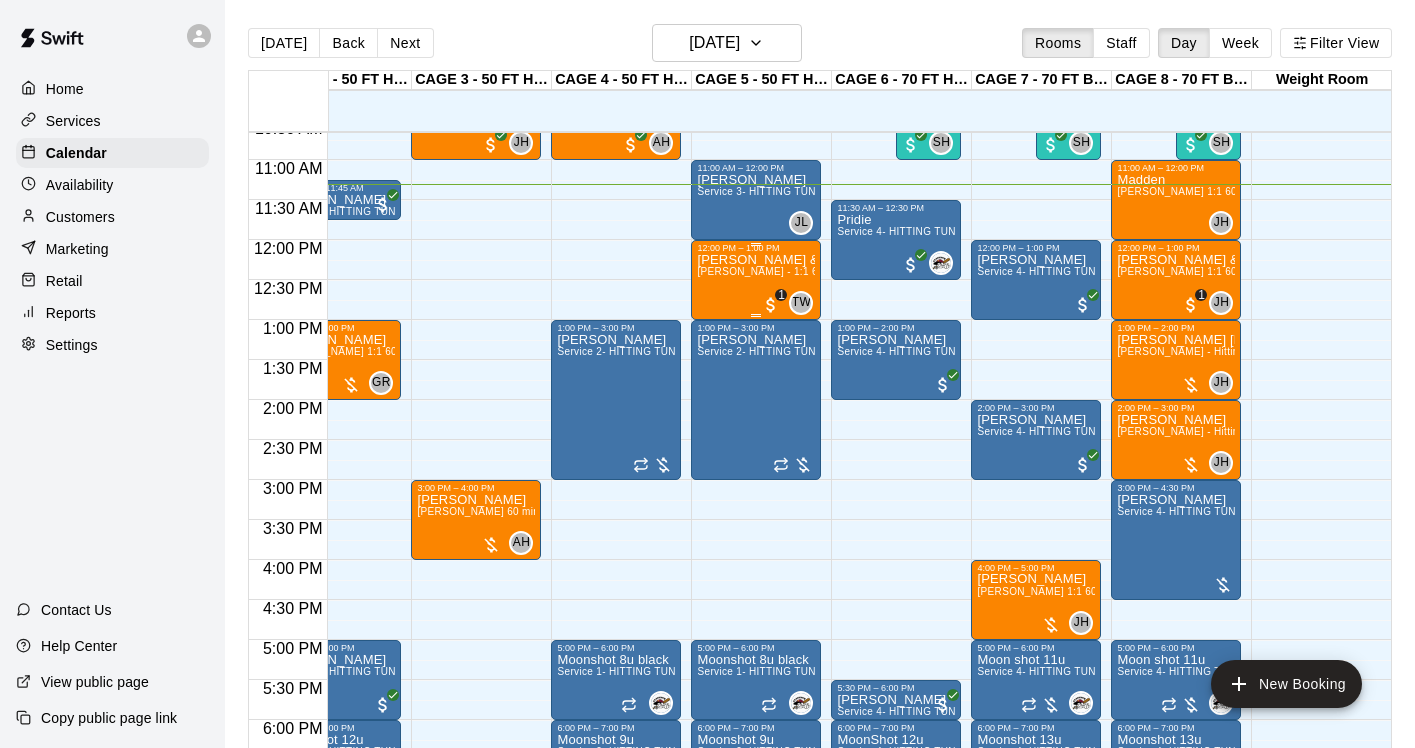 click on "Jeff Christianson & 1 other TJ Wilcoxson  - 1:1 60 min Baseball Hitting Lesson" at bounding box center (756, 627) 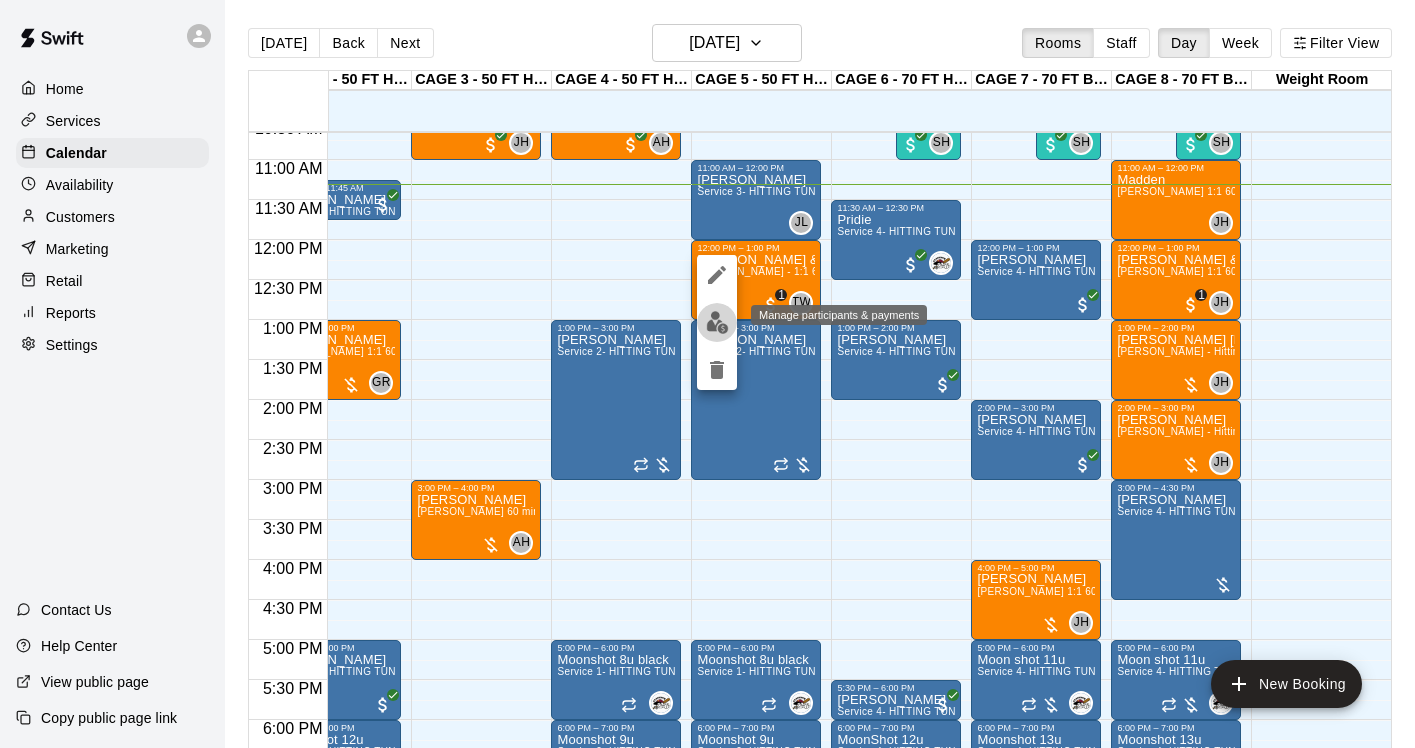 click at bounding box center (717, 322) 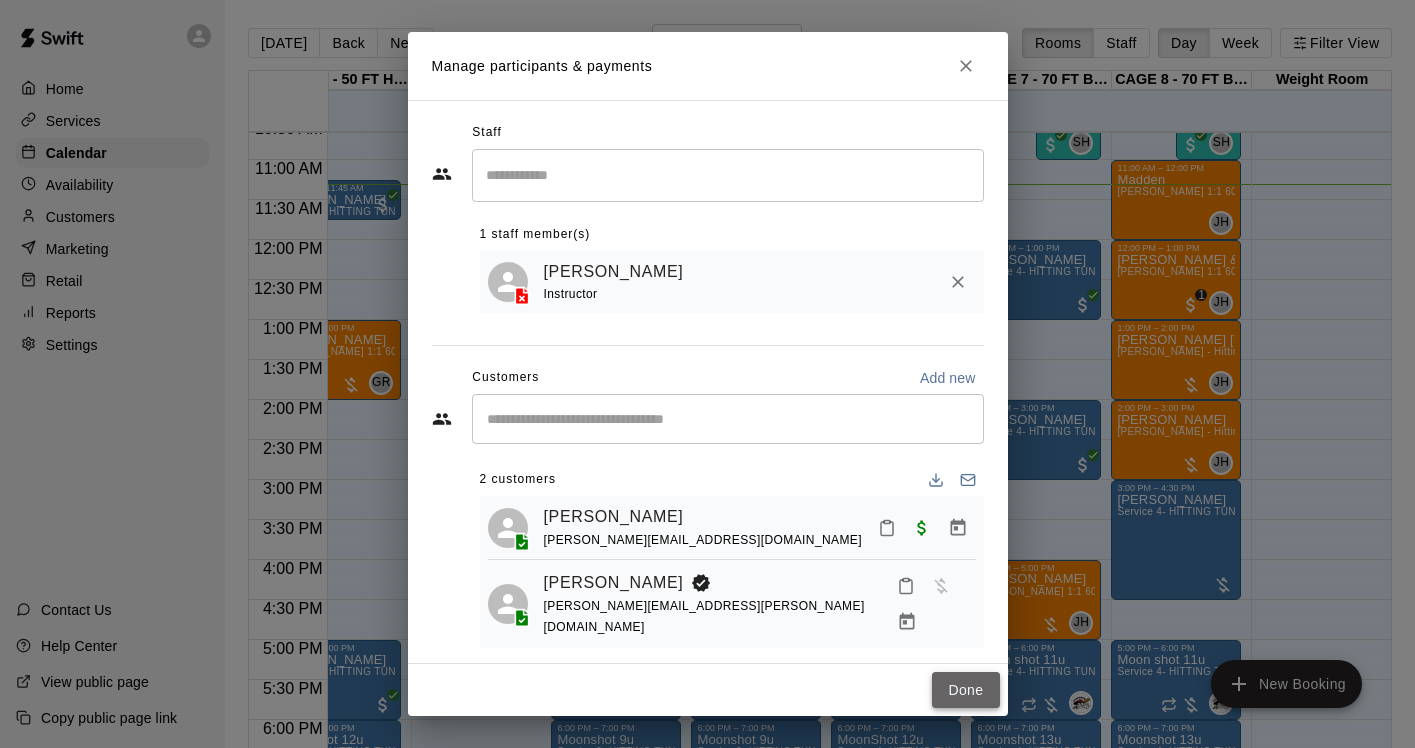 click on "Done" at bounding box center (965, 690) 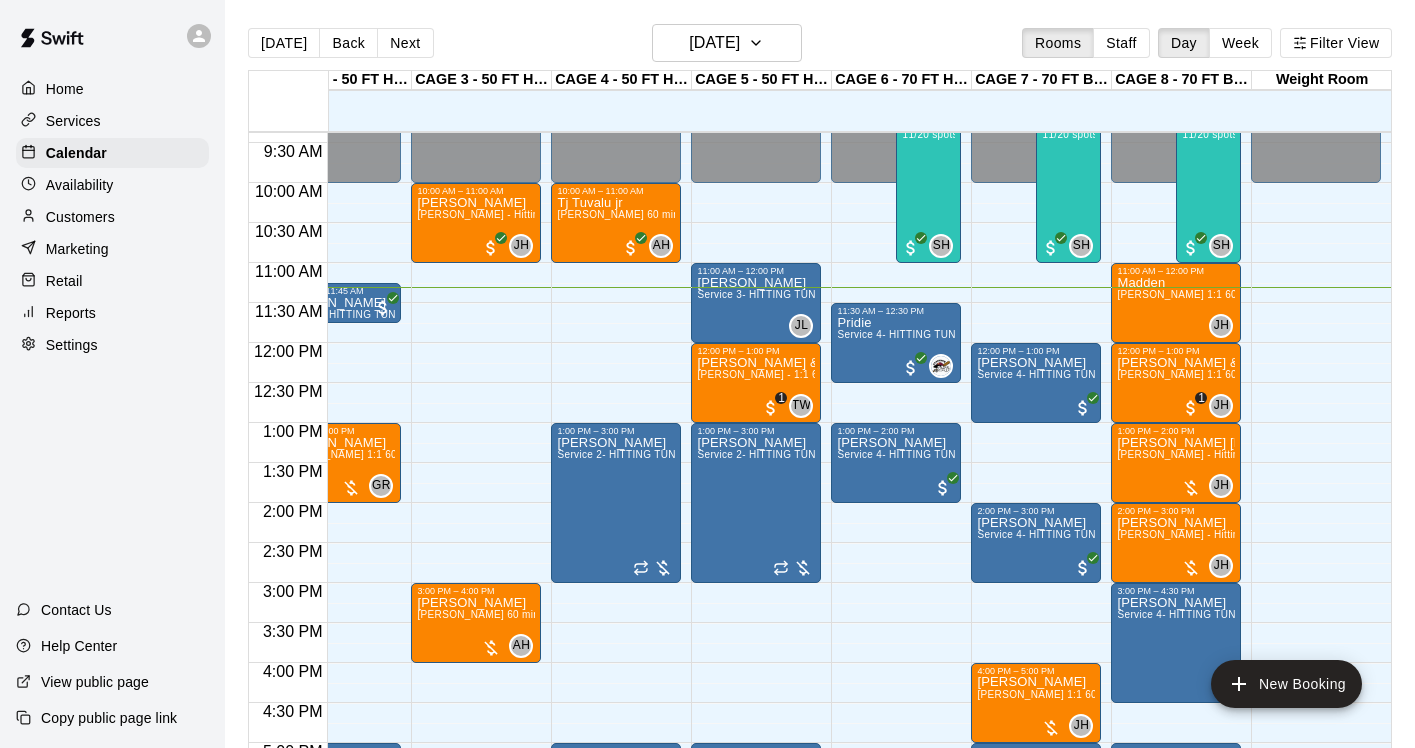 scroll, scrollTop: 750, scrollLeft: 87, axis: both 